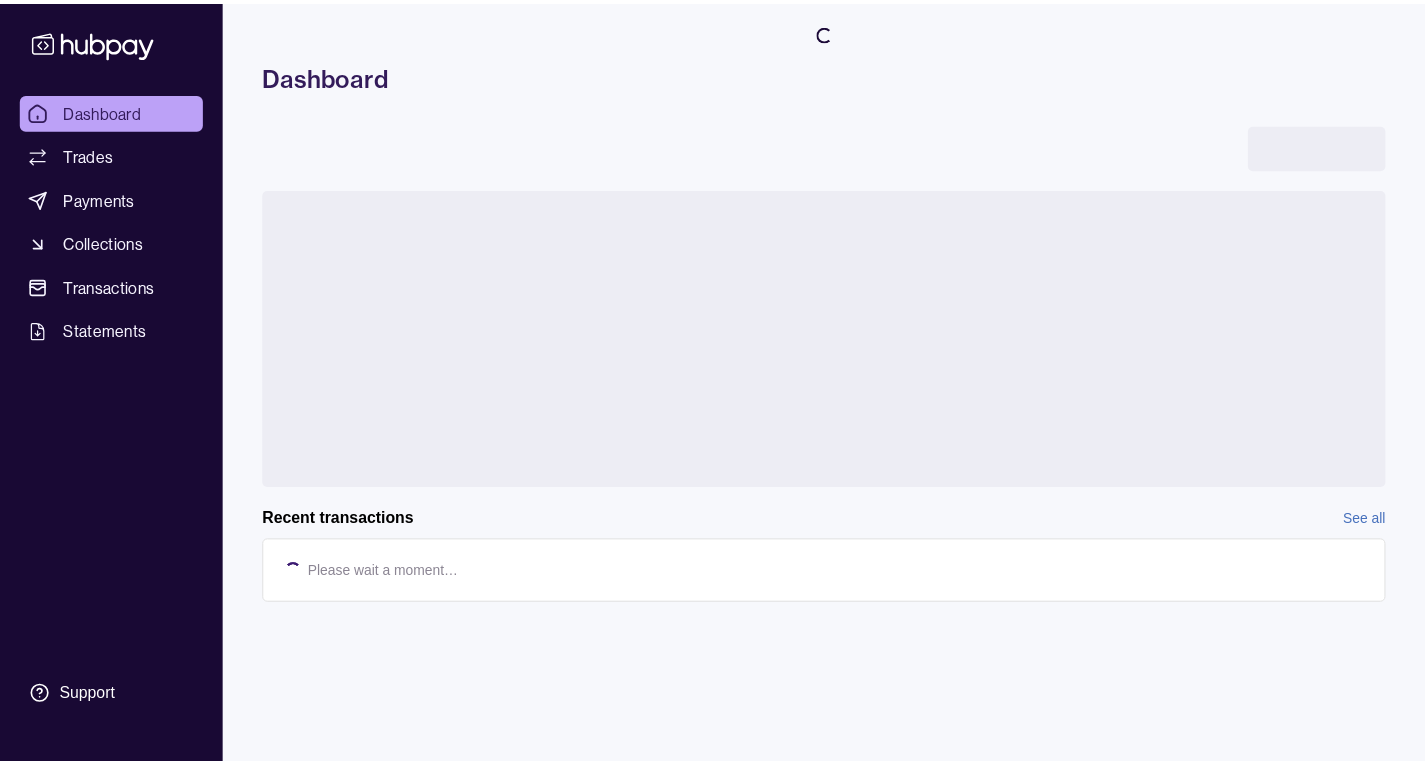 scroll, scrollTop: 0, scrollLeft: 0, axis: both 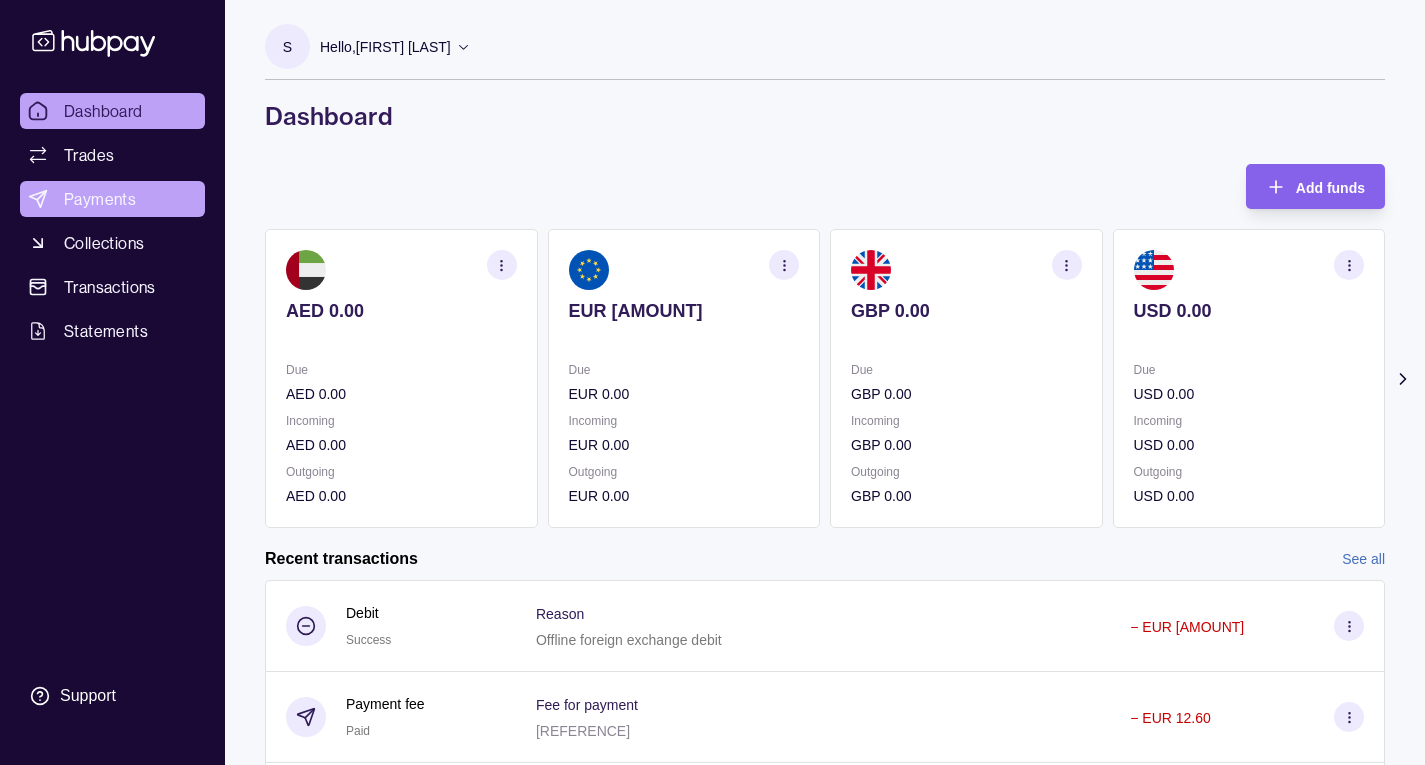 click on "Payments" at bounding box center (100, 199) 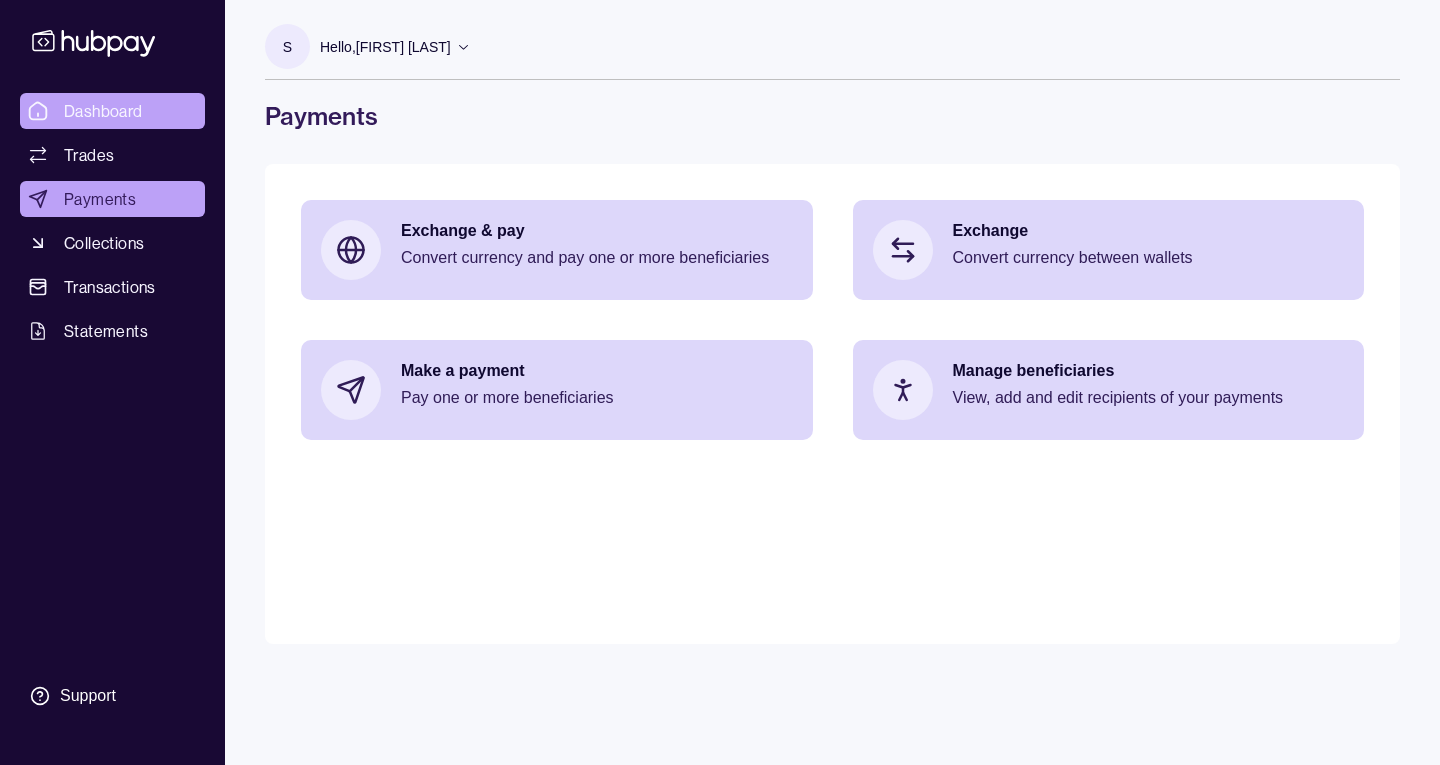click on "Dashboard" at bounding box center (112, 111) 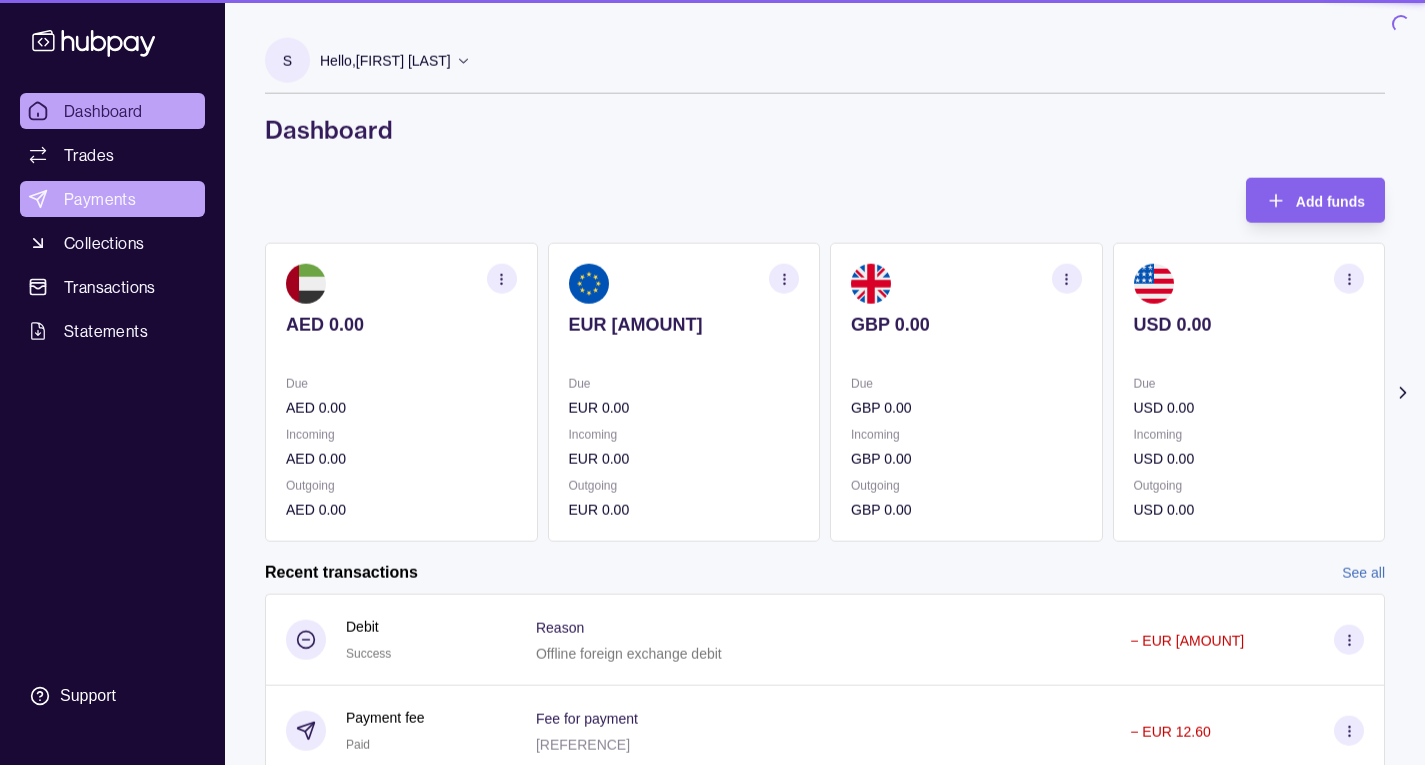 click on "Payments" at bounding box center (100, 199) 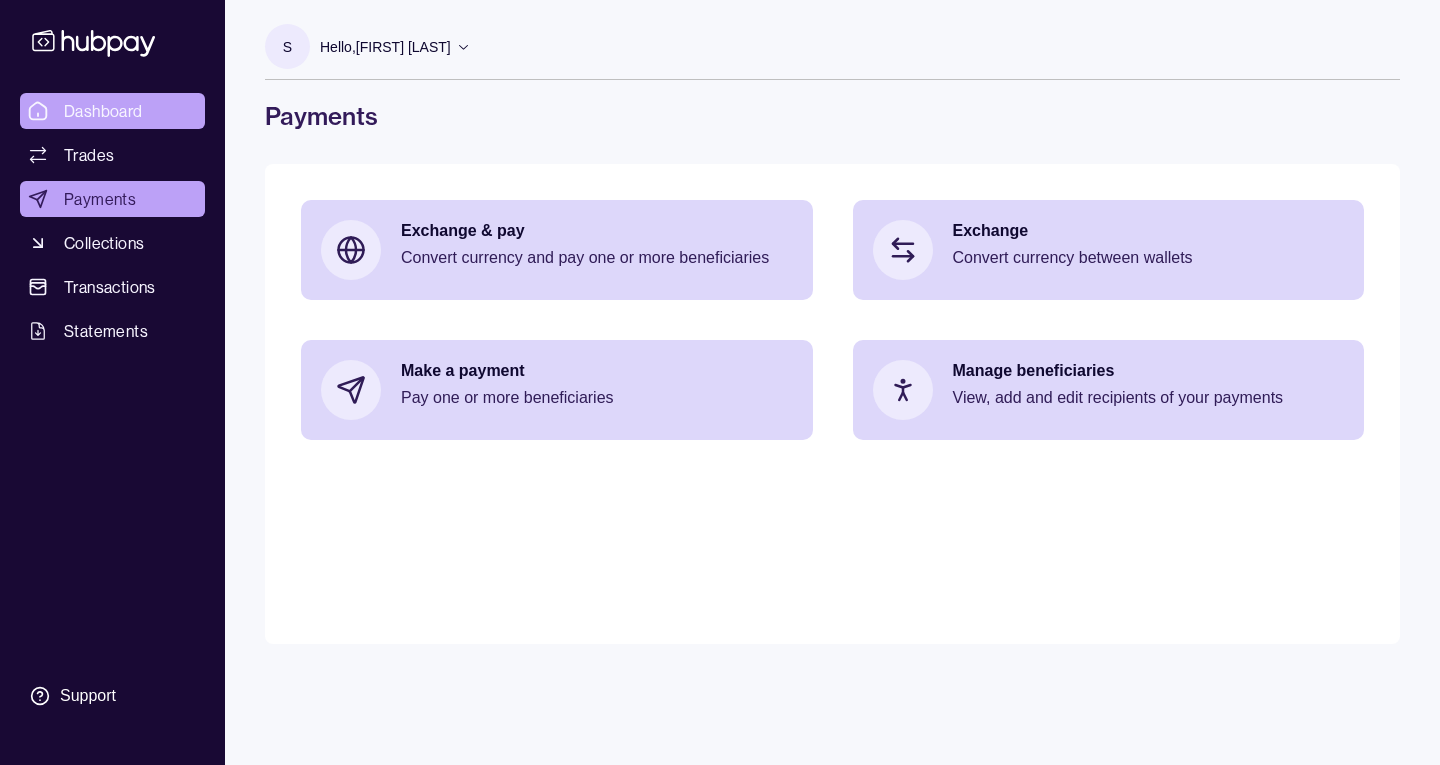 click on "Dashboard" at bounding box center (103, 111) 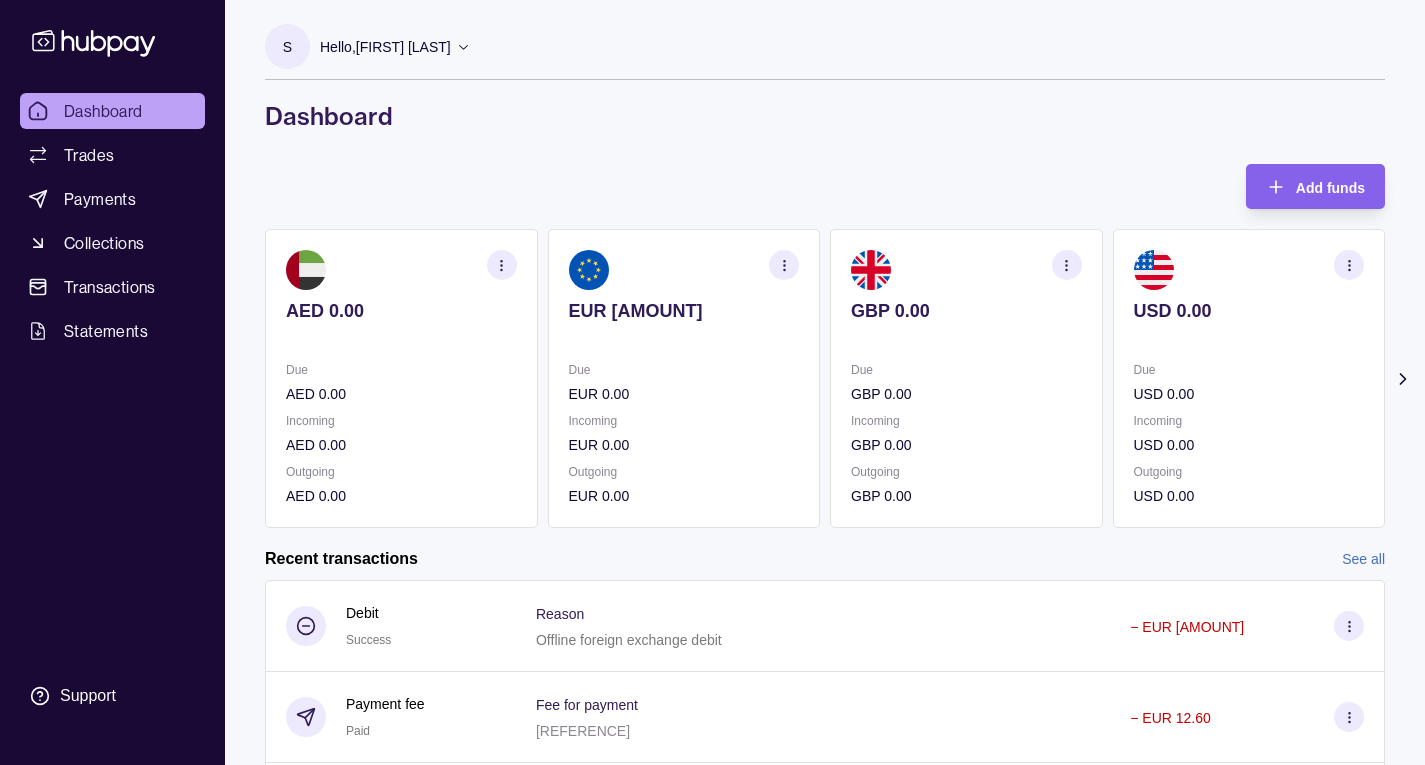 click at bounding box center [684, 270] 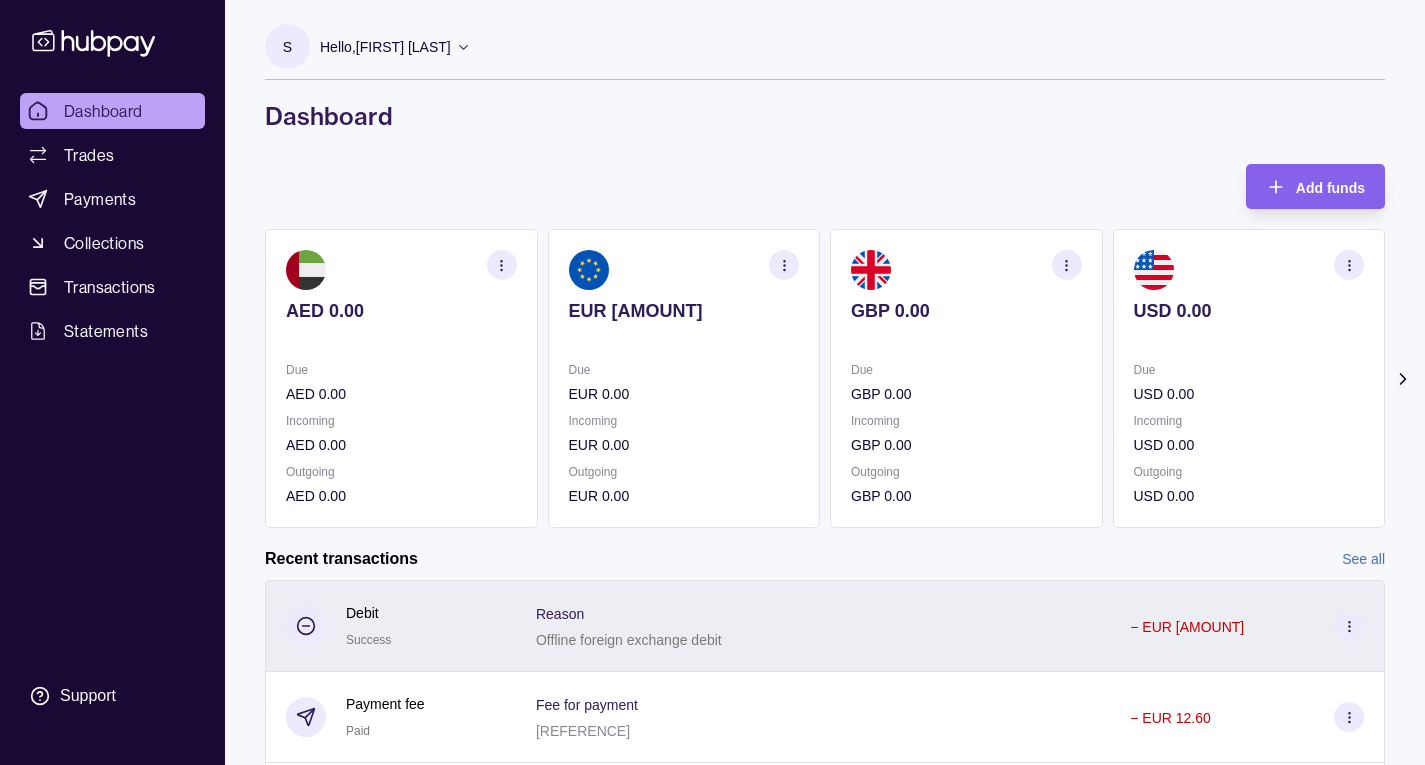 drag, startPoint x: 1335, startPoint y: 618, endPoint x: 1340, endPoint y: 629, distance: 12.083046 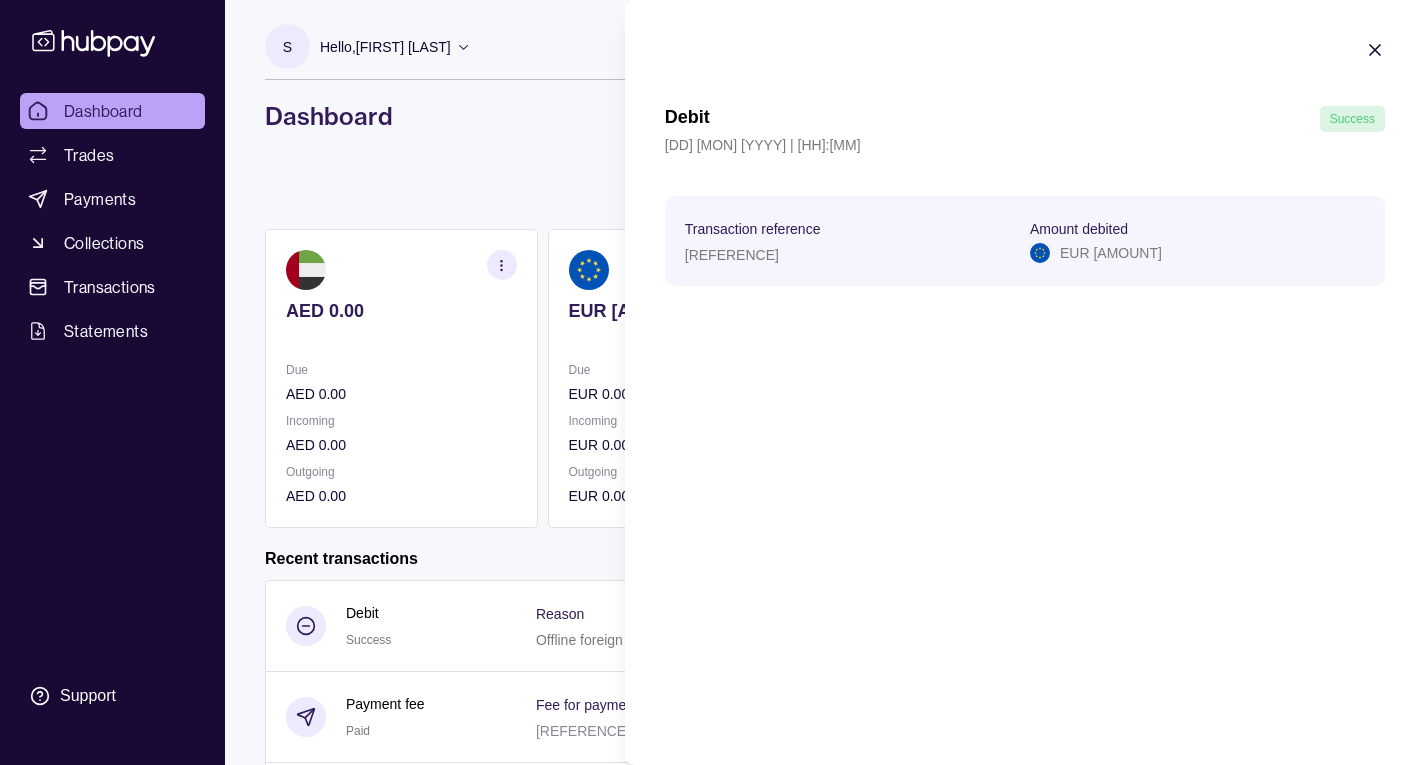 click on "Transaction reference AM-46P5-8FY9" at bounding box center (852, 241) 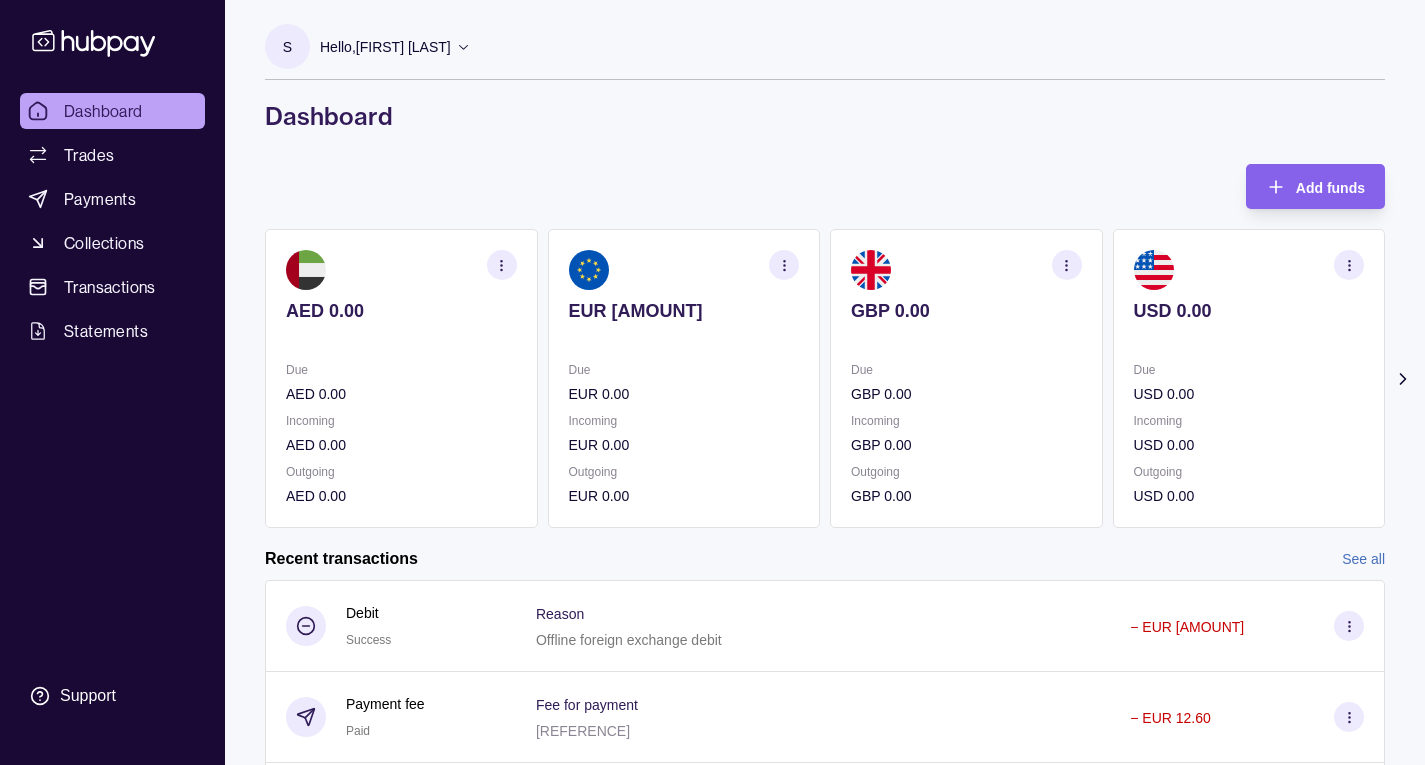 click on "Dashboard Trades Payments Collections Transactions Statements Support S Hello,  [FIRST] [LAST] Re Assets LTD Account Terms and conditions Privacy policy Sign out Dashboard Add funds AED 0.00                                                                                                               Due AED 0.00 Incoming AED 0.00 Outgoing AED 0.00 EUR 18,037.40                                                                                                               Due EUR 0.00 Incoming EUR 0.00 Outgoing EUR 0.00 GBP 0.00                                                                                                               Due GBP 0.00 Incoming GBP 0.00 Outgoing GBP 0.00 USD 0.00" at bounding box center [712, 504] 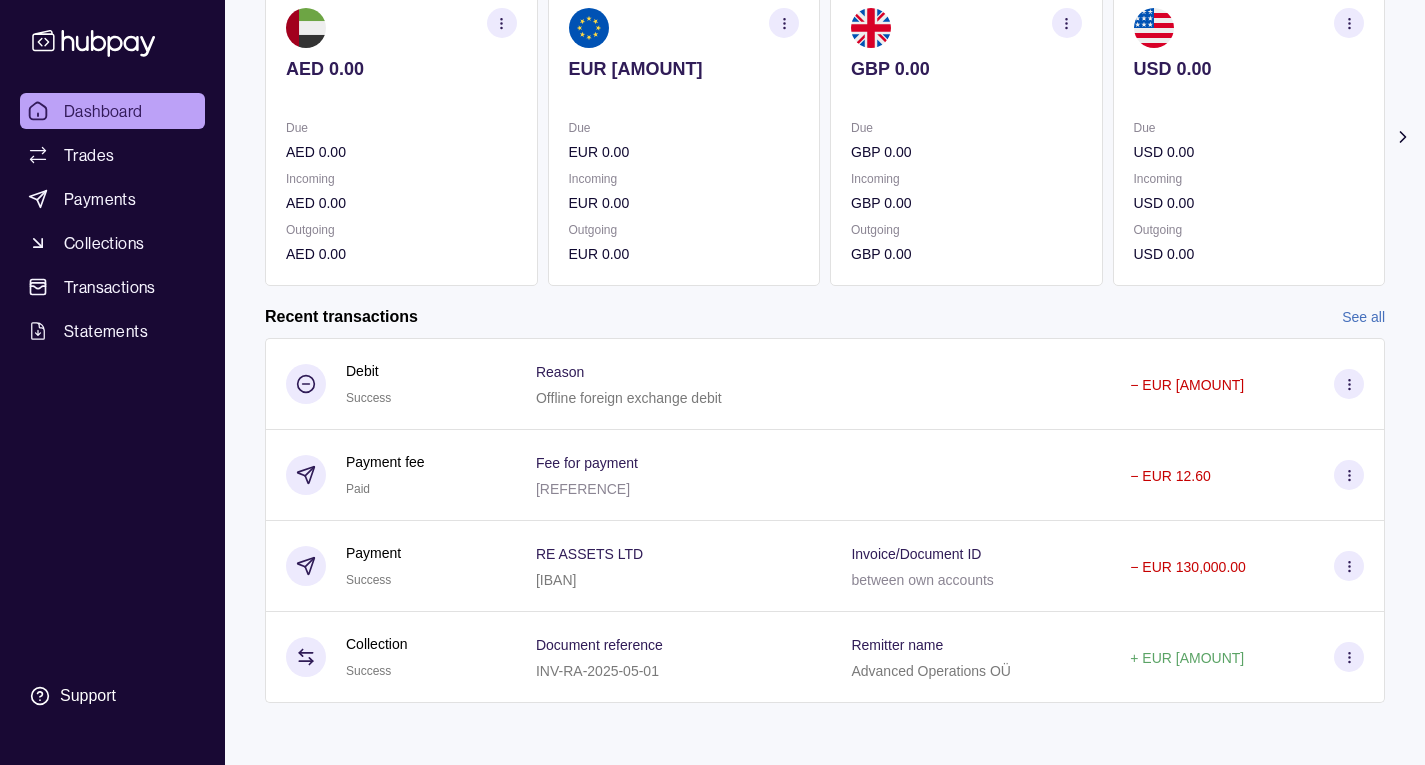scroll, scrollTop: 244, scrollLeft: 0, axis: vertical 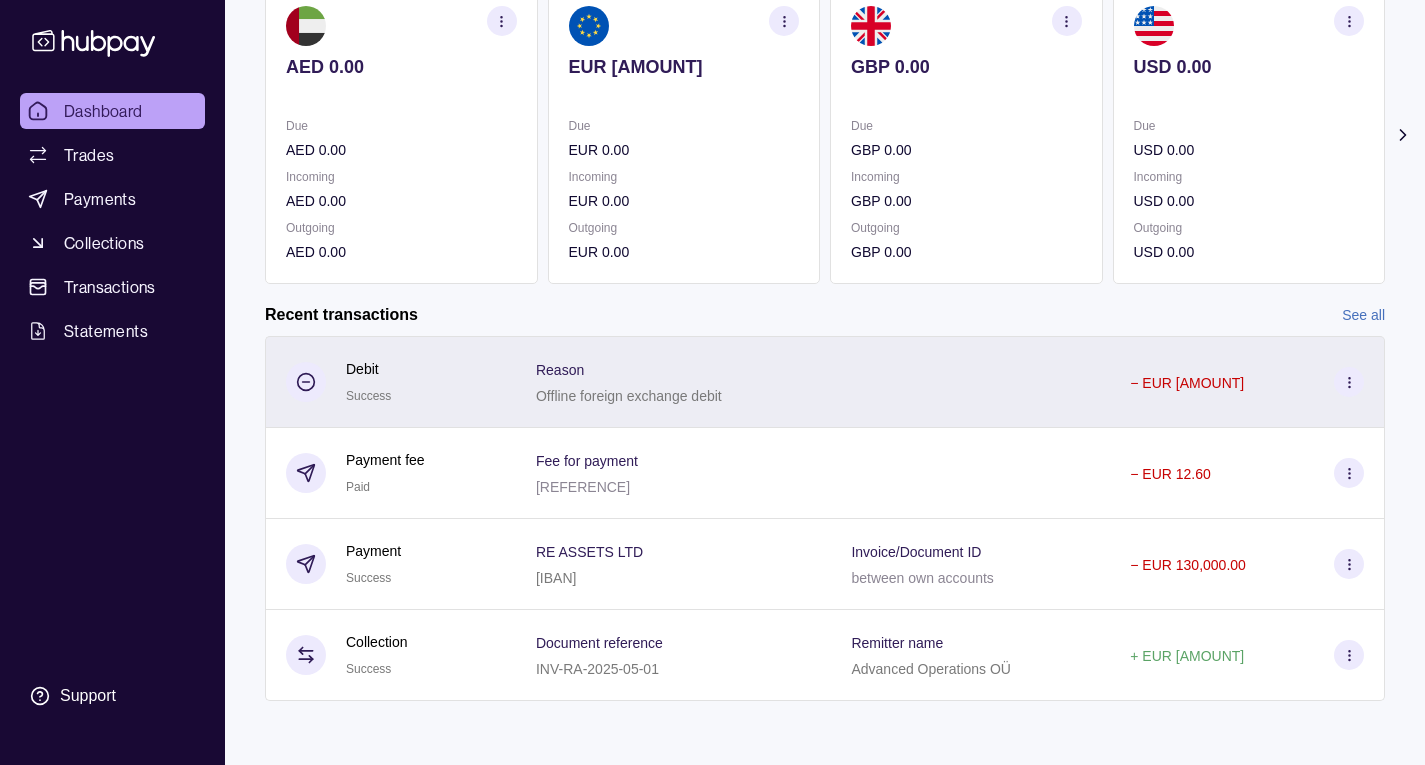 click on "Reason Offline foreign exchange debit" at bounding box center (673, 382) 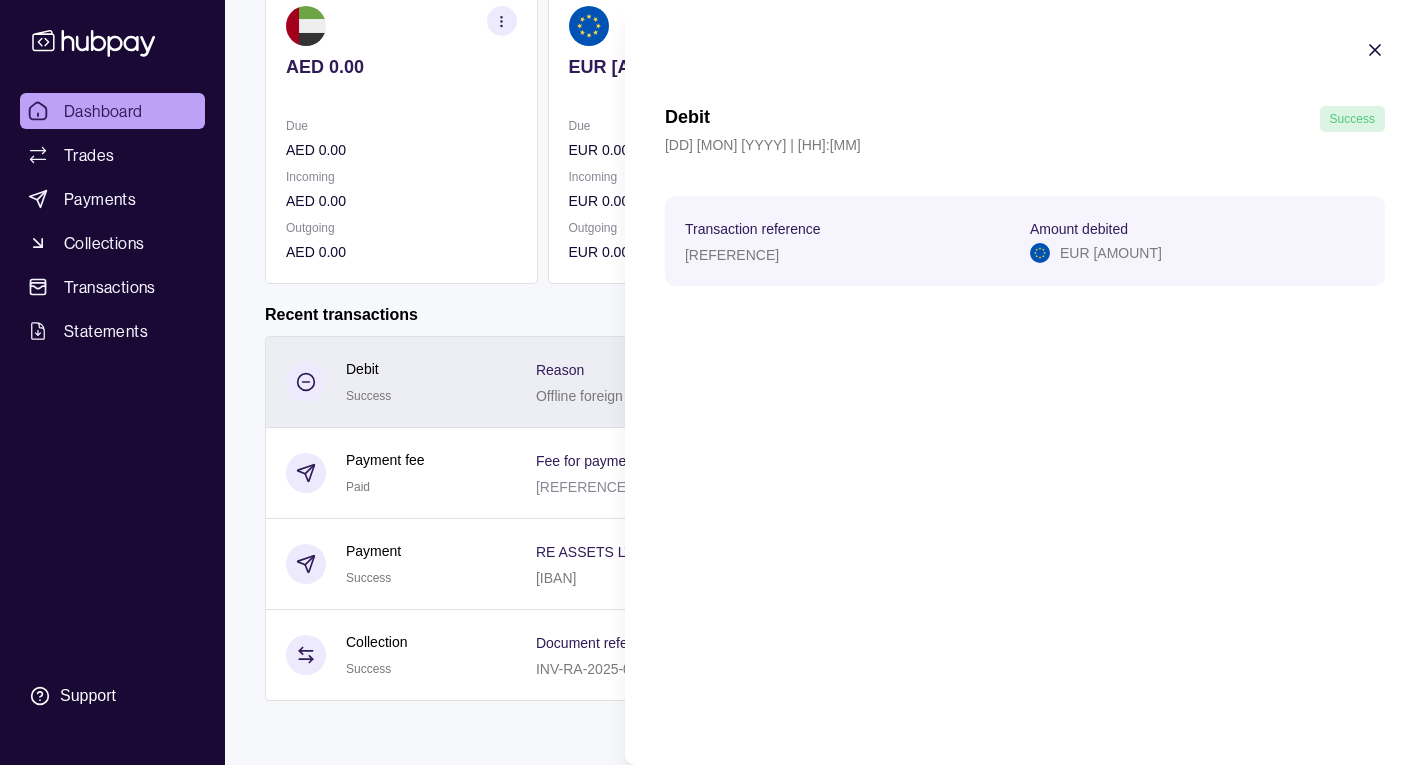 click on "Dashboard Trades Payments Collections Transactions Statements Support S Hello,  [FIRST] [LAST] Re Assets LTD Account Terms and conditions Privacy policy Sign out Dashboard Add funds AED 0.00                                                                                                               Due AED 0.00 Incoming AED 0.00 Outgoing AED 0.00 EUR 18,037.40                                                                                                               Due EUR 0.00 Incoming EUR 0.00 Outgoing EUR 0.00 GBP 0.00                                                                                                               Due GBP 0.00 Incoming GBP 0.00 Outgoing GBP 0.00 USD 0.00" at bounding box center [712, 260] 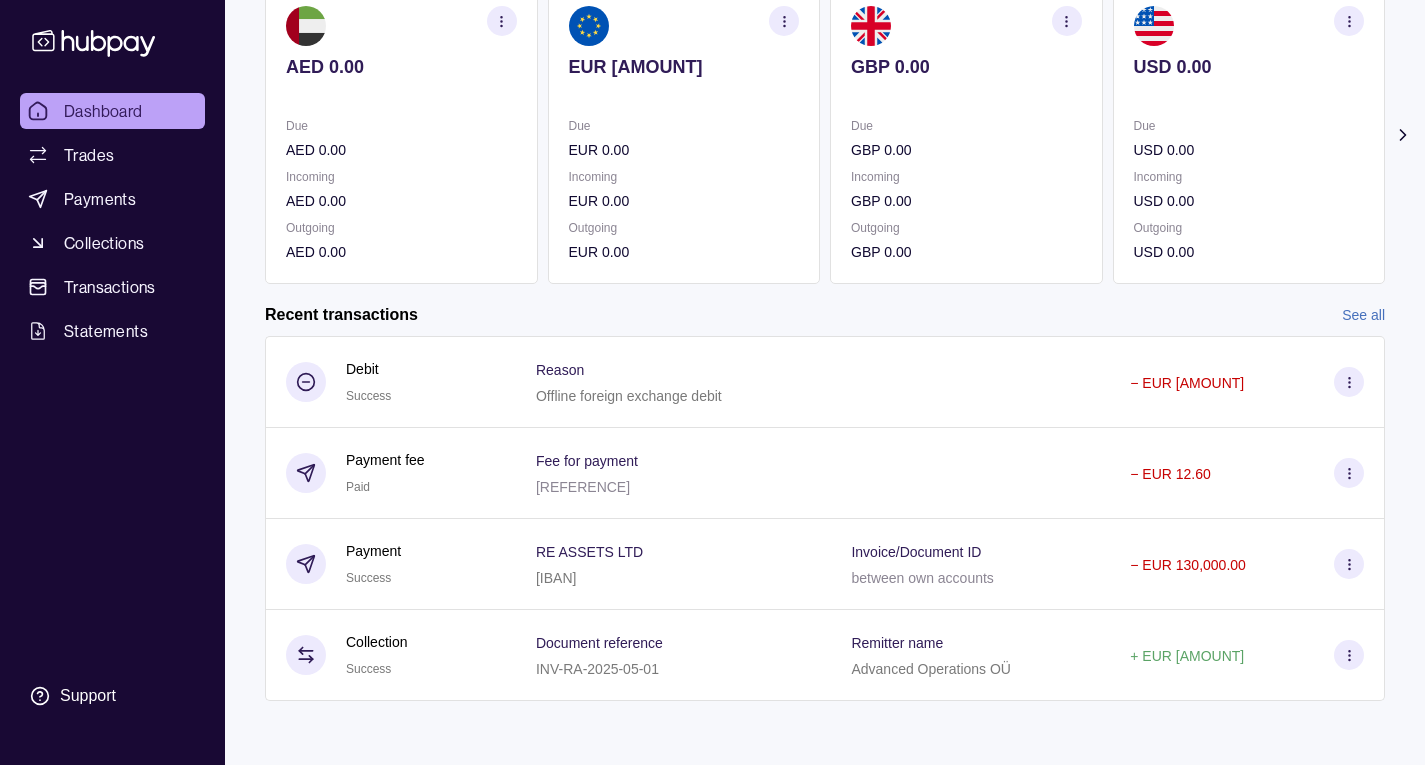 click 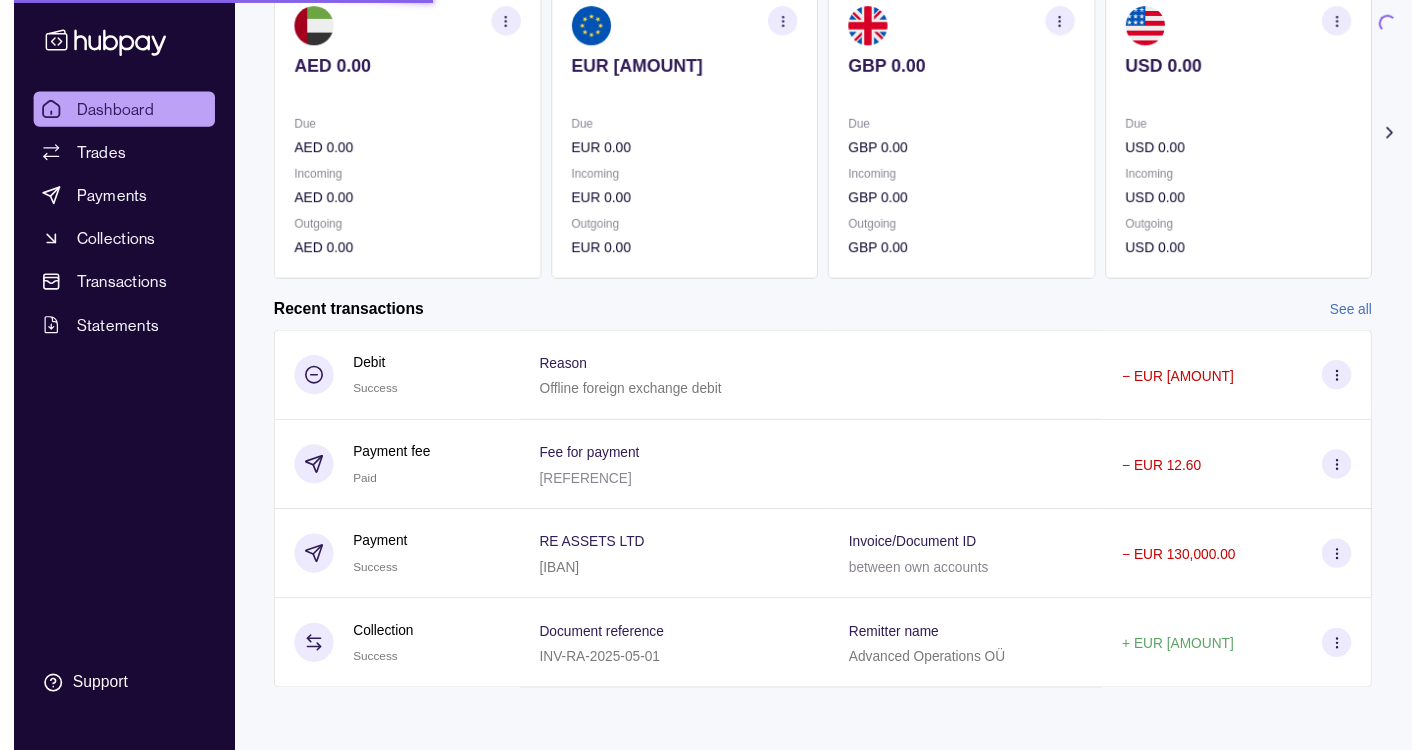 scroll, scrollTop: 0, scrollLeft: 0, axis: both 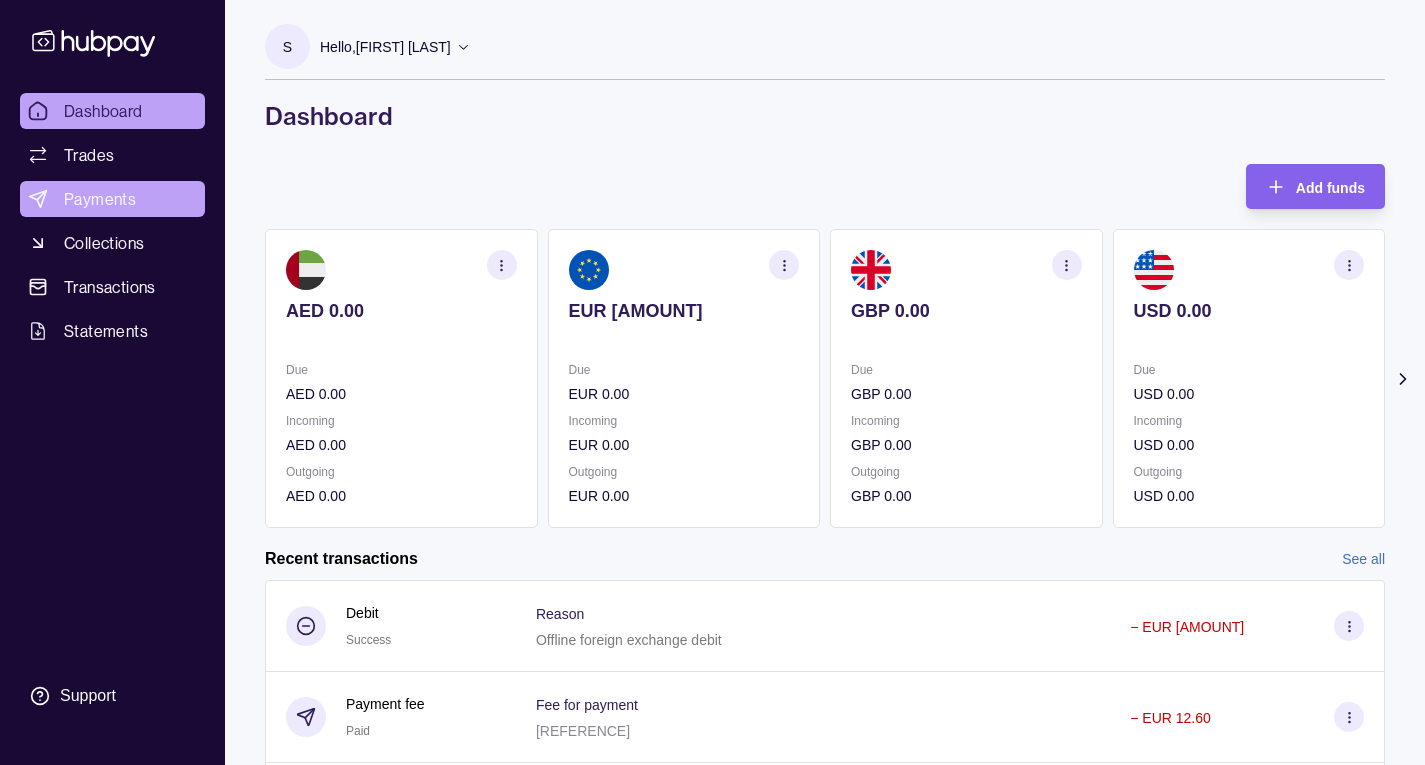 click on "Payments" at bounding box center (112, 199) 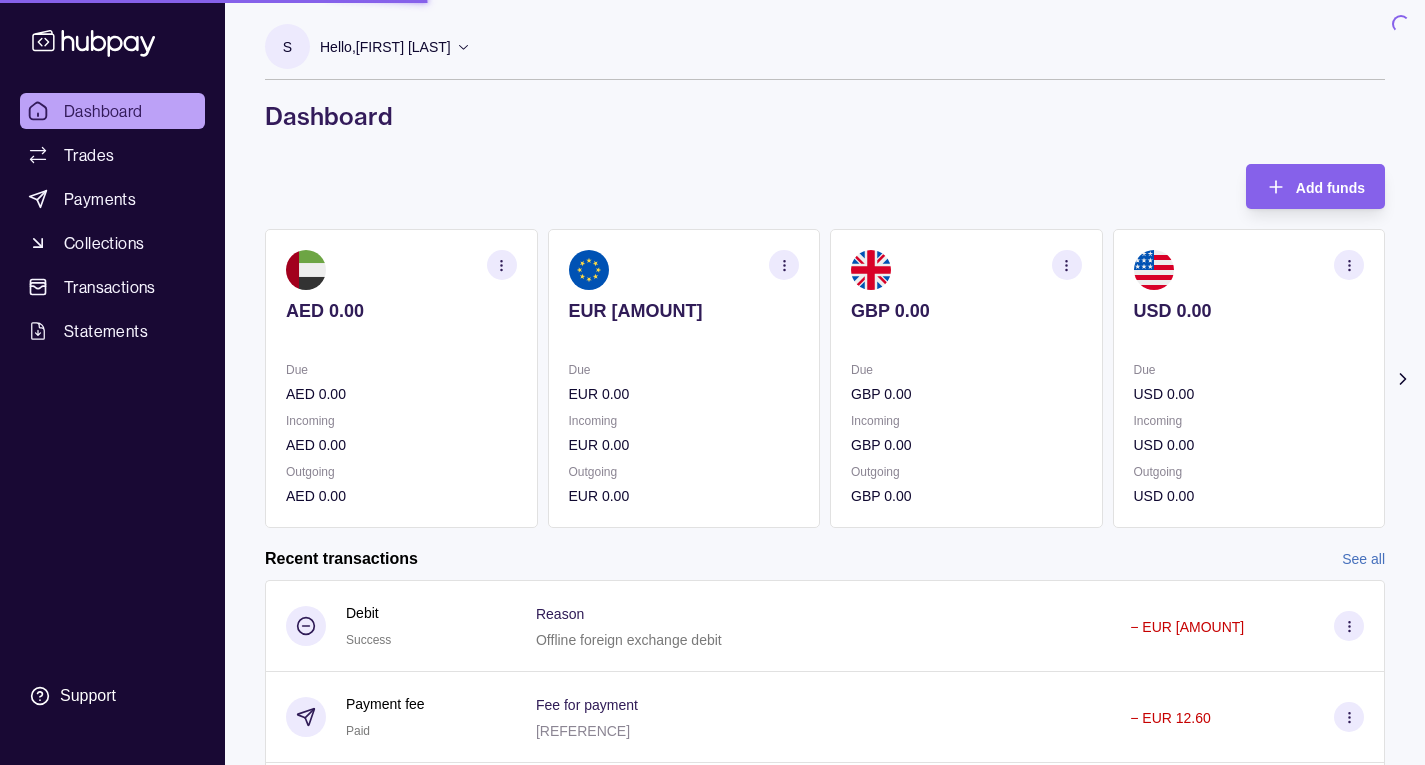 click 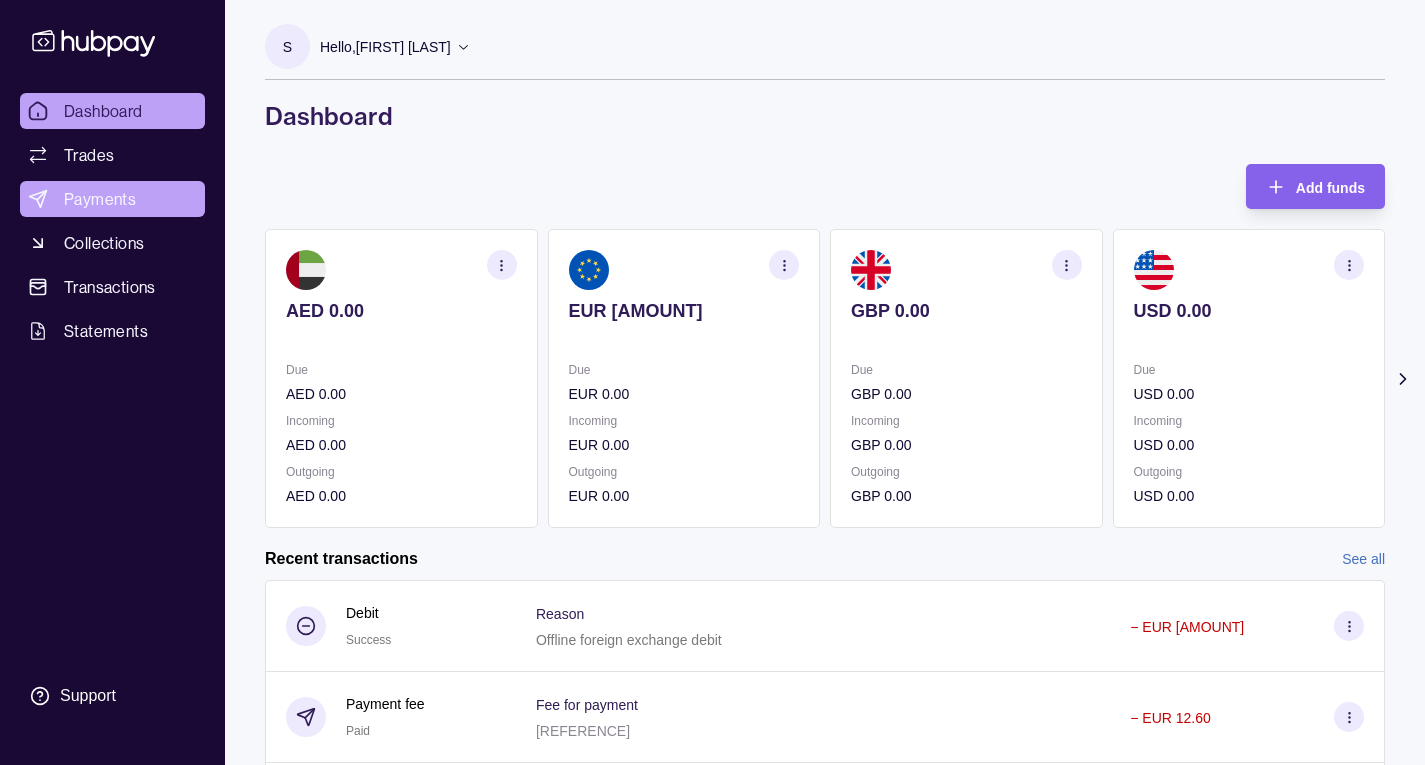 click on "Payments" at bounding box center [112, 199] 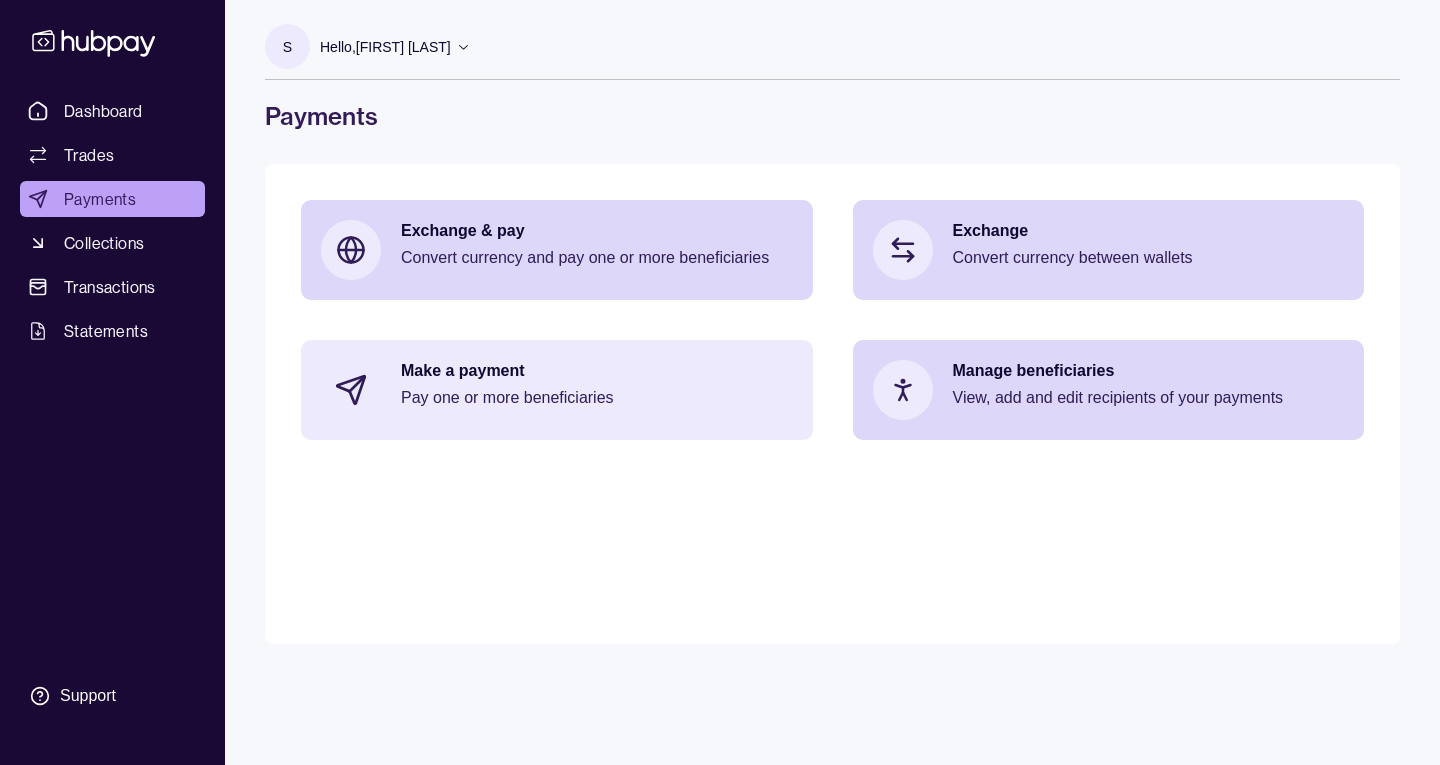 click on "Pay one or more beneficiaries" at bounding box center (597, 398) 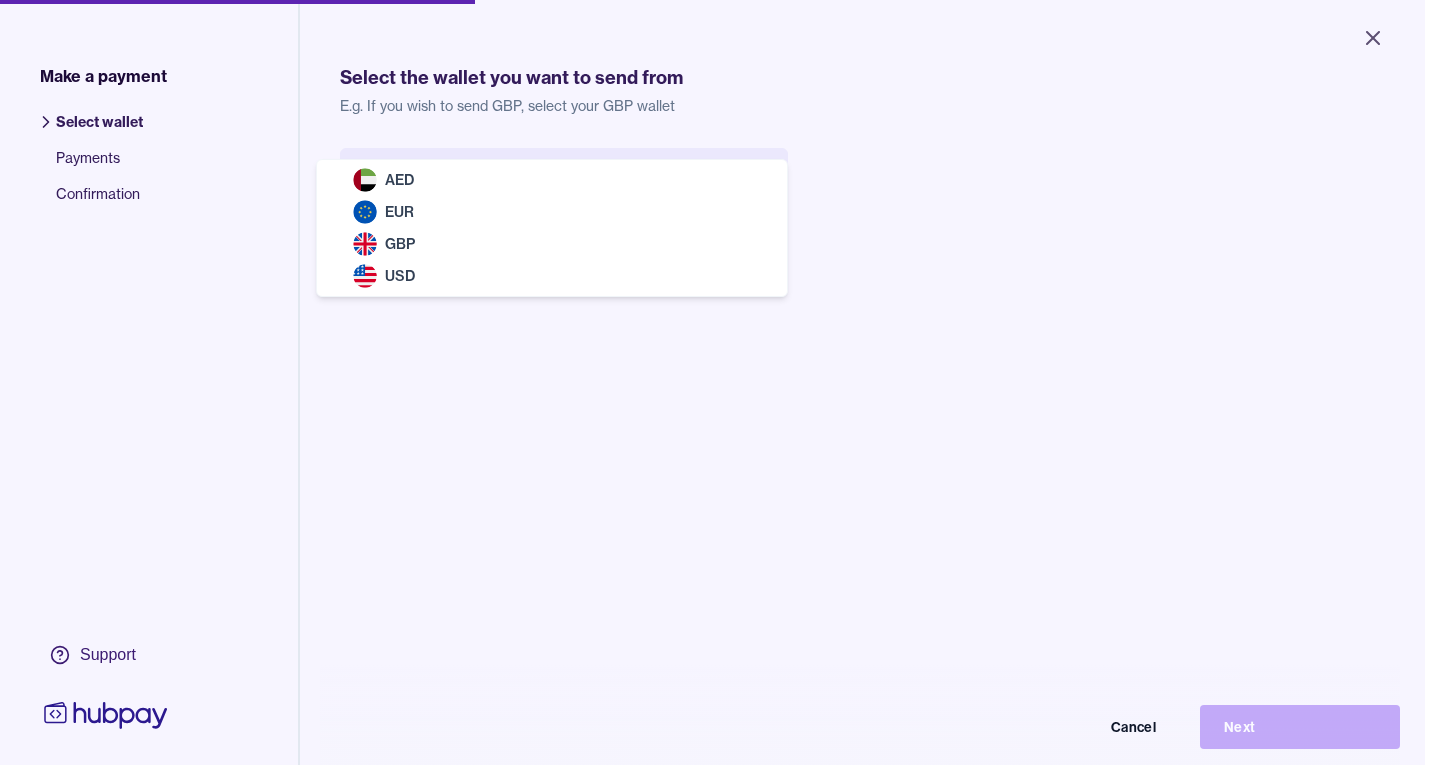 click on "Close Make a payment Select wallet Payments Confirmation Support Select the wallet you want to send from E.g. If you wish to send GBP, select your GBP wallet Select wallet Cancel Next Make a payment | Hubpay AED EUR GBP USD" at bounding box center [712, 382] 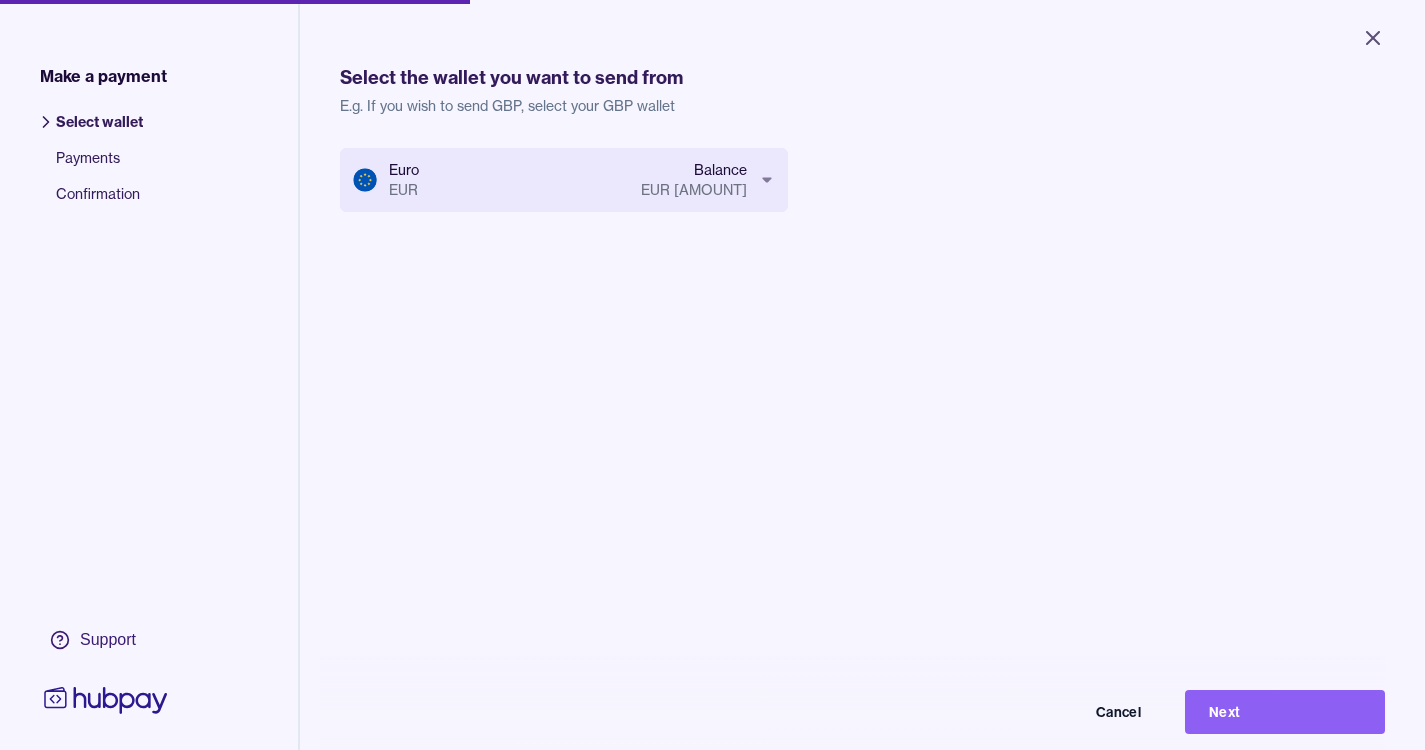 click on "Euro EUR Balance EUR 18,037.40 Cancel Next" at bounding box center (862, 523) 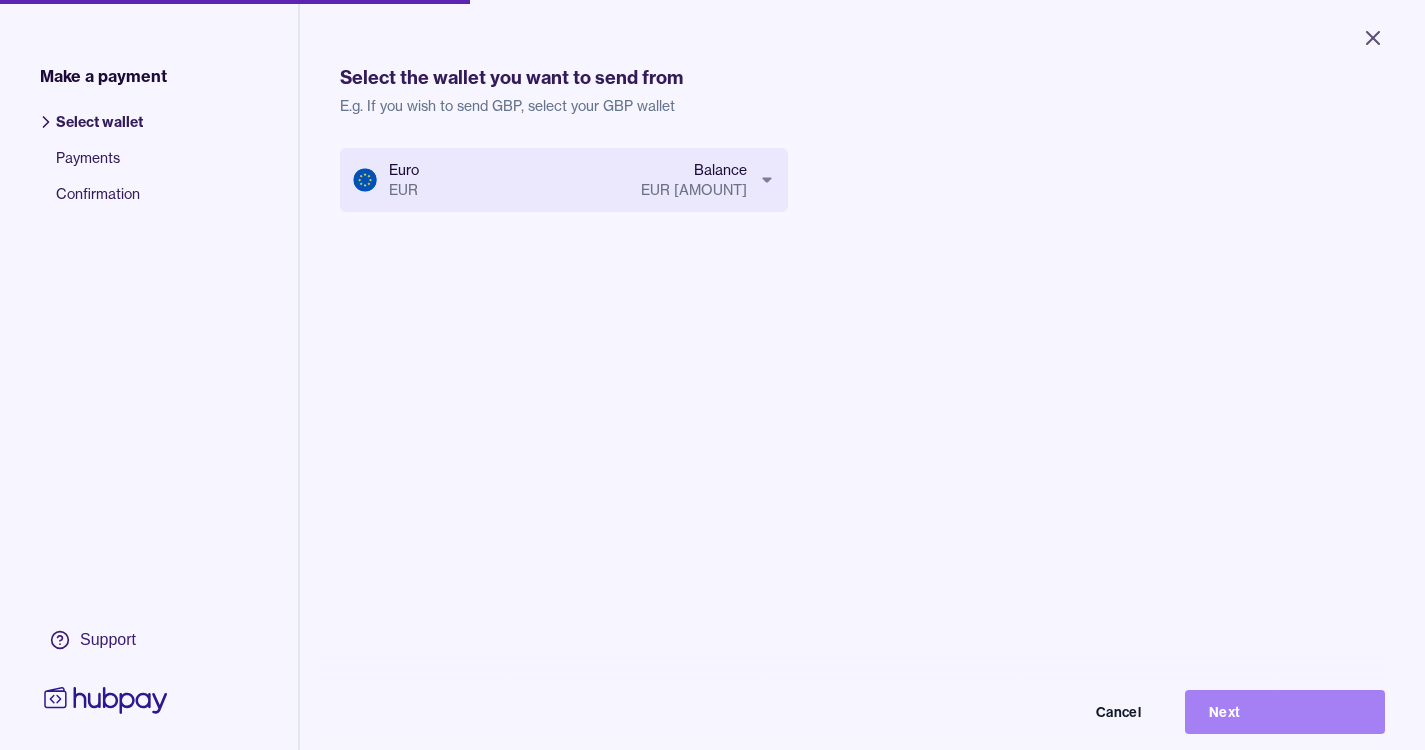 click on "Next" at bounding box center [1285, 712] 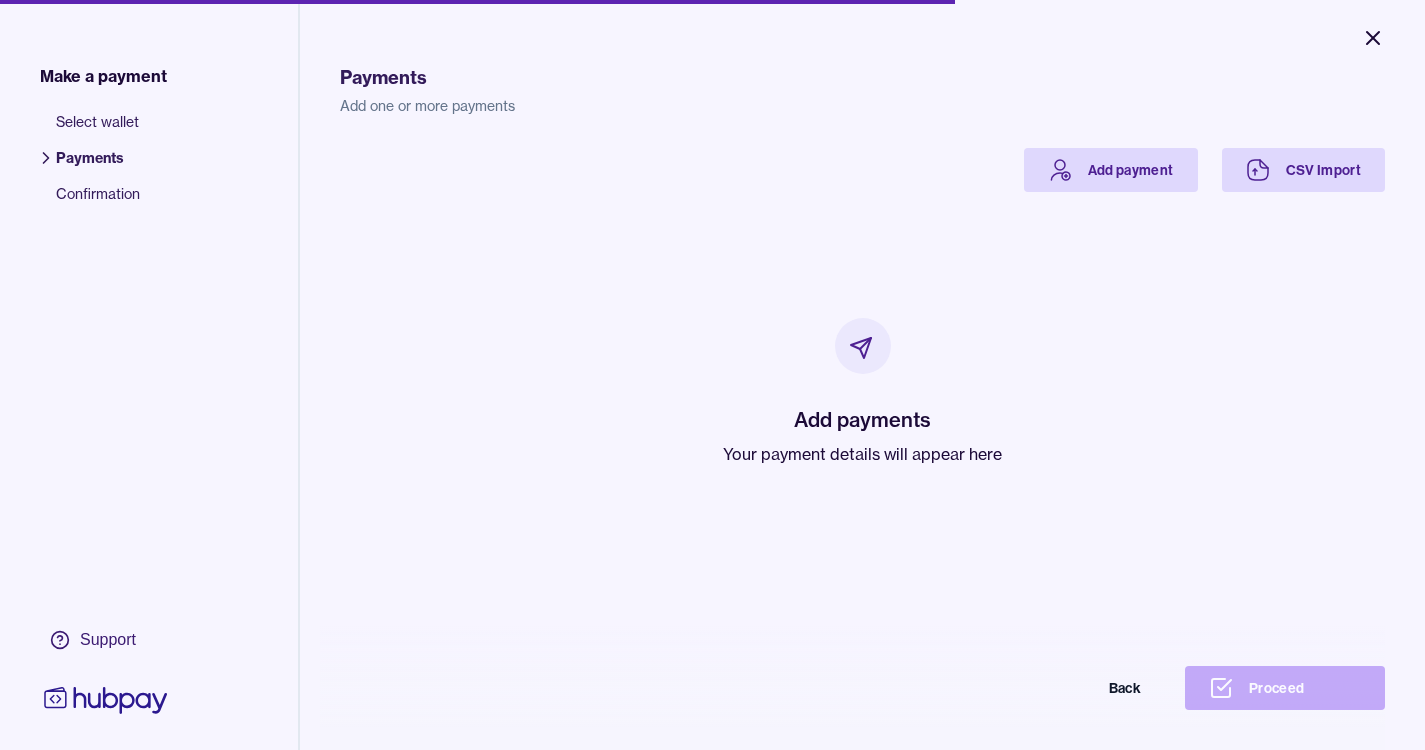 click on "Close" at bounding box center (1373, 38) 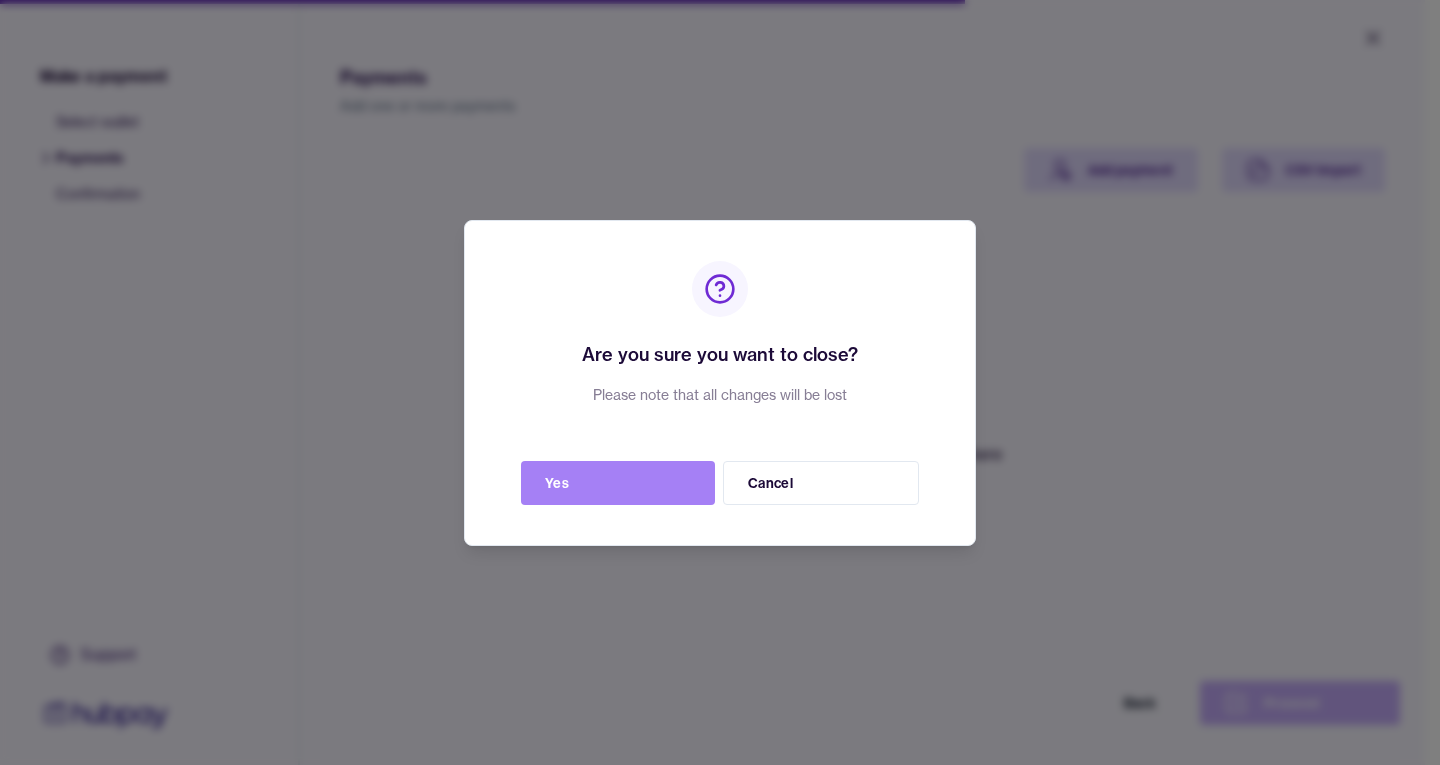 click on "Yes" at bounding box center [618, 483] 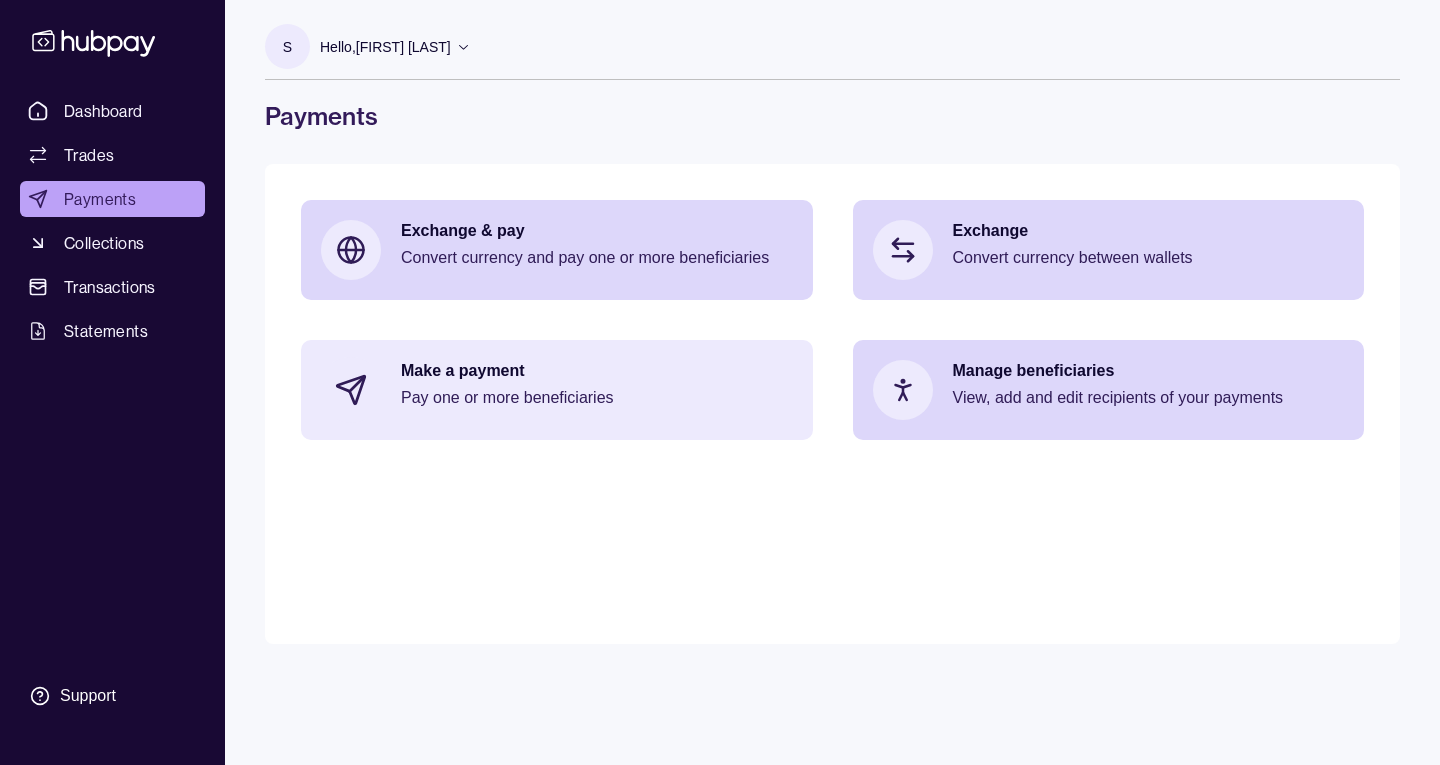 click on "Make a payment Pay one or more beneficiaries" at bounding box center (597, 390) 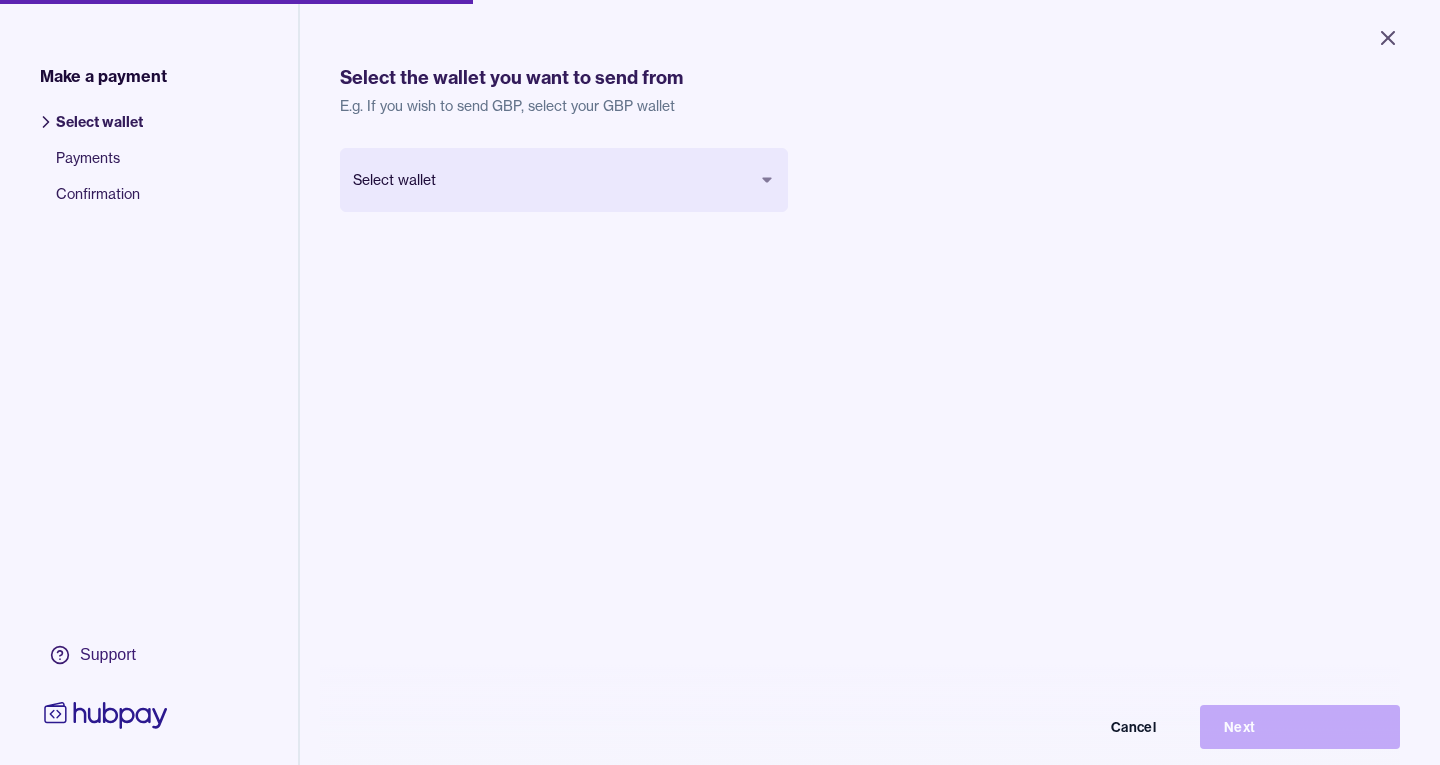 click on "Close Make a payment Select wallet Payments Confirmation Support Select the wallet you want to send from E.g. If you wish to send GBP, select your GBP wallet Select wallet Cancel Next Make a payment | Hubpay" at bounding box center [720, 382] 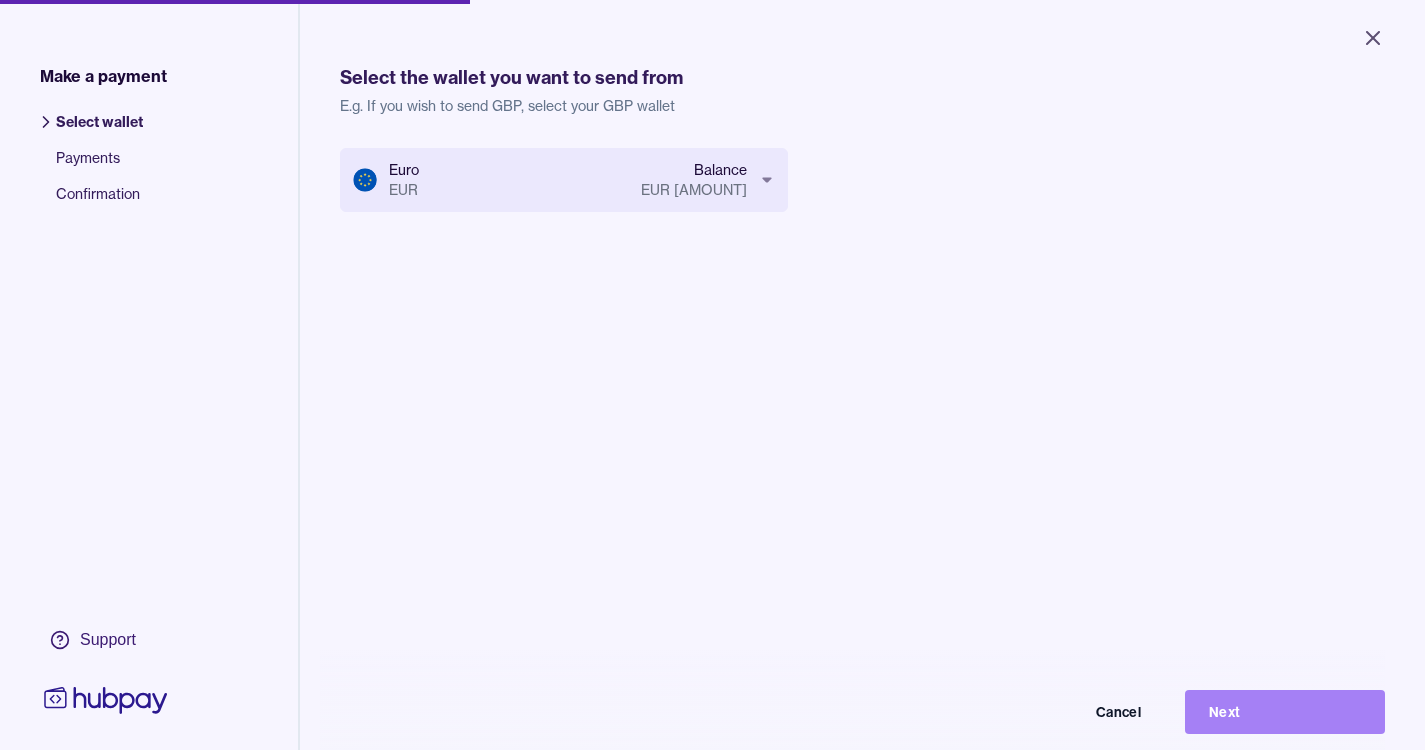 click on "Next" at bounding box center (1285, 712) 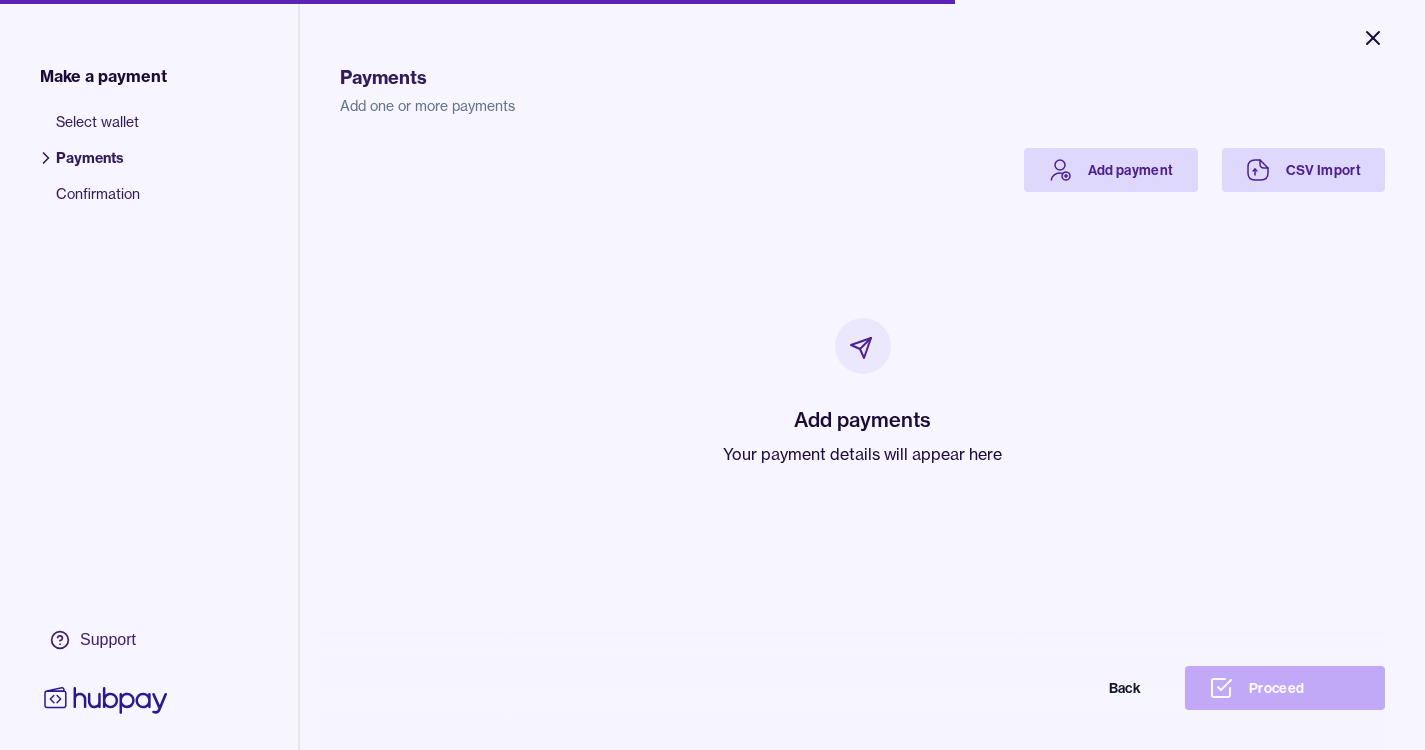 click on "Close" at bounding box center (1373, 38) 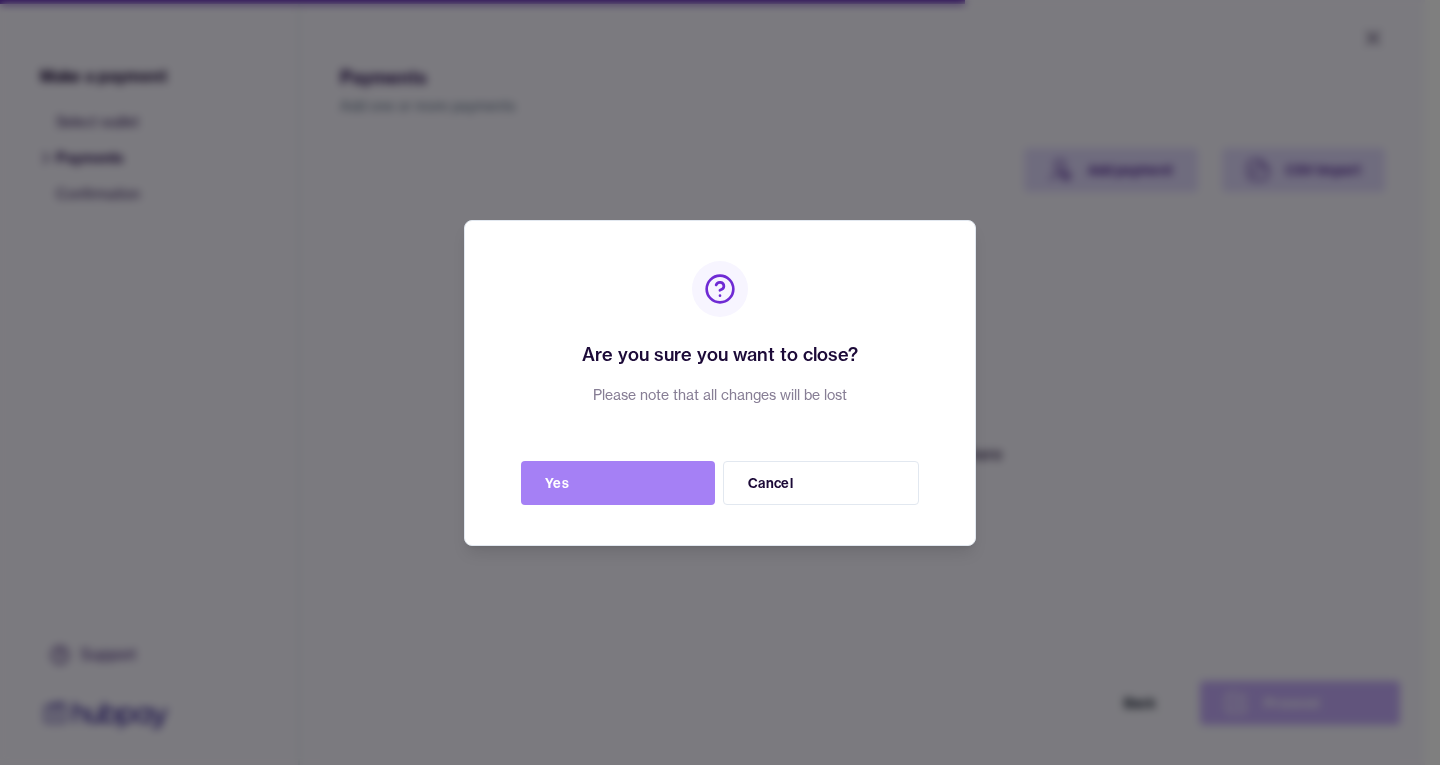 click on "Yes" at bounding box center (618, 483) 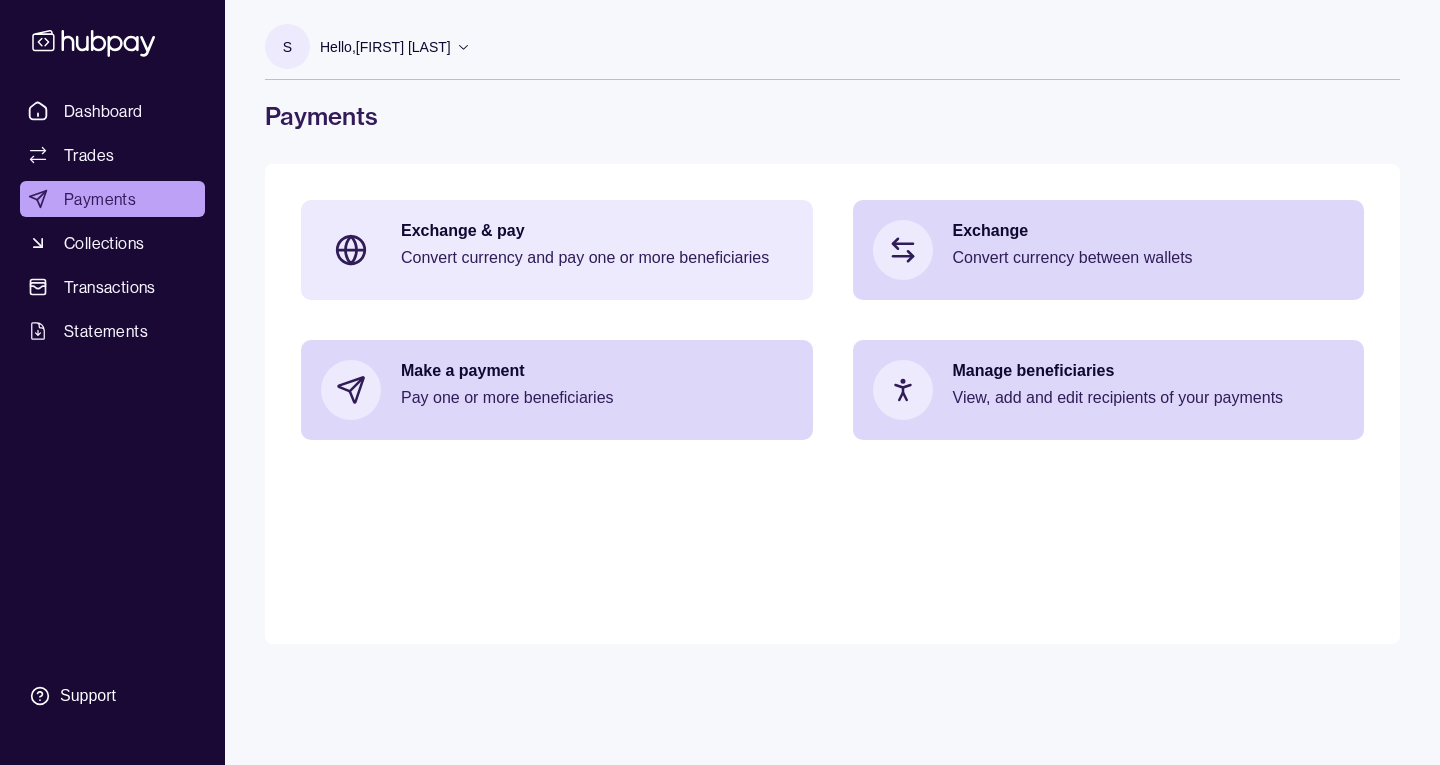 click on "Exchange & pay" at bounding box center (597, 231) 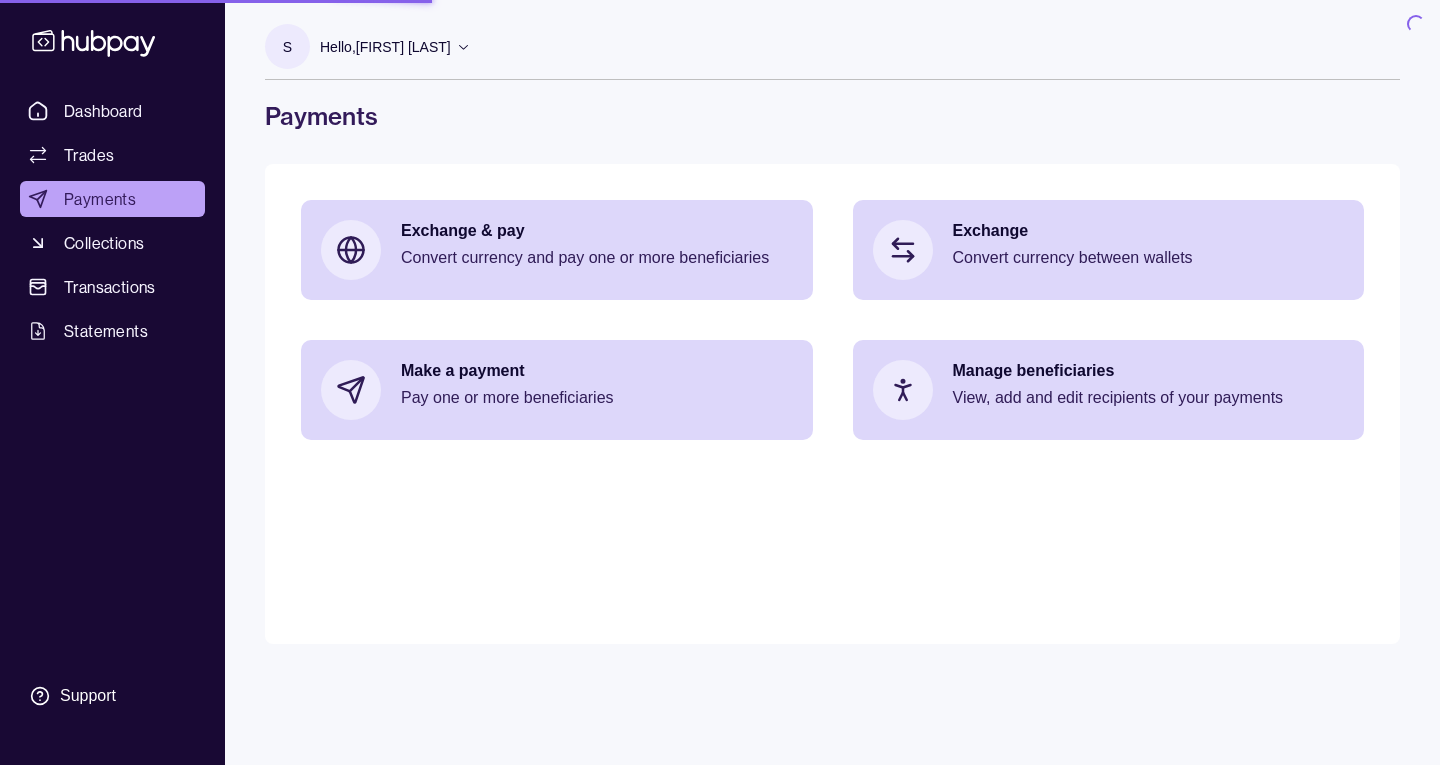 click on "Payments" at bounding box center (100, 199) 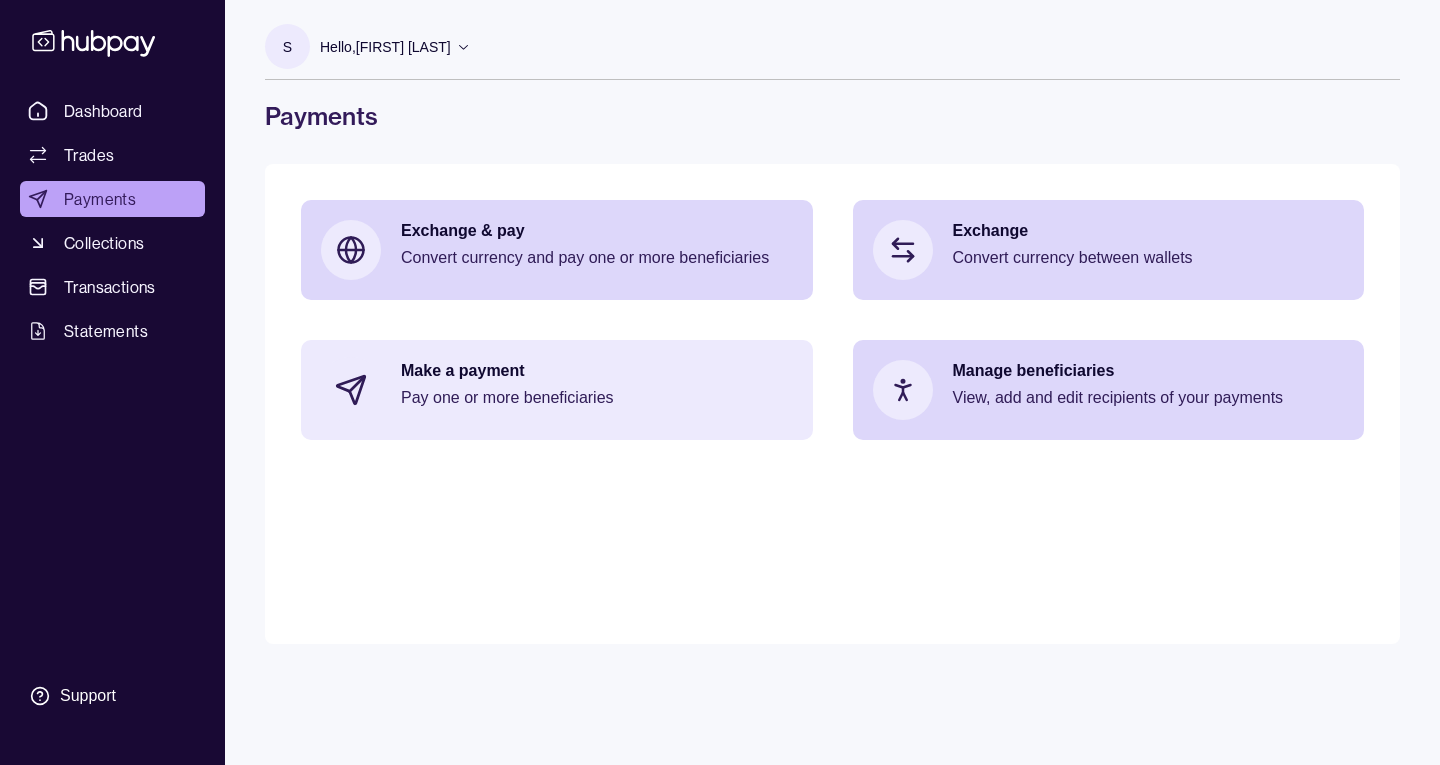 click on "Pay one or more beneficiaries" at bounding box center (597, 398) 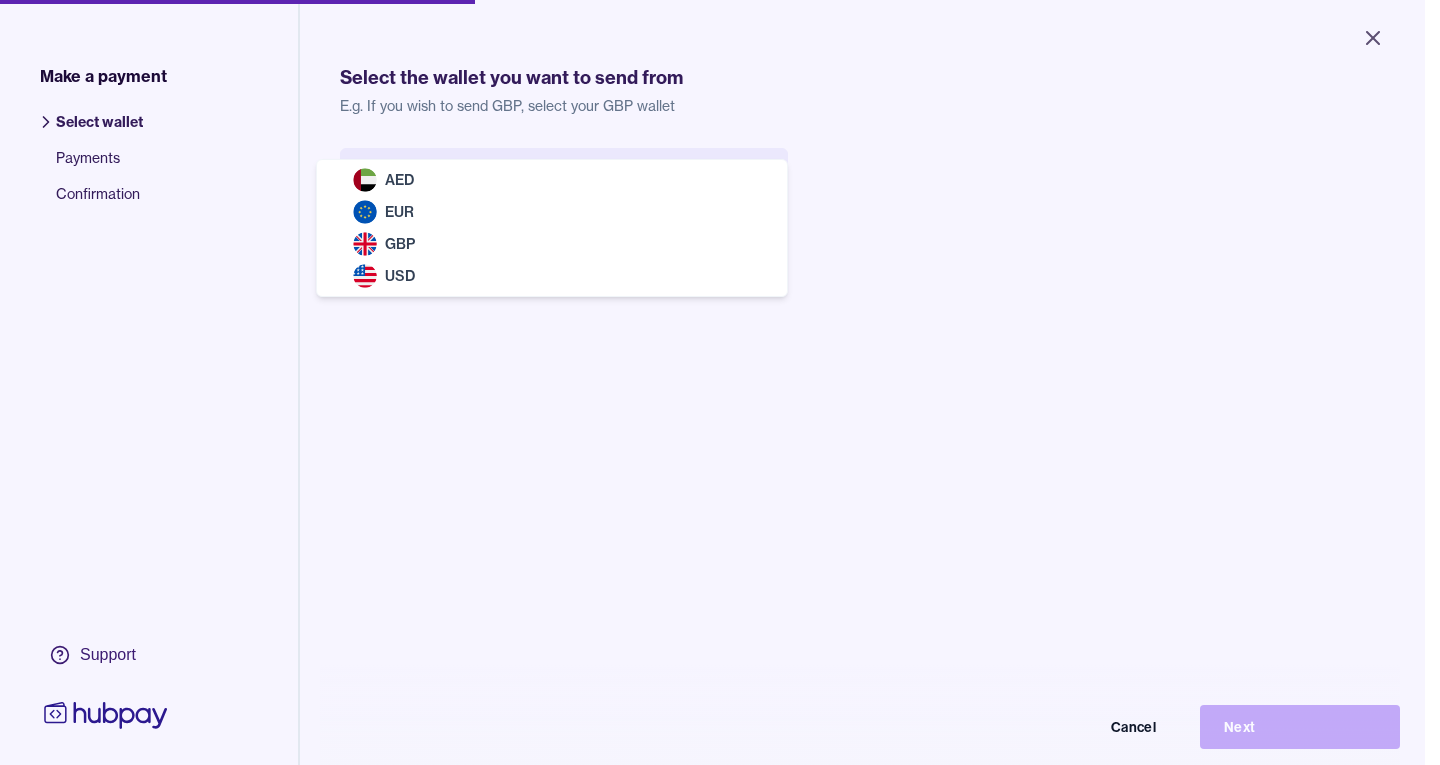 click on "Close Make a payment Select wallet Payments Confirmation Support Select the wallet you want to send from E.g. If you wish to send GBP, select your GBP wallet Select wallet Cancel Next Make a payment | Hubpay AED EUR GBP USD" at bounding box center (712, 382) 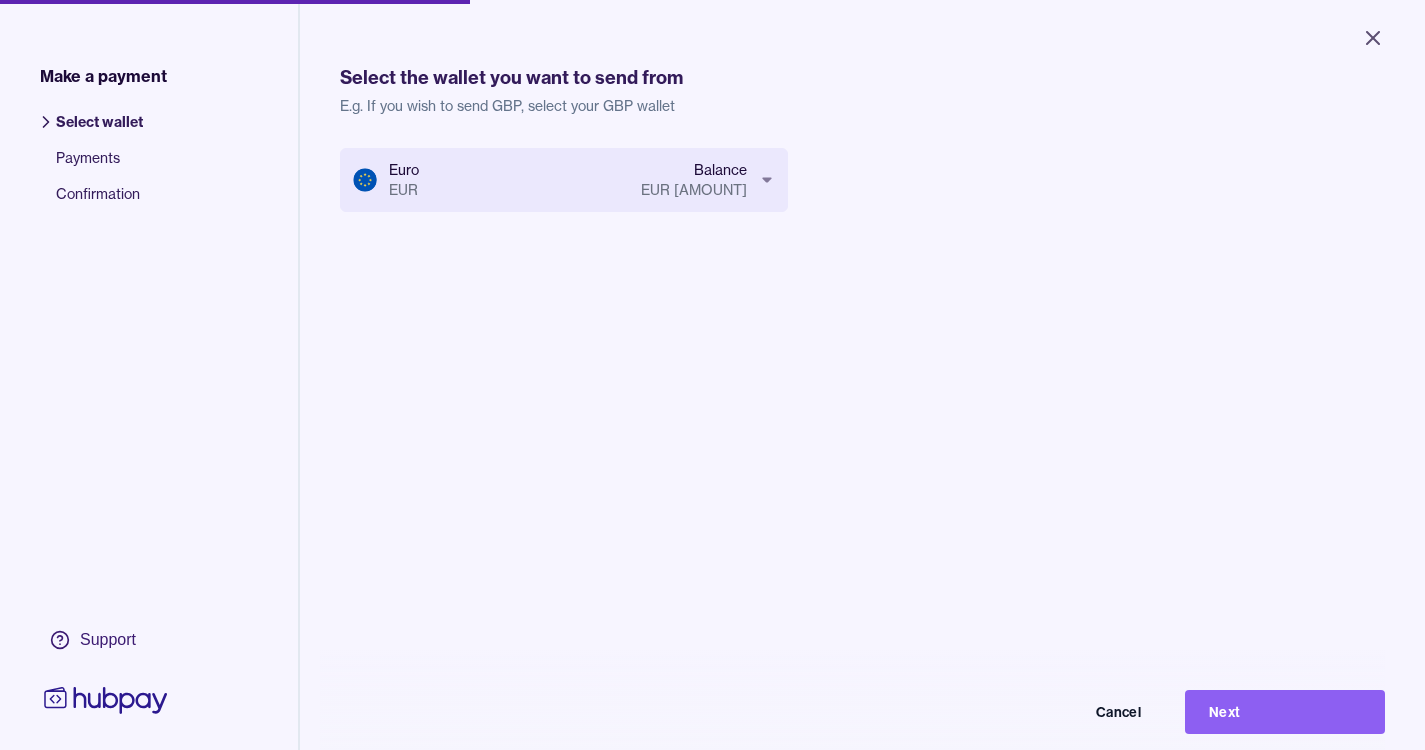 click on "Euro EUR Balance EUR 18,037.40 Cancel Next" at bounding box center (564, 212) 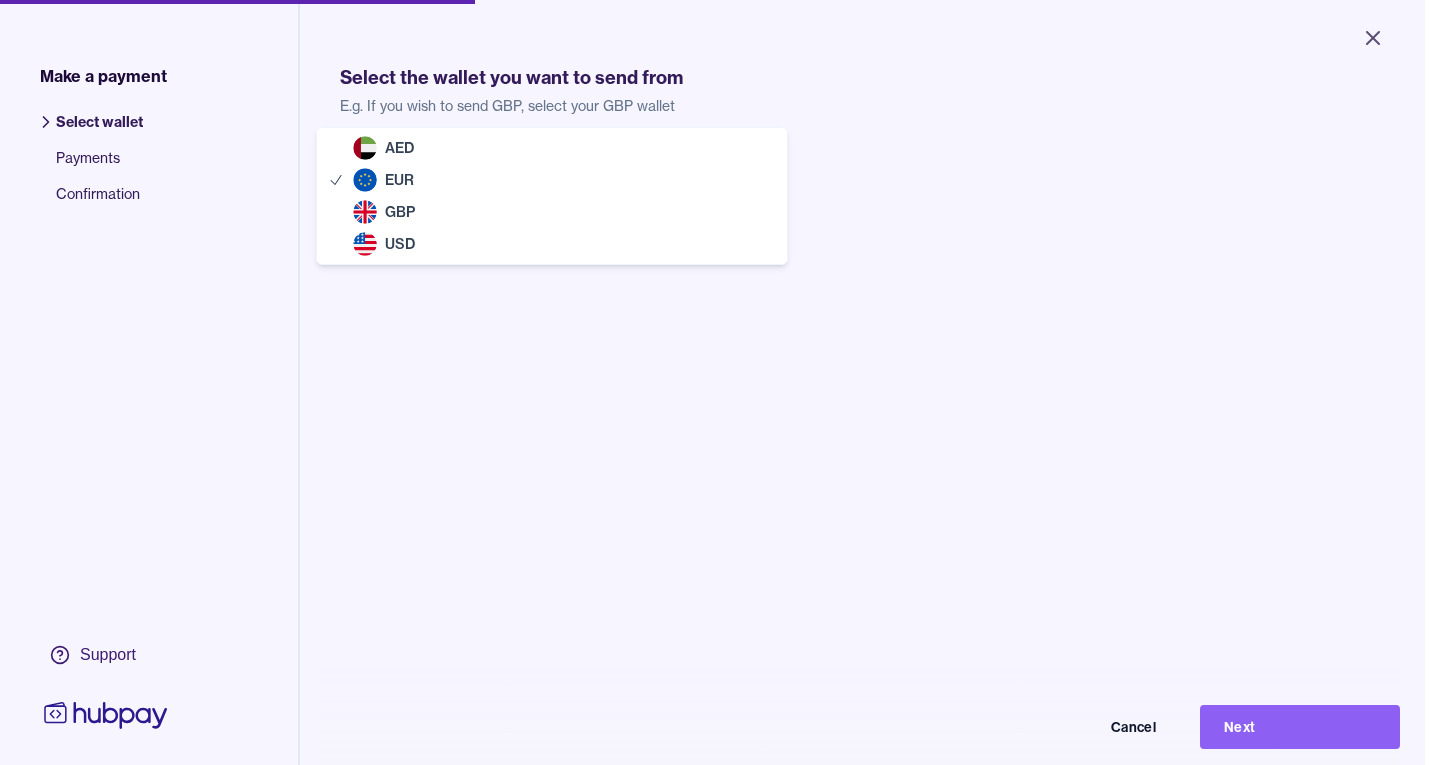 click on "Close Make a payment Select wallet Payments Confirmation Support Select the wallet you want to send from E.g. If you wish to send GBP, select your GBP wallet Euro EUR Balance EUR 18,037.40 Cancel Next Make a payment | Hubpay AED EUR GBP USD" at bounding box center [712, 382] 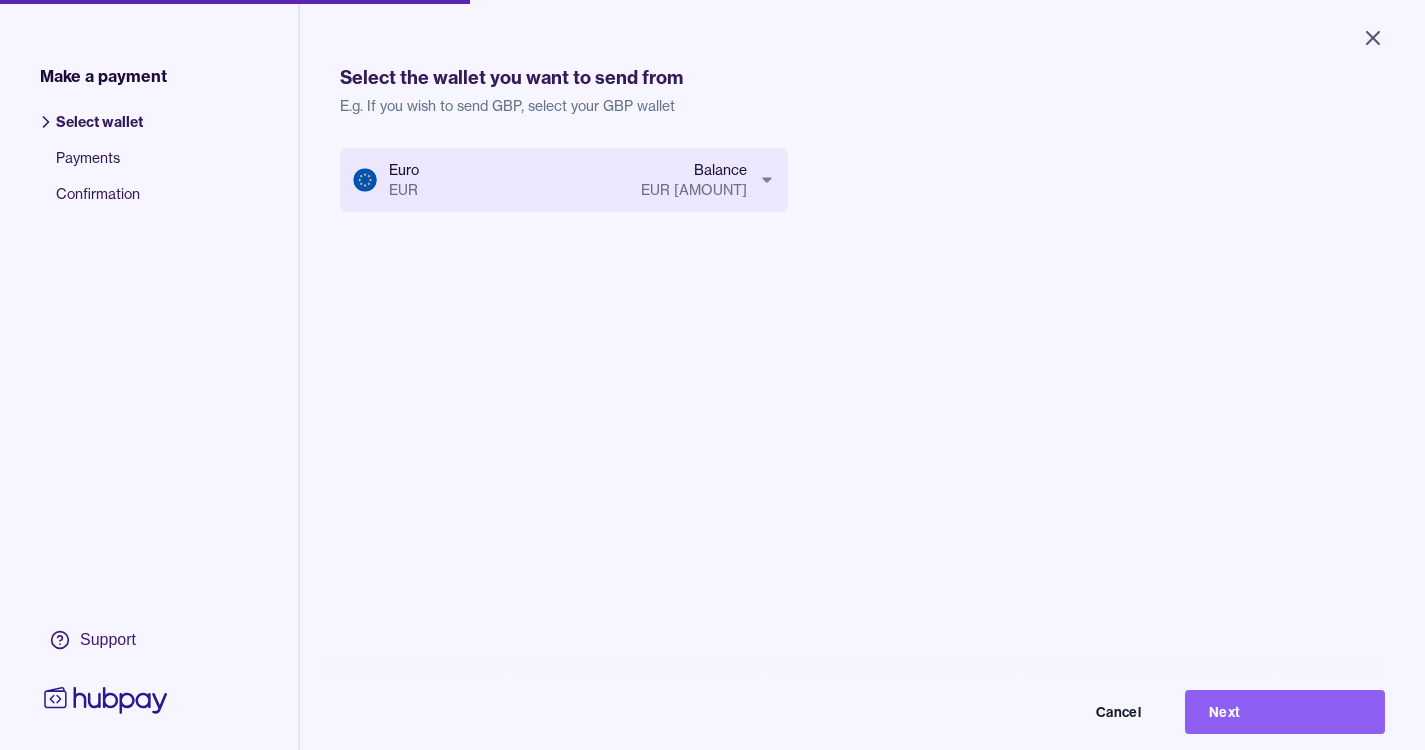 click on "Select wallet" at bounding box center (99, 130) 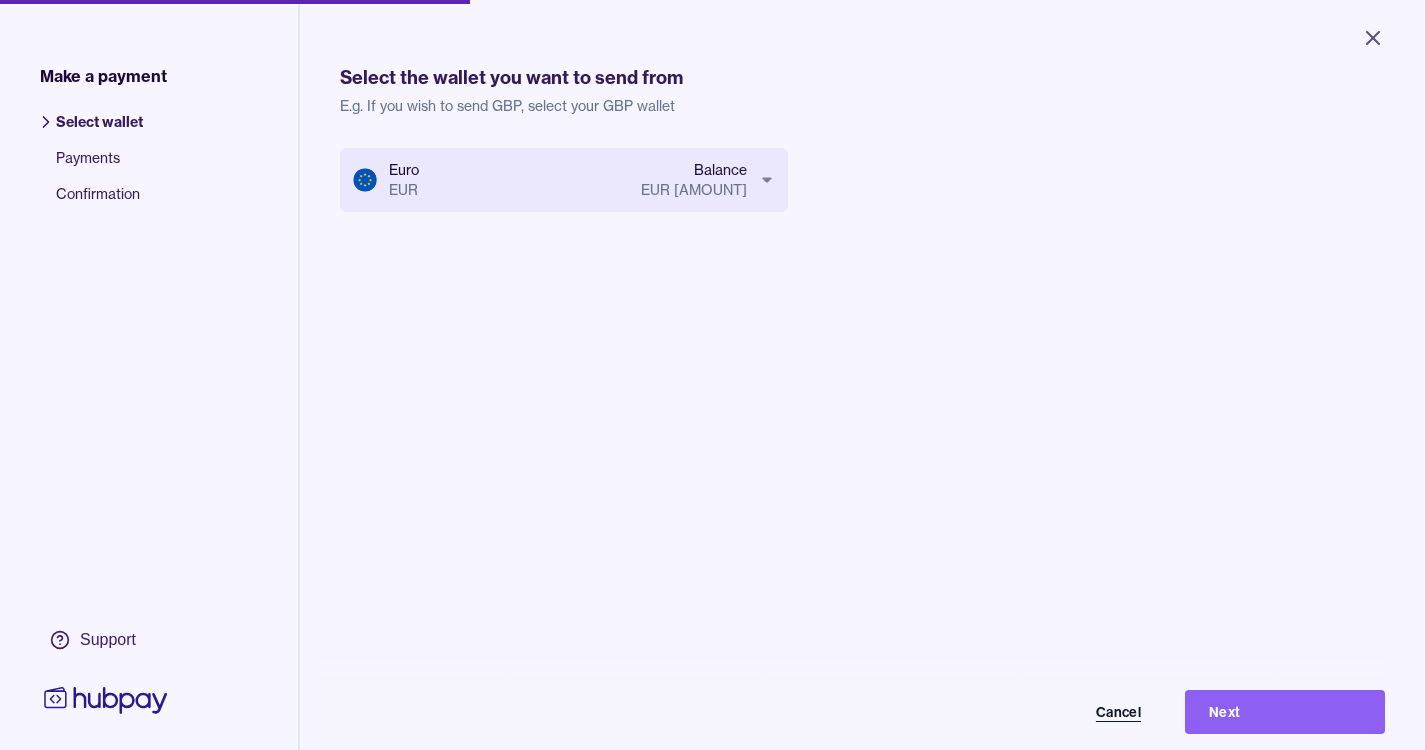 click on "Cancel" at bounding box center [1065, 712] 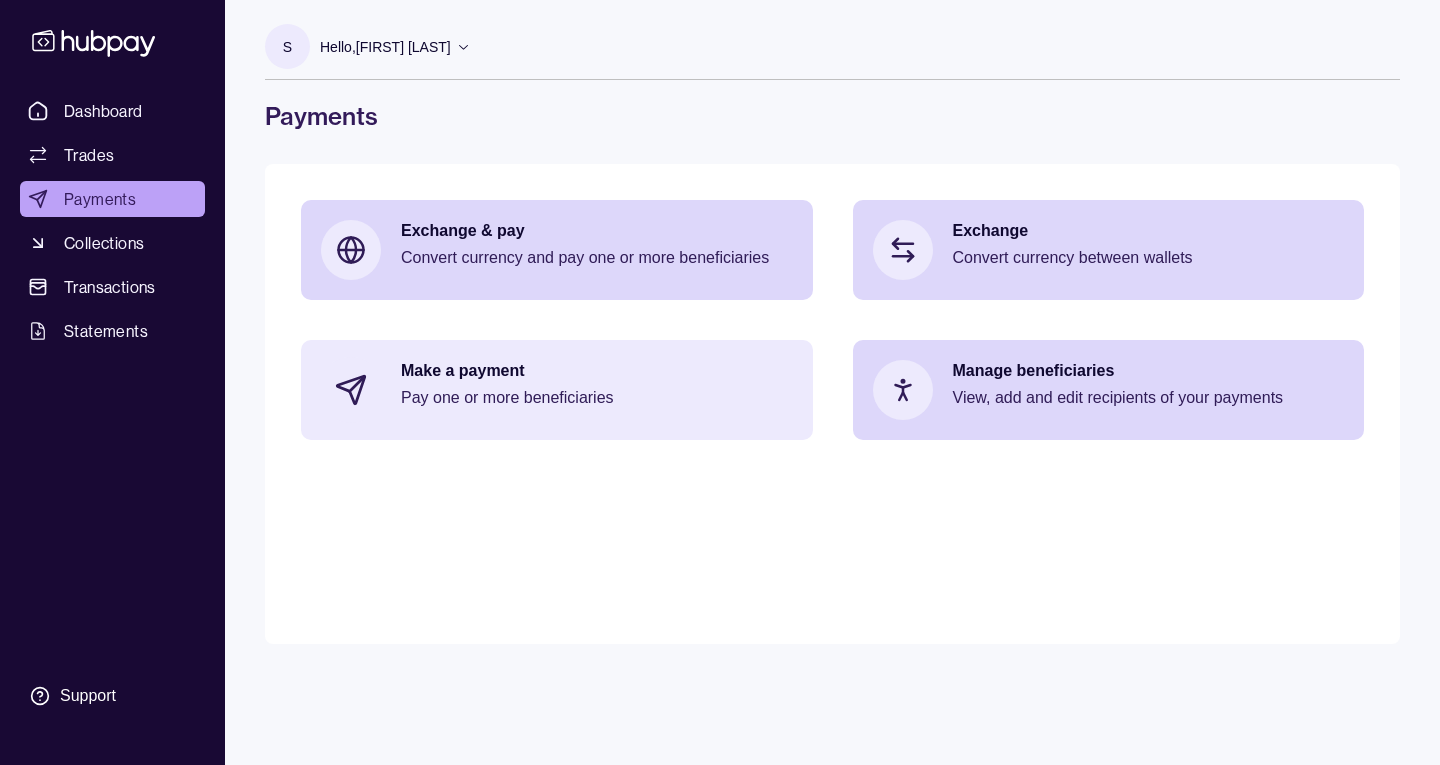 click on "Pay one or more beneficiaries" at bounding box center [597, 398] 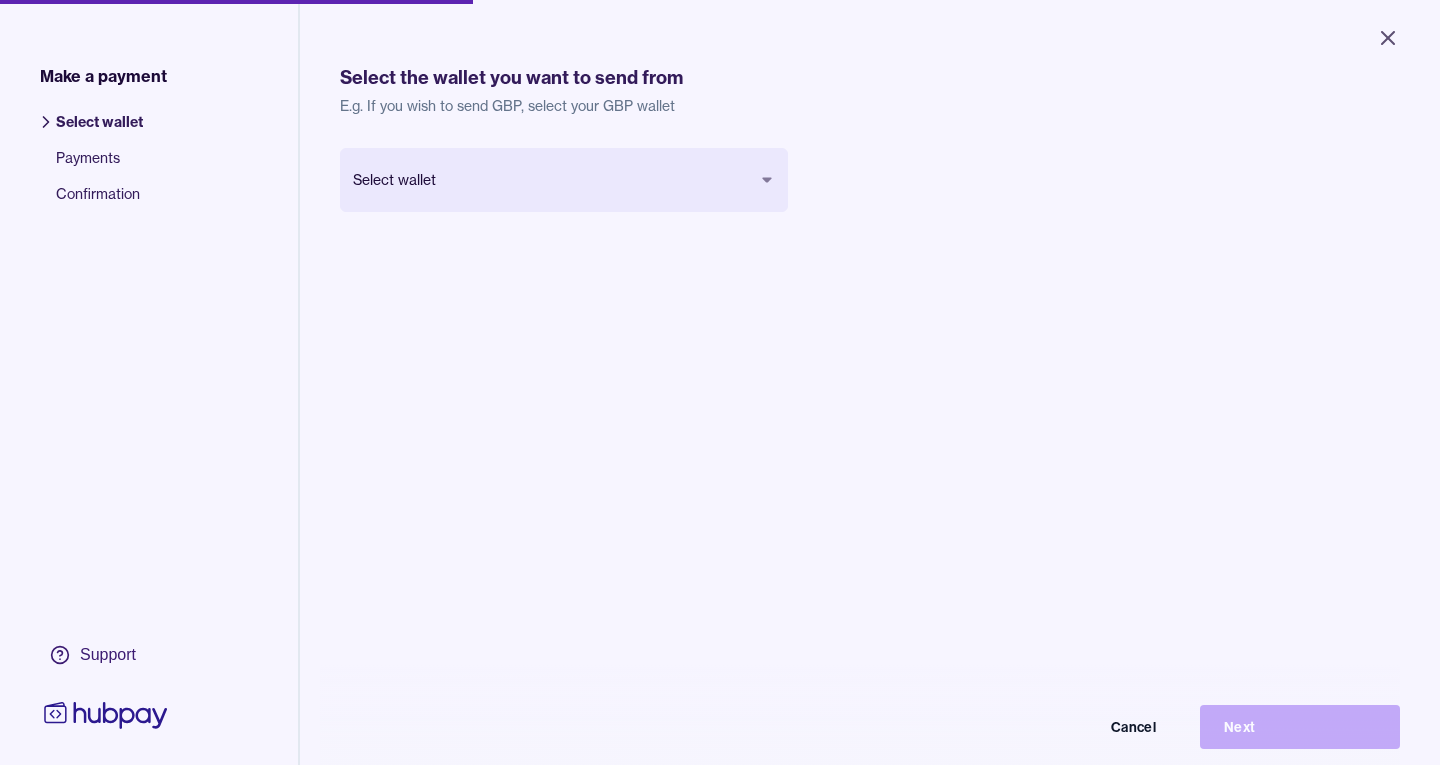 click on "Close Make a payment Select wallet Payments Confirmation Support Select the wallet you want to send from E.g. If you wish to send GBP, select your GBP wallet Select wallet Cancel Next Make a payment | Hubpay" at bounding box center (720, 382) 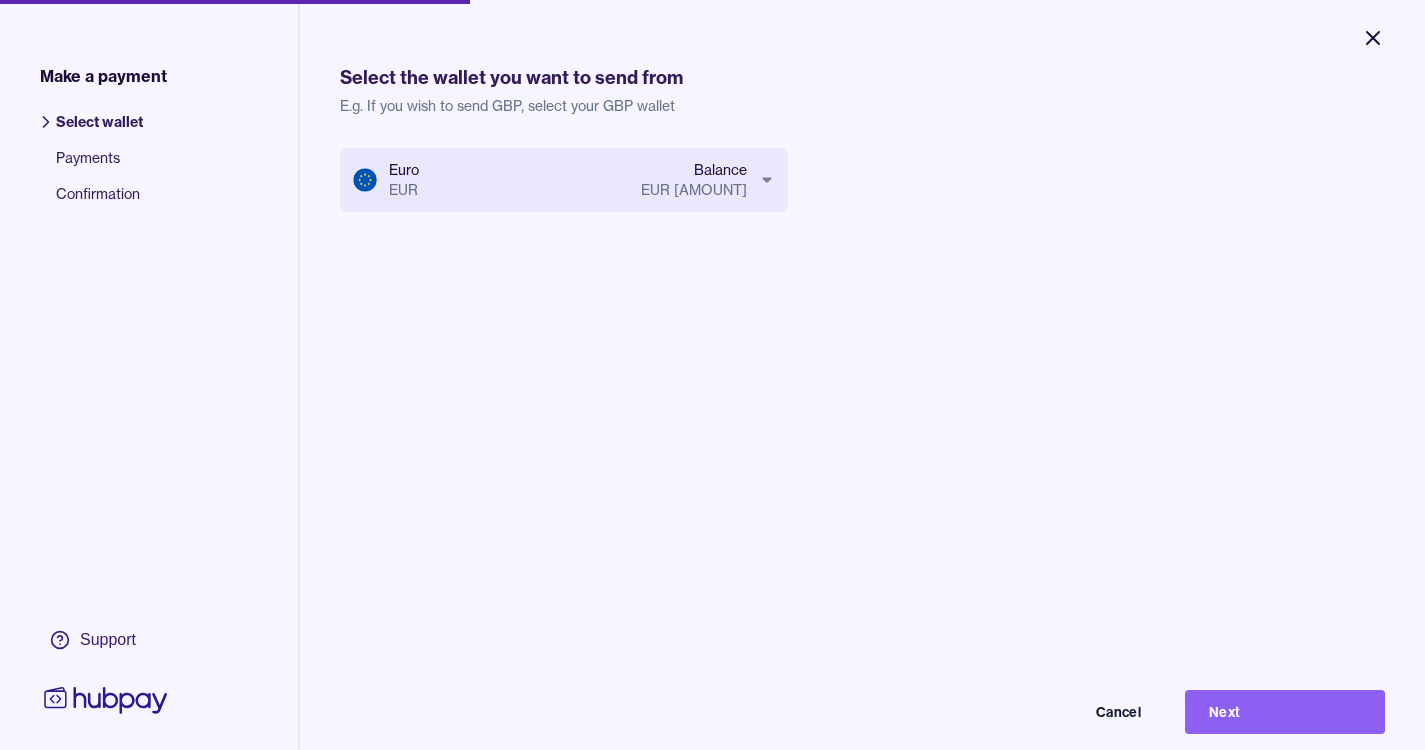 click 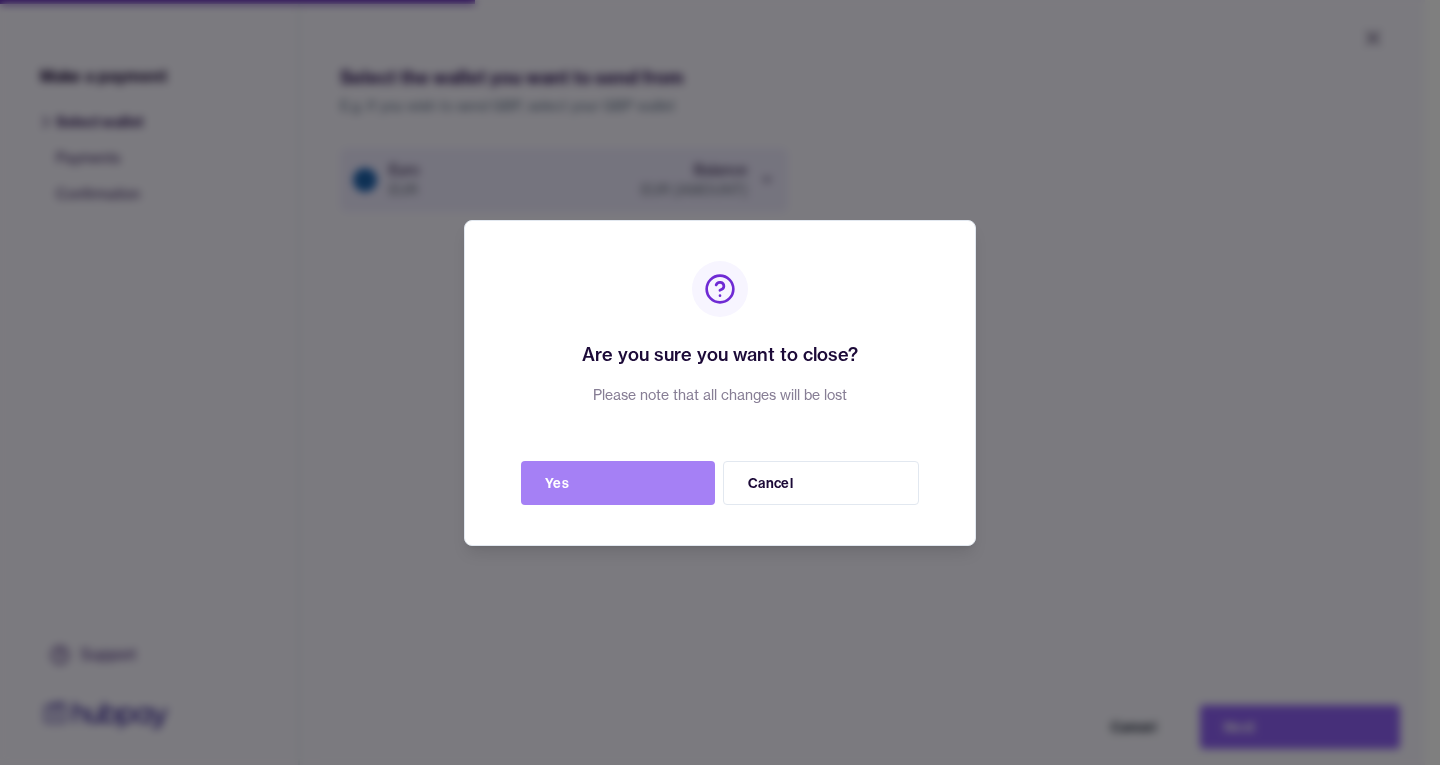 click on "Yes" at bounding box center (618, 483) 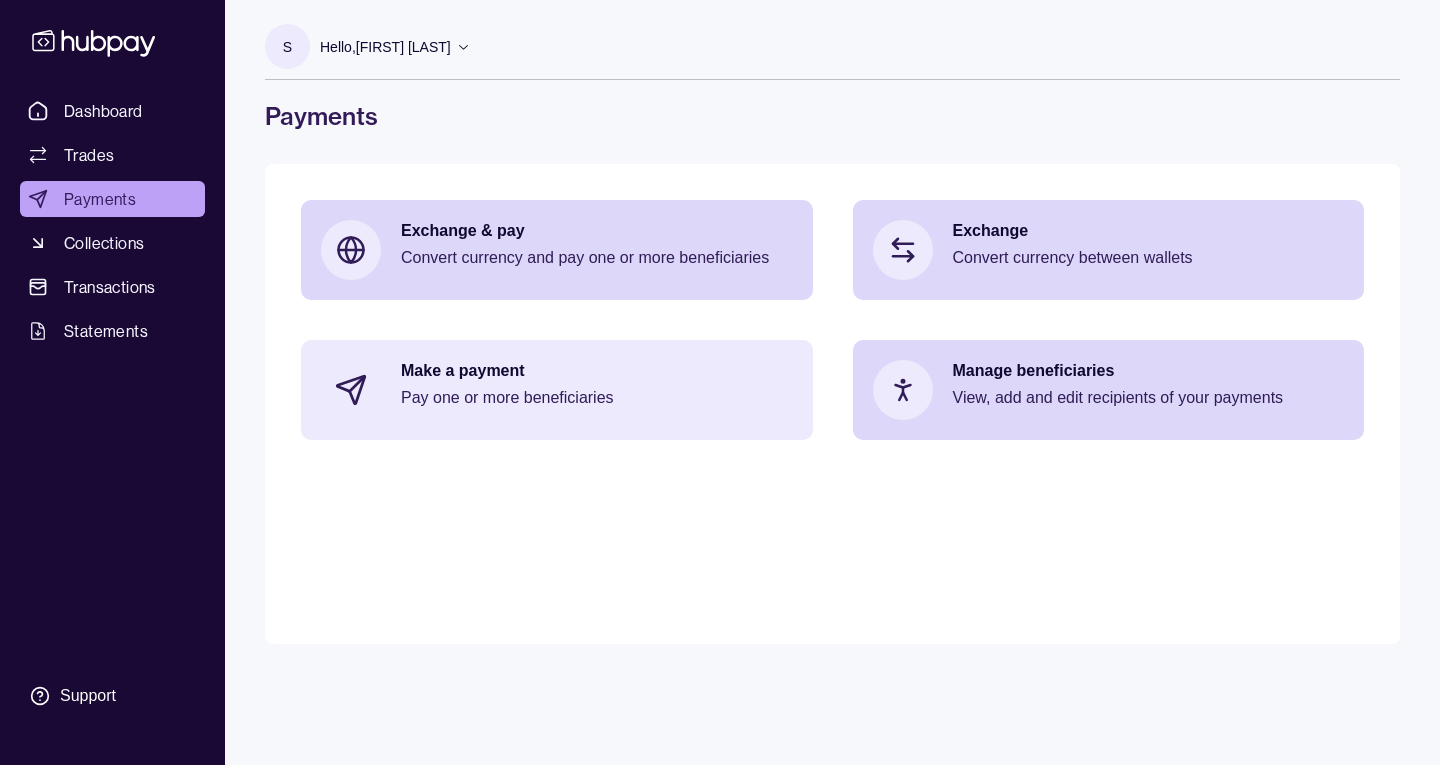 click on "Pay one or more beneficiaries" at bounding box center [597, 398] 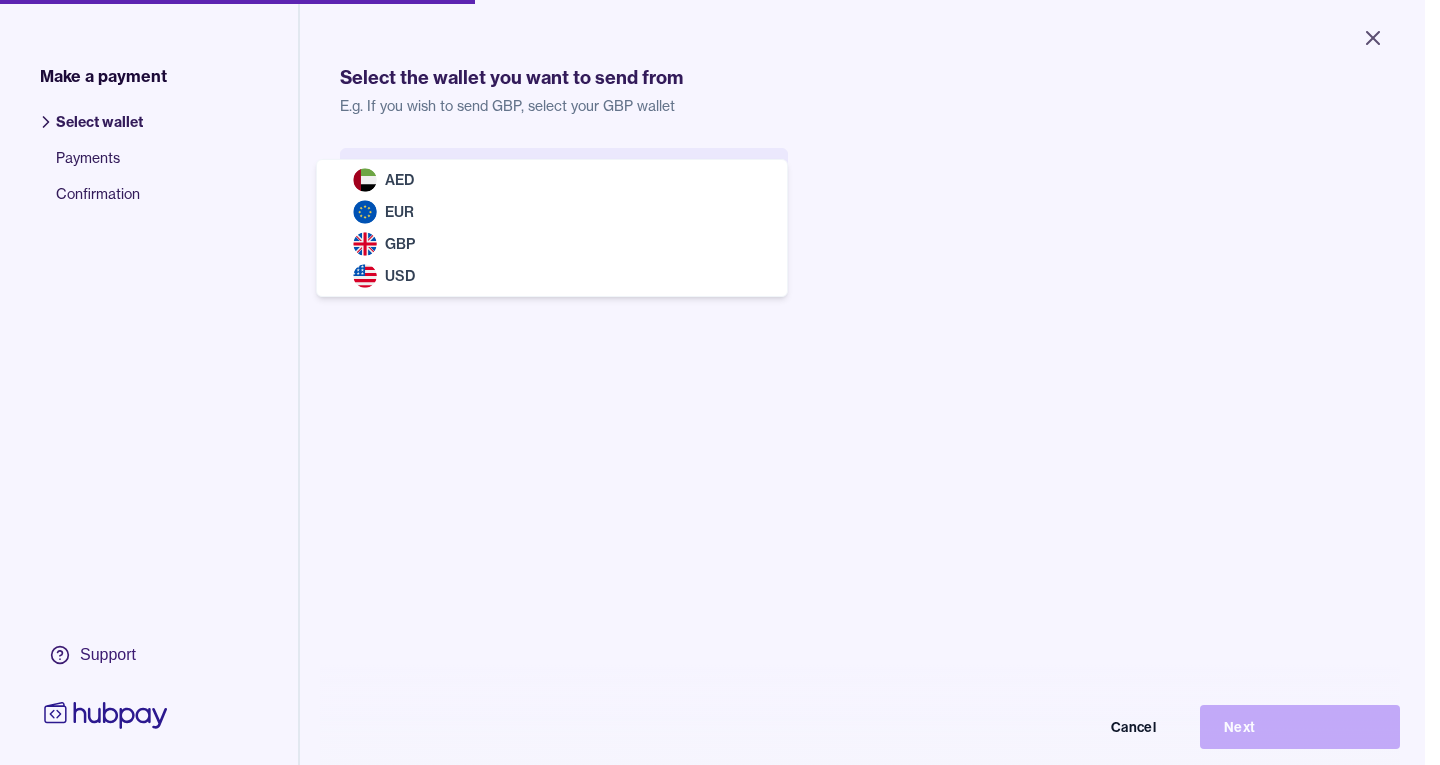 click on "Close Make a payment Select wallet Payments Confirmation Support Select the wallet you want to send from E.g. If you wish to send GBP, select your GBP wallet Select wallet Cancel Next Make a payment | Hubpay AED EUR GBP USD" at bounding box center [712, 382] 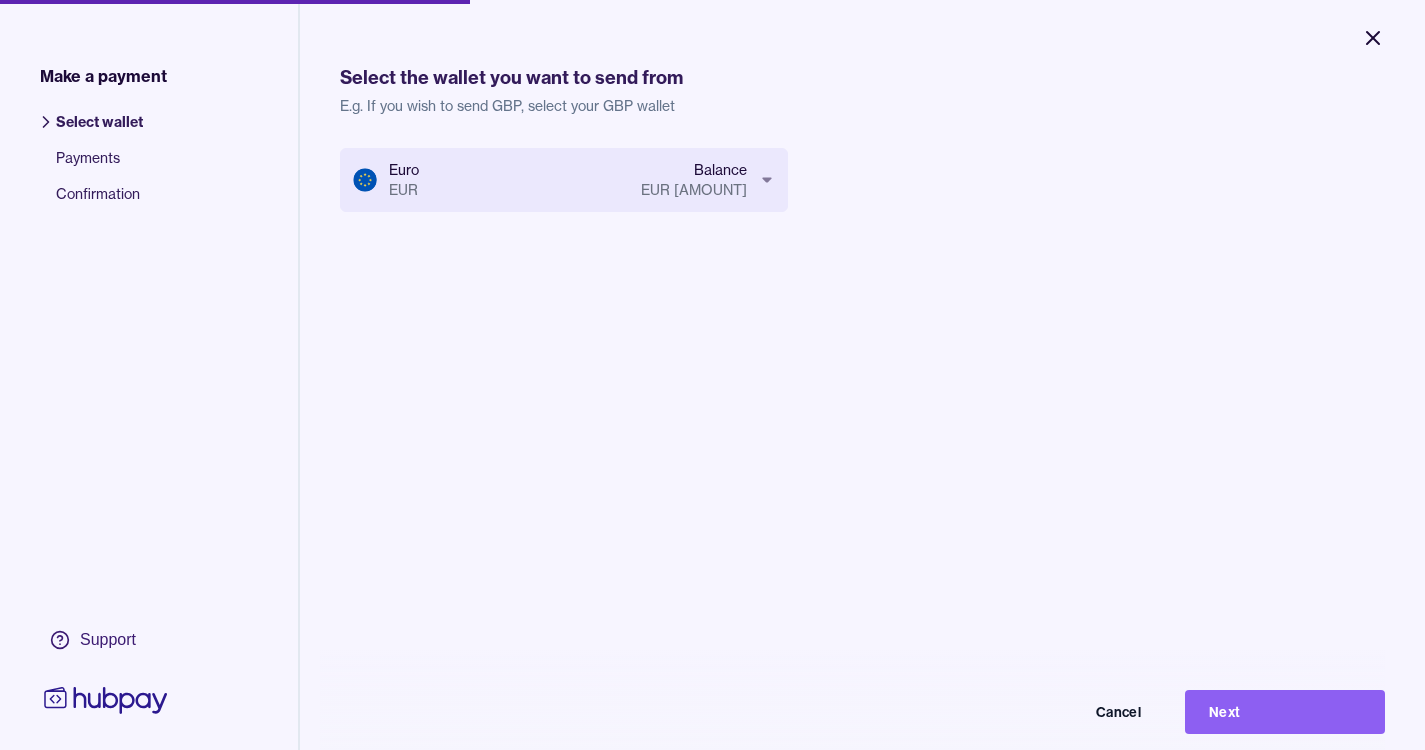 click 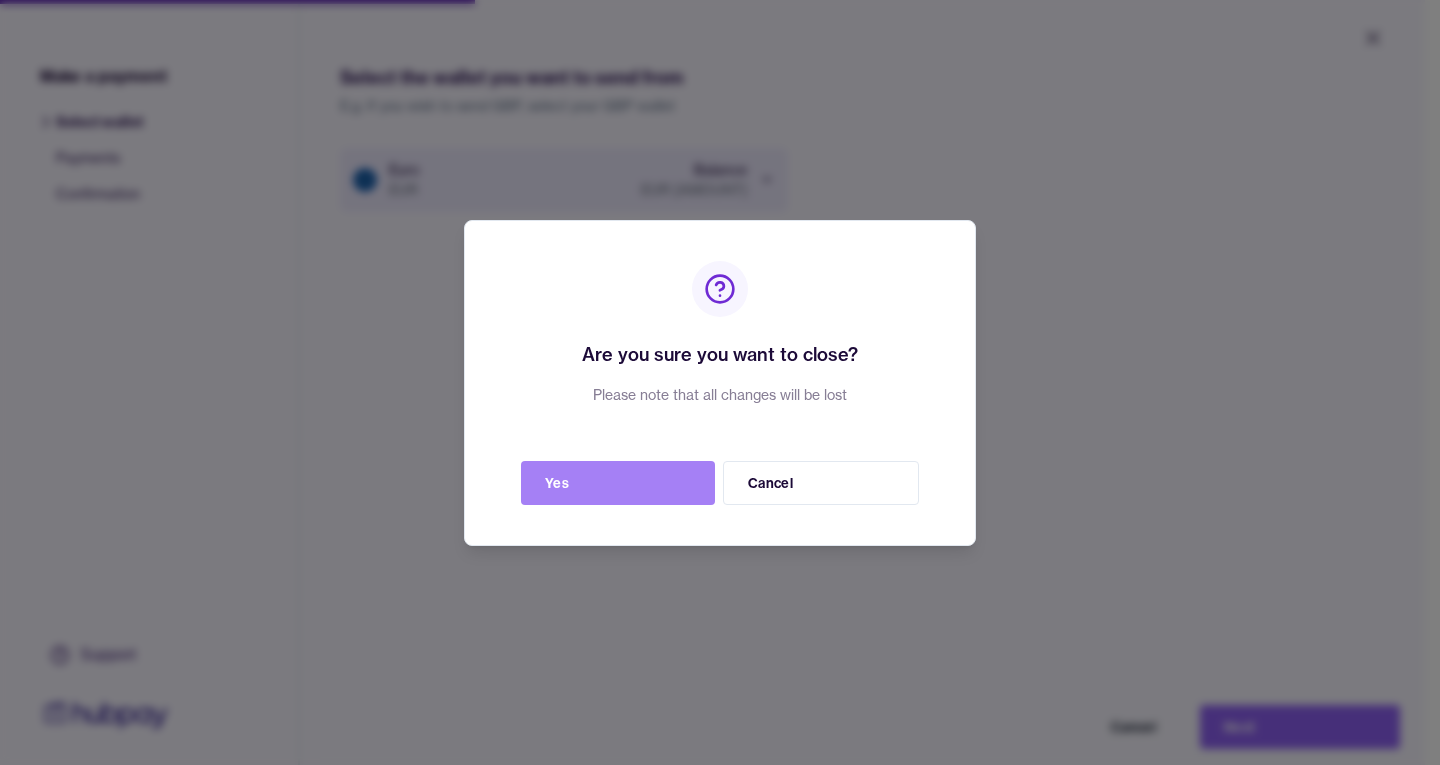 click on "Yes" at bounding box center (618, 483) 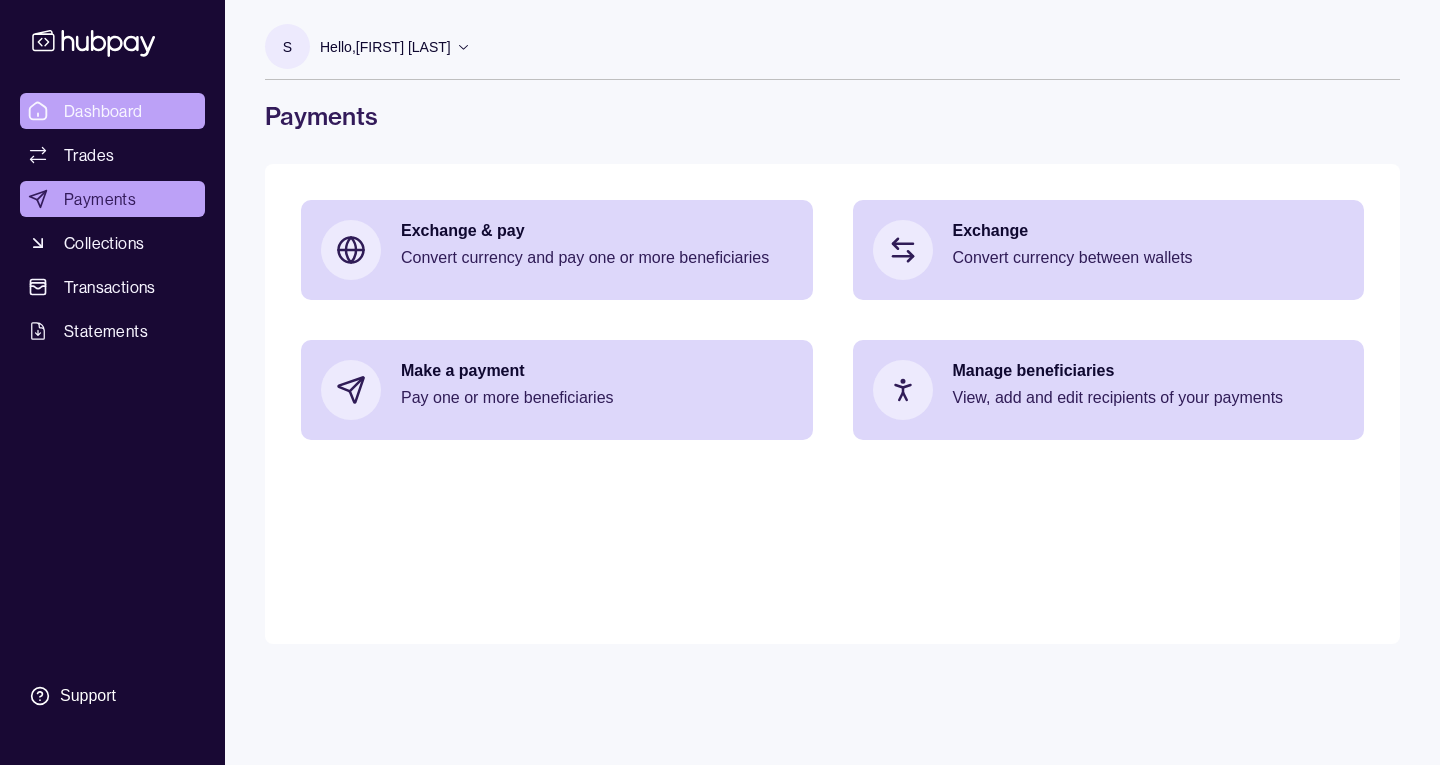click on "Dashboard" at bounding box center [103, 111] 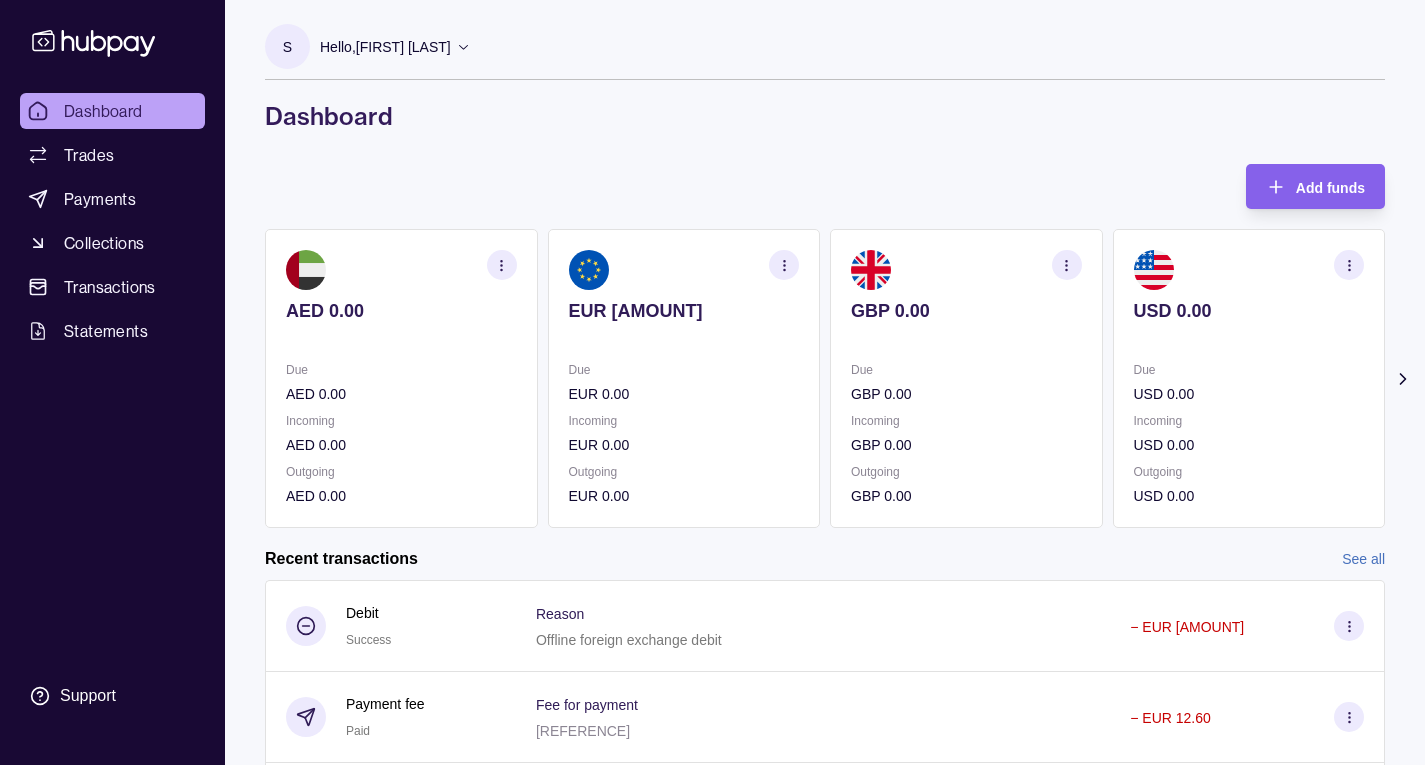 click 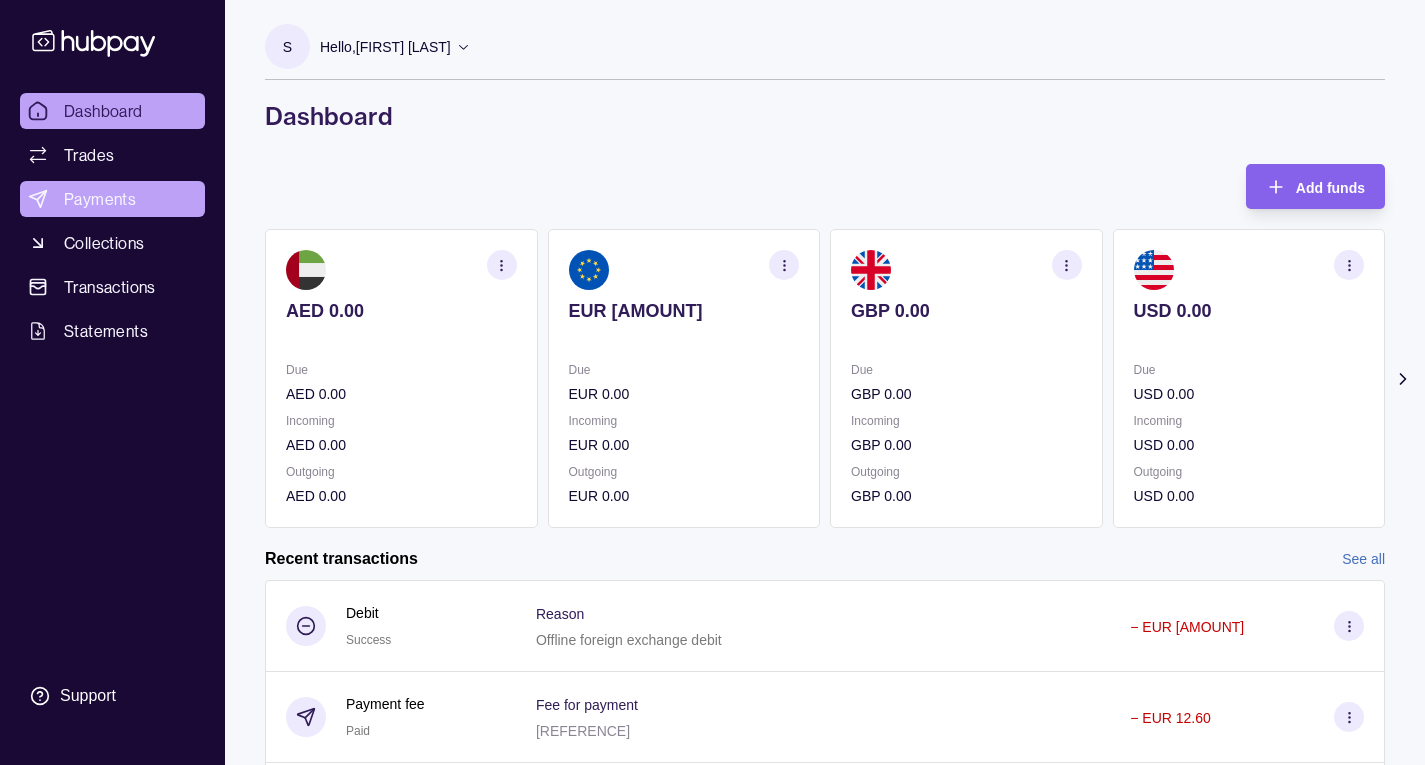 click on "Payments" at bounding box center (100, 199) 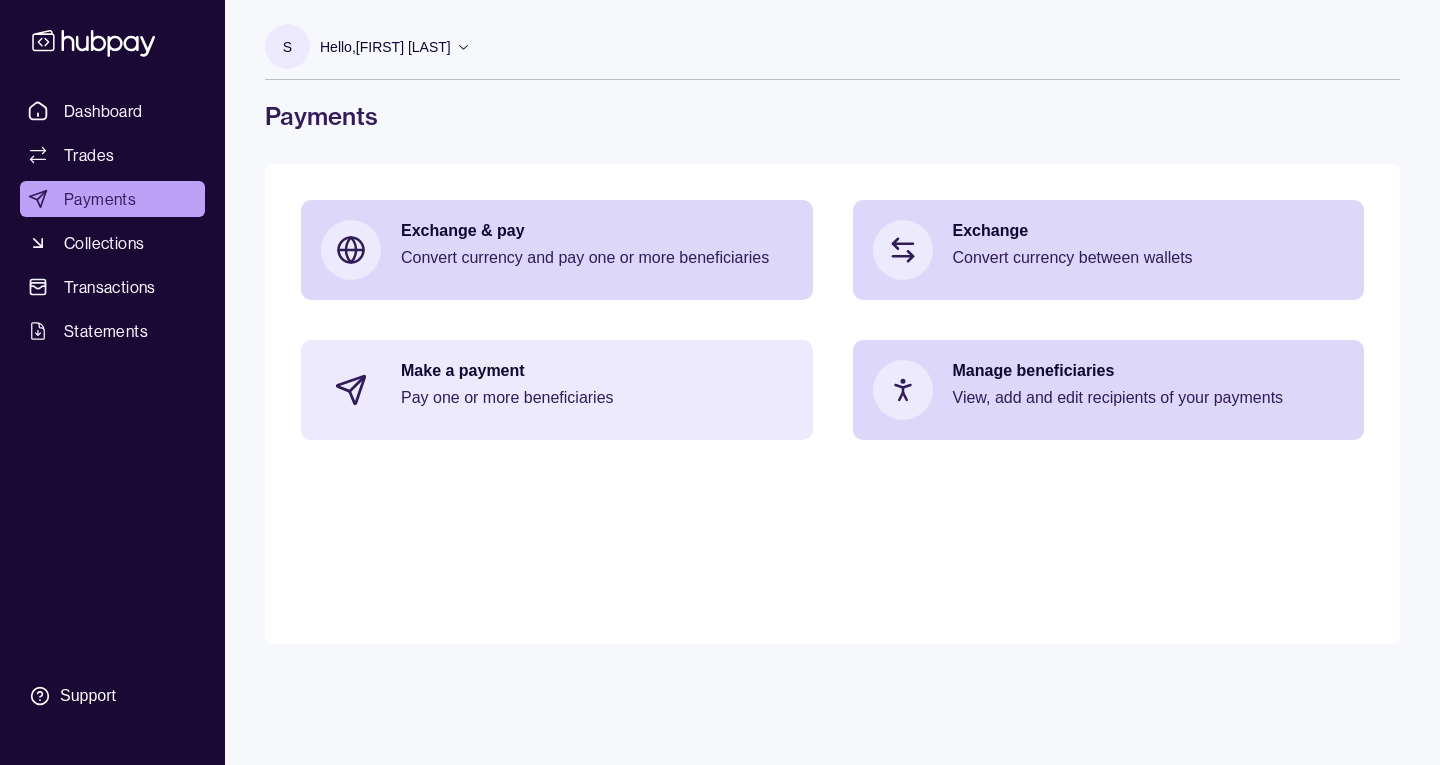 click on "Make a payment Pay one or more beneficiaries" at bounding box center [557, 390] 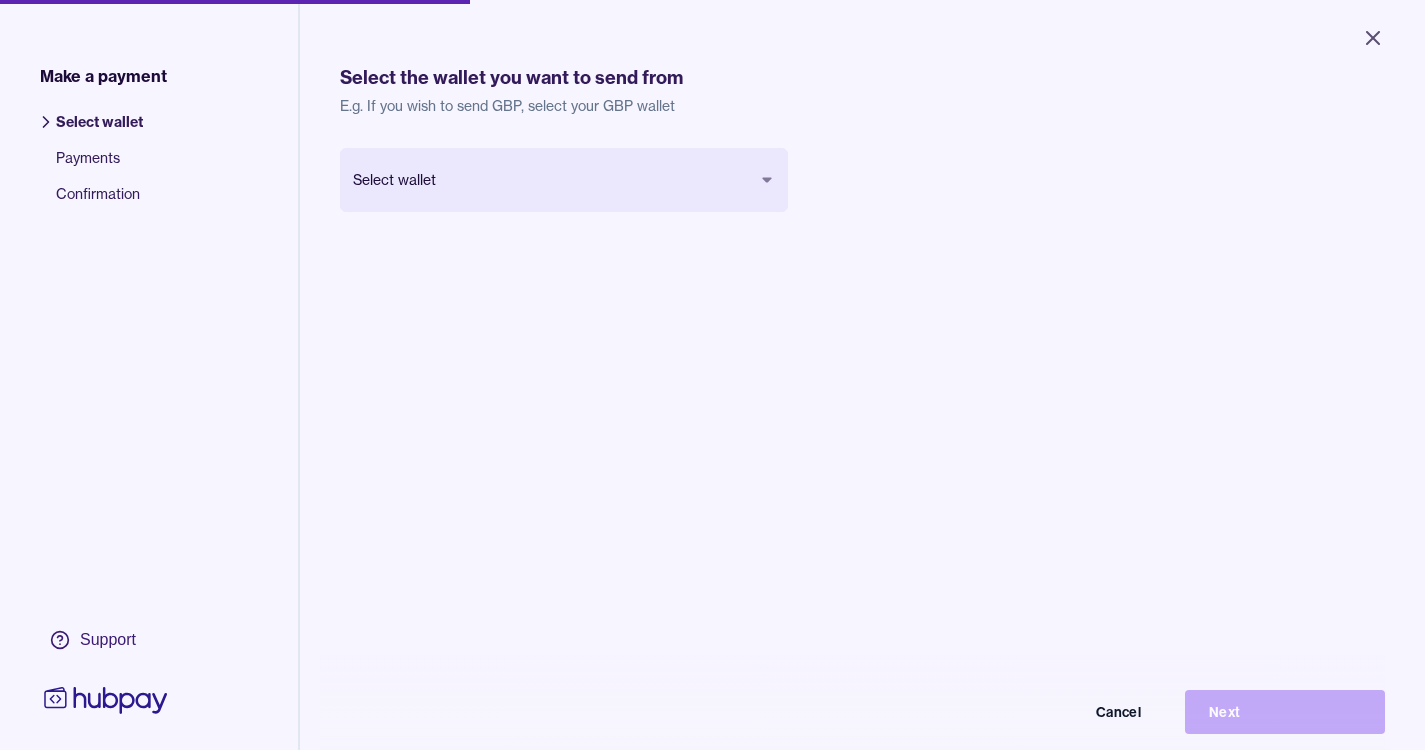 click on "Close Make a payment Select wallet Payments Confirmation Support Select the wallet you want to send from E.g. If you wish to send GBP, select your GBP wallet Select wallet Cancel Next Make a payment | Hubpay" at bounding box center (712, 375) 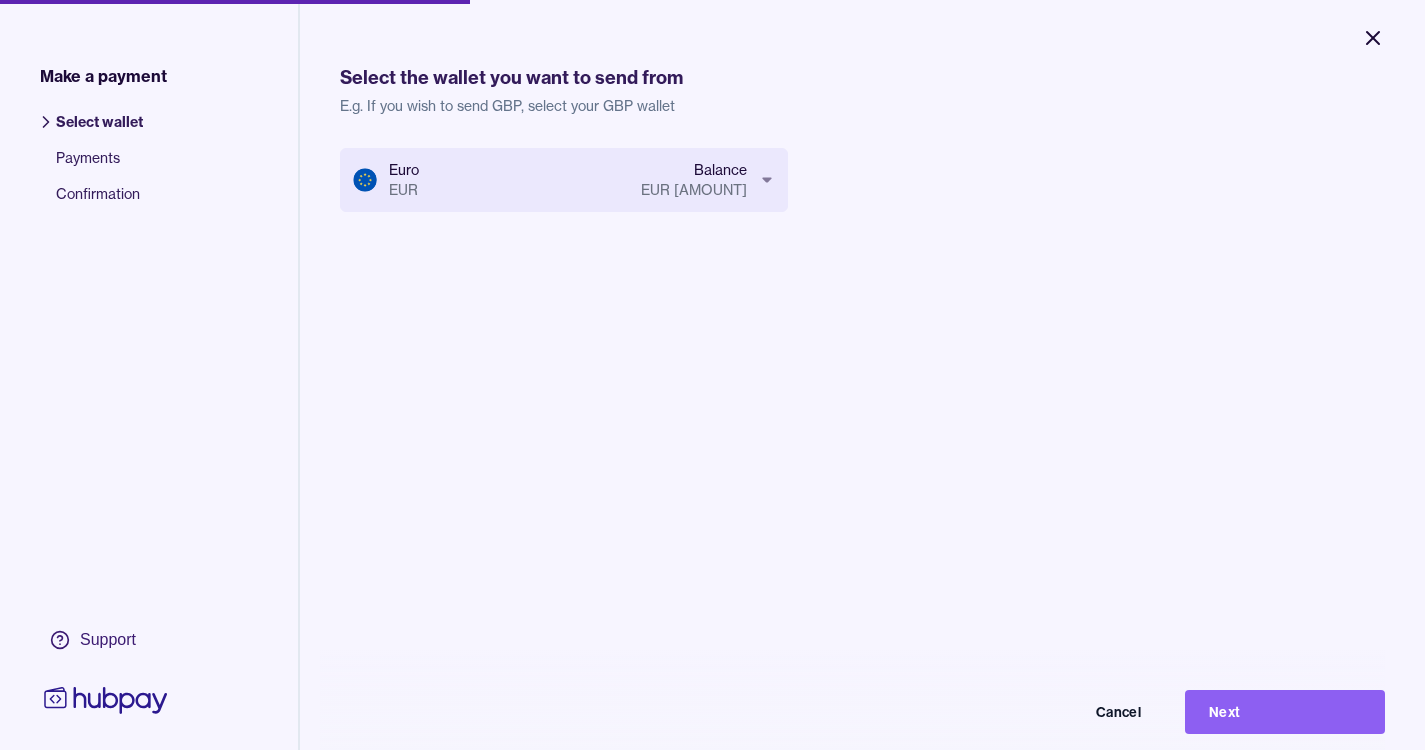 click on "Close" at bounding box center (1373, 38) 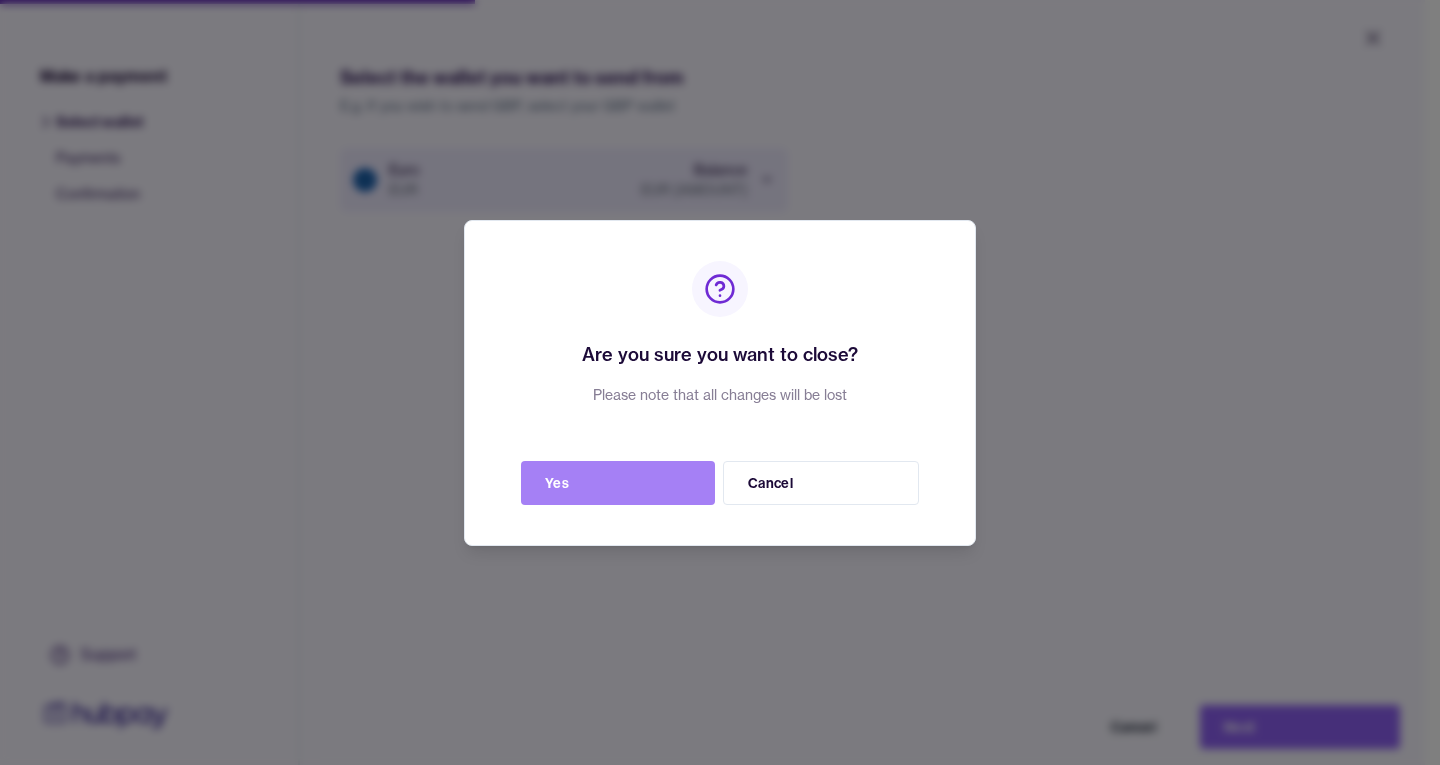 click on "Are you sure you want to close? Please note that all changes will be lost Yes Cancel" at bounding box center (720, 383) 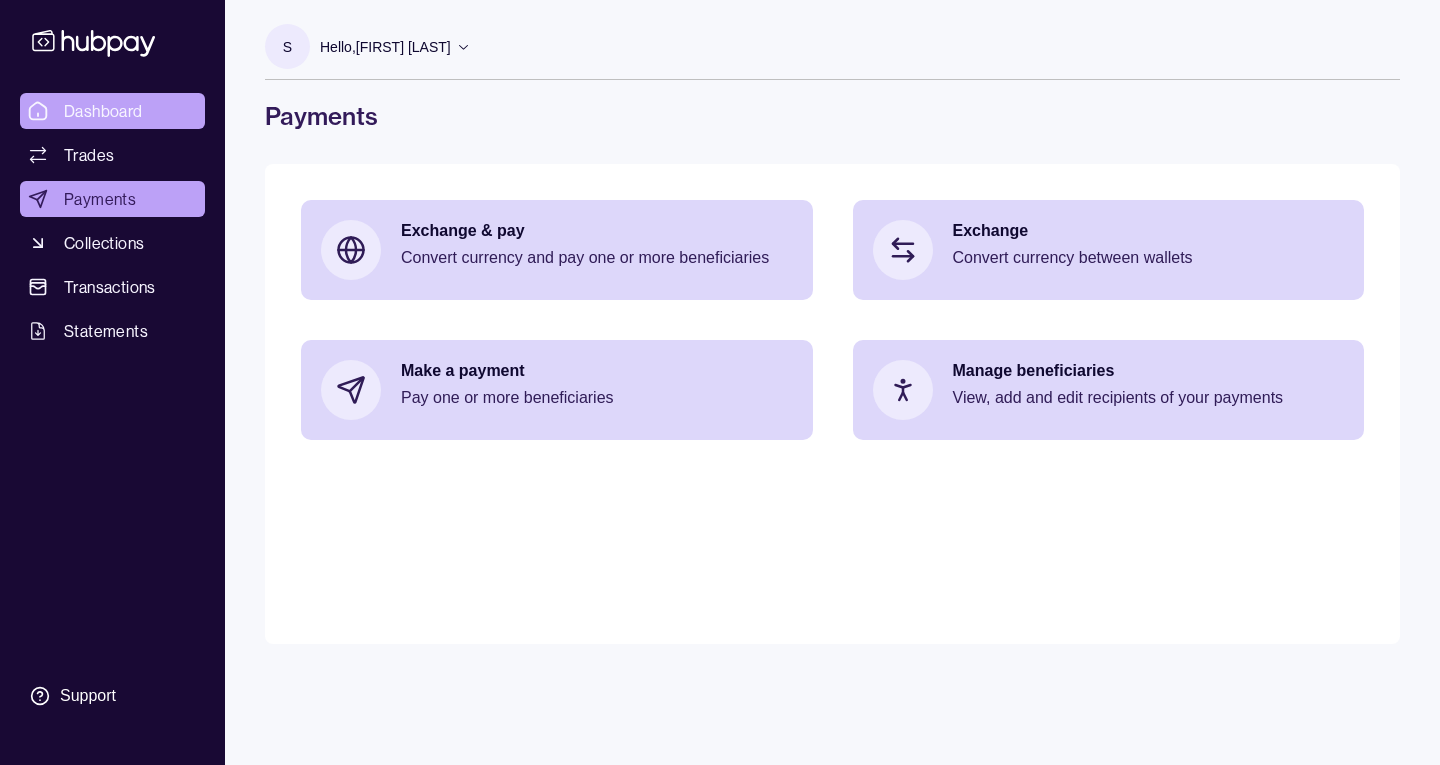 click on "Dashboard" at bounding box center (112, 111) 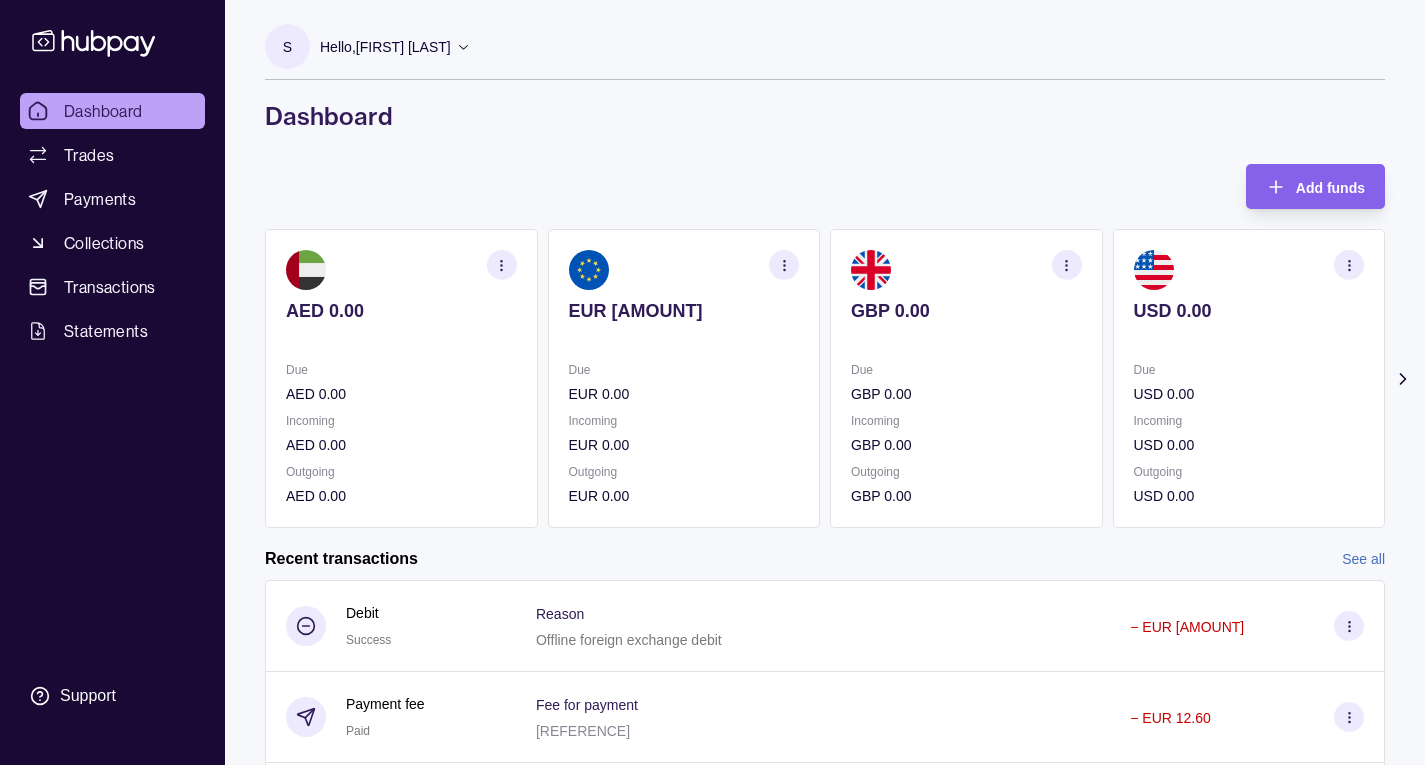 click 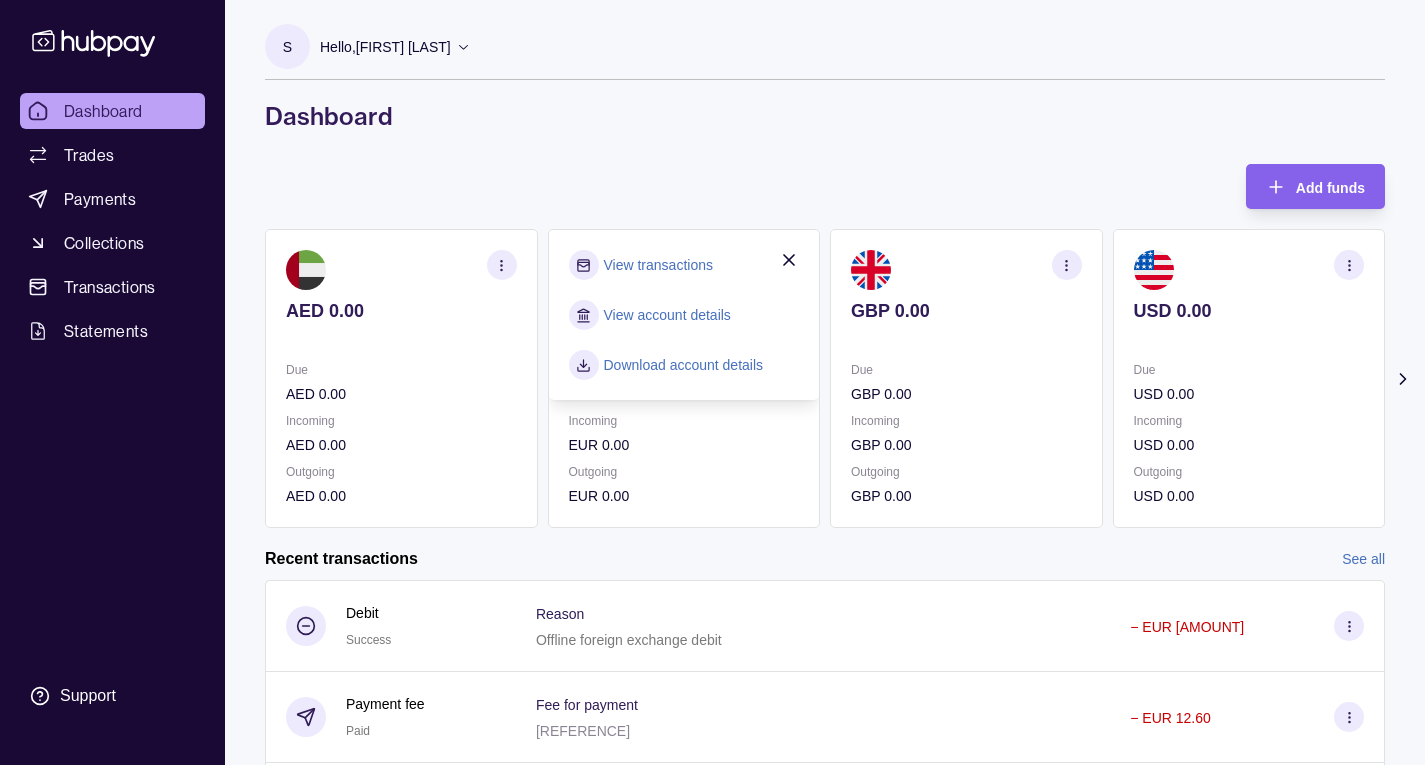 click on "Add funds AED 0.00                                                                                                               Due AED 0.00 Incoming AED 0.00 Outgoing AED 0.00 EUR 18,037.40                                                                                                               Due EUR 0.00 Incoming EUR 0.00 Outgoing EUR 0.00 View transactions View account details Download account details GBP 0.00                                                                                                               Due GBP 0.00 Incoming GBP 0.00 Outgoing GBP 0.00 USD 0.00                                                                                                               Due USD 0.00 Incoming USD 0.00 Outgoing USD 0.00 Request new currencies" at bounding box center [825, 346] 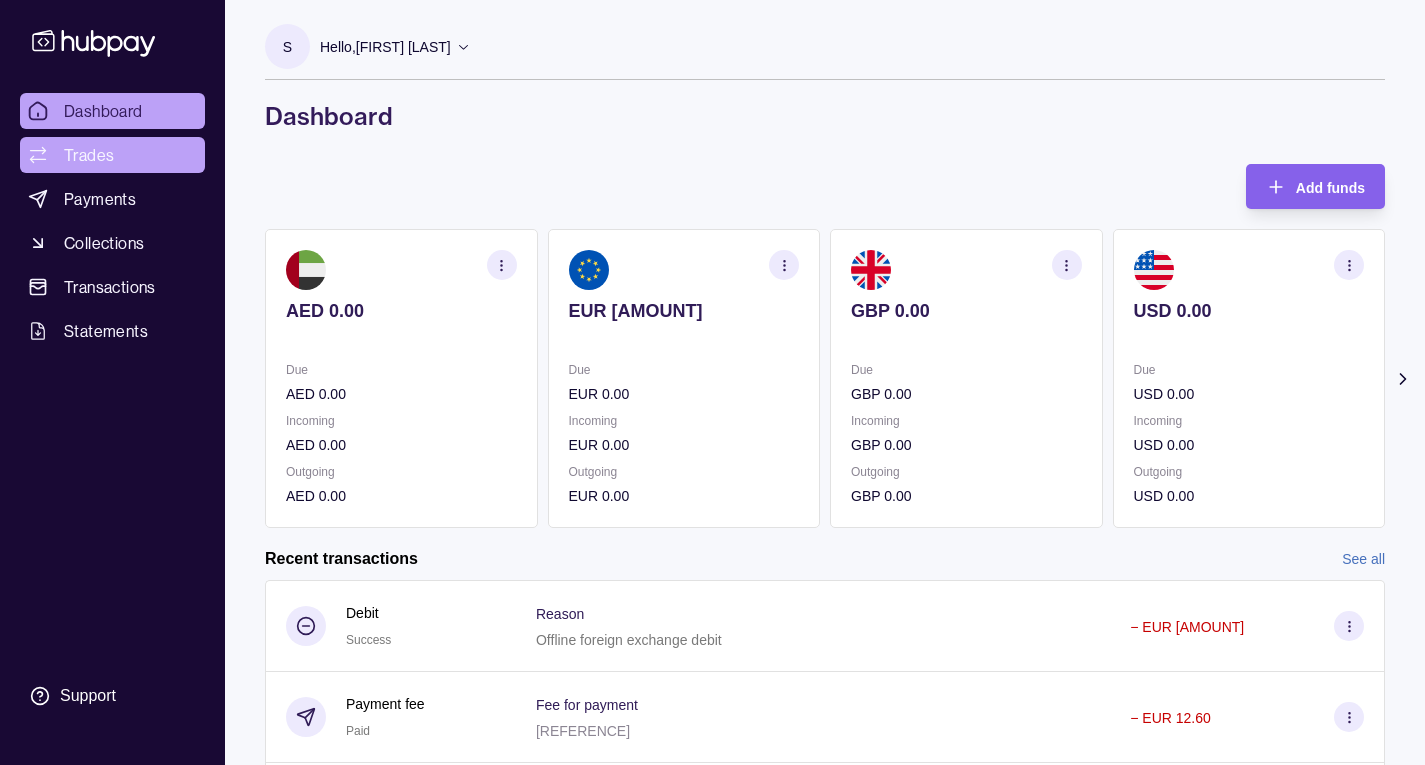 click on "Trades" at bounding box center (89, 155) 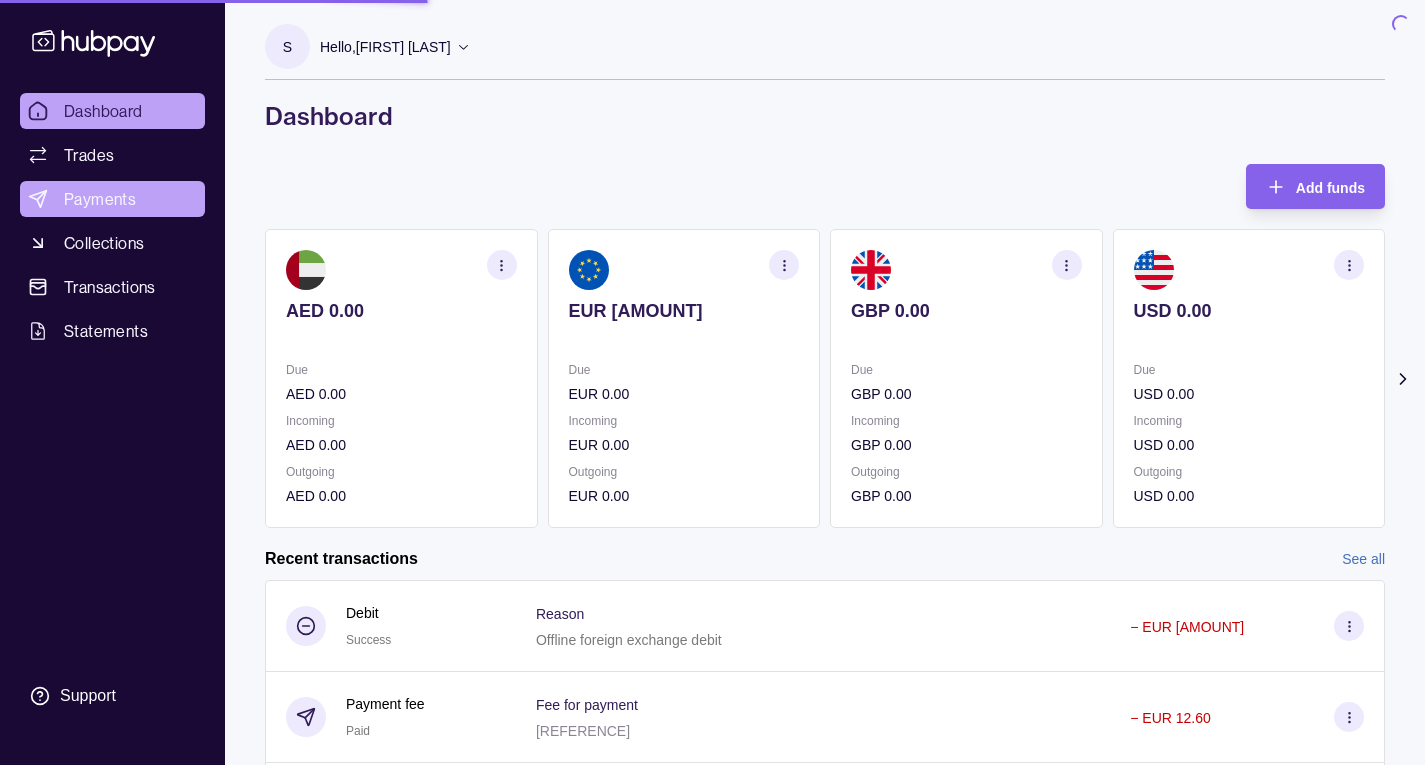 click on "Payments" at bounding box center (100, 199) 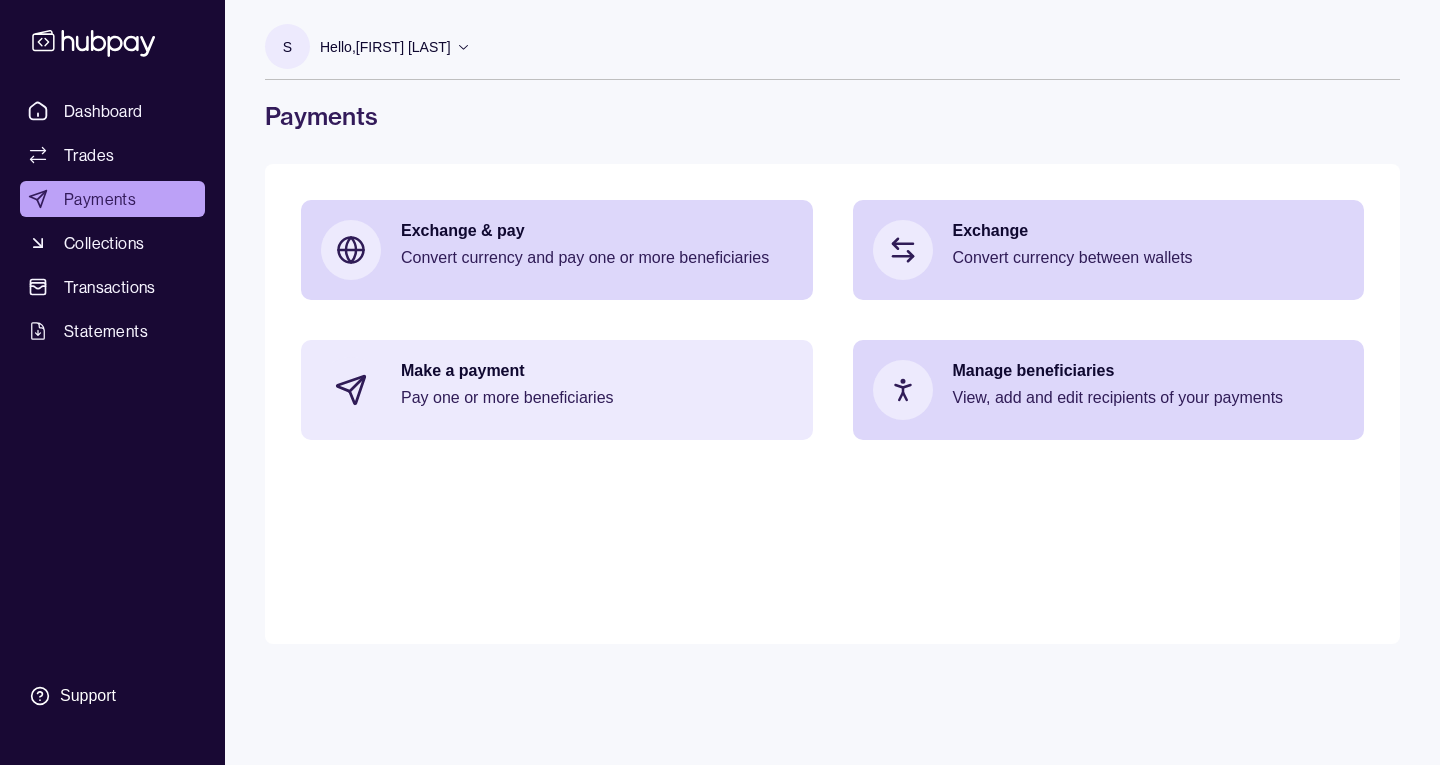 click on "Pay one or more beneficiaries" at bounding box center [597, 398] 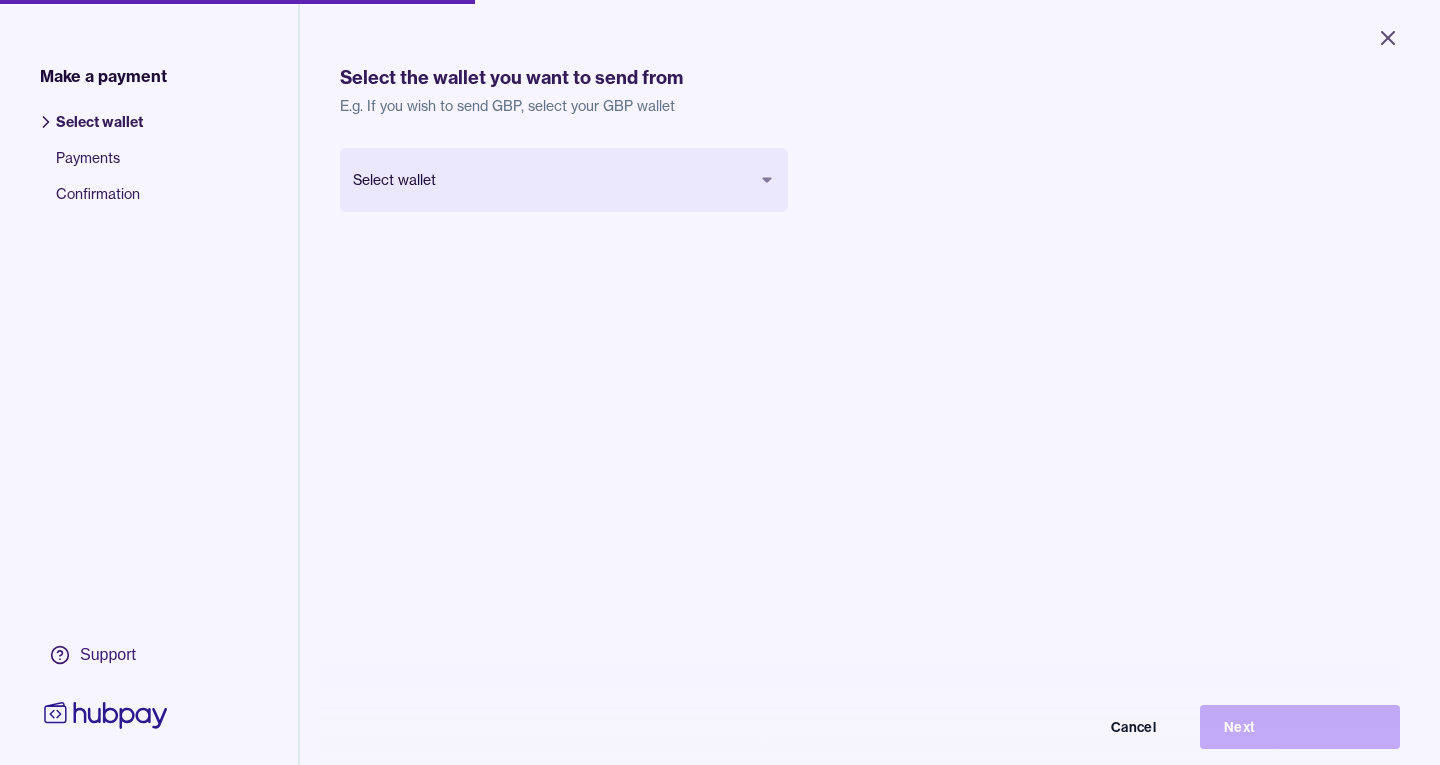 click on "Close Make a payment Select wallet Payments Confirmation Support Select the wallet you want to send from E.g. If you wish to send GBP, select your GBP wallet Select wallet Cancel Next Make a payment | Hubpay" at bounding box center (720, 382) 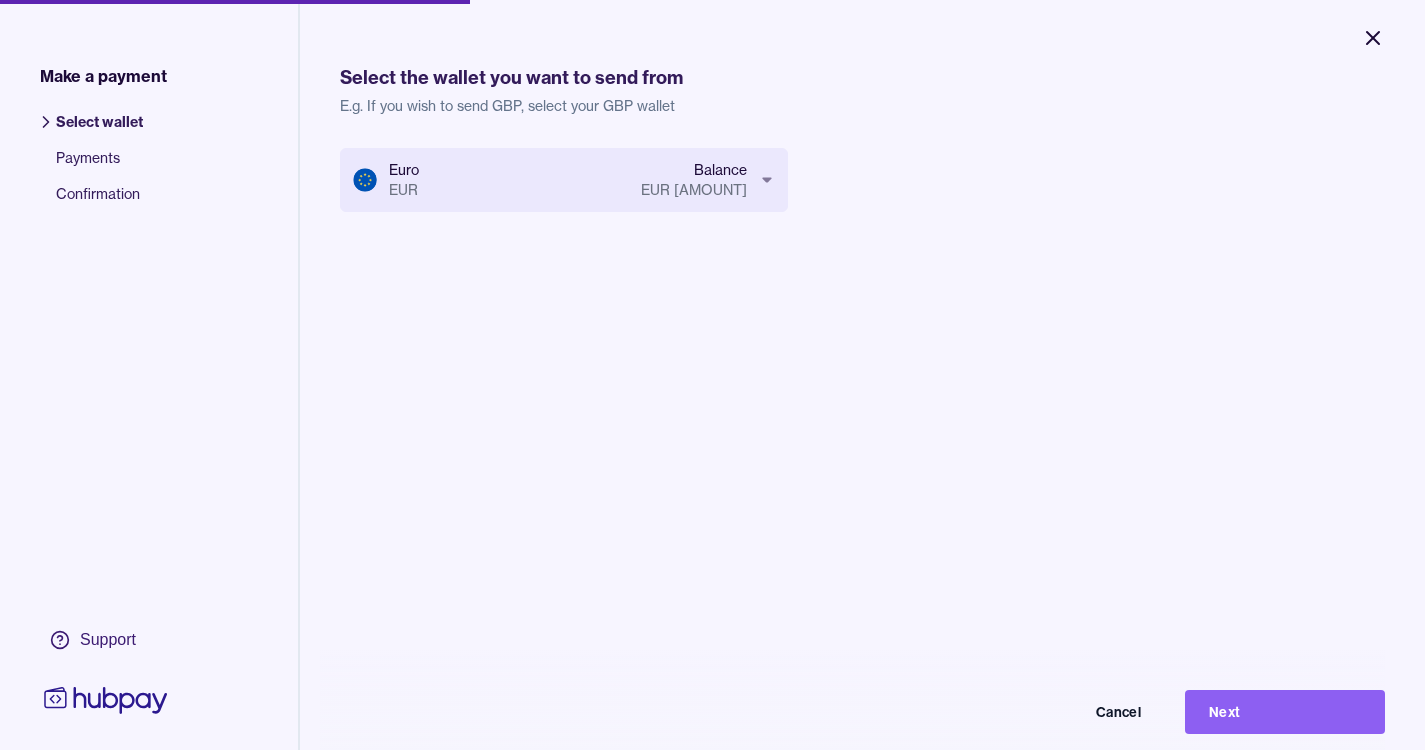 click 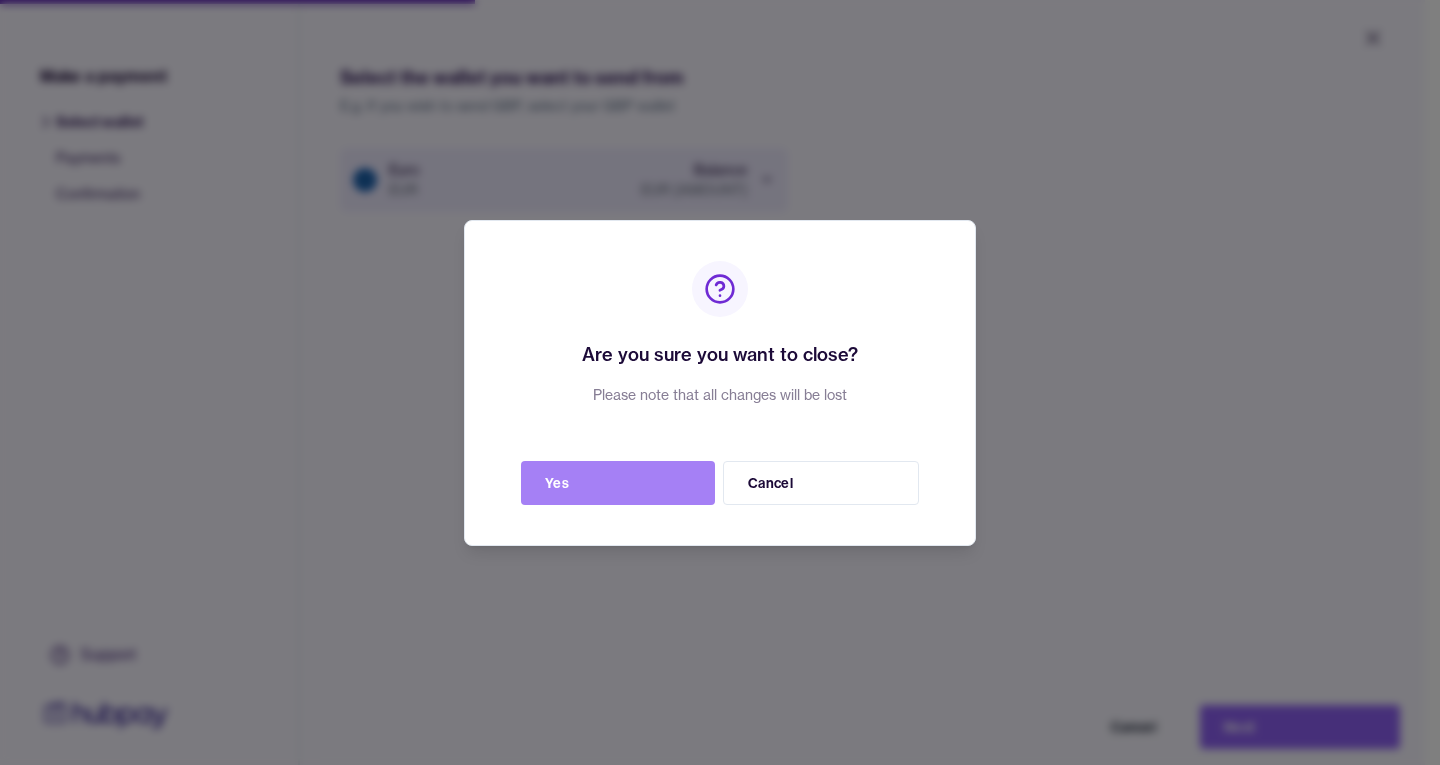click on "Yes" at bounding box center [618, 483] 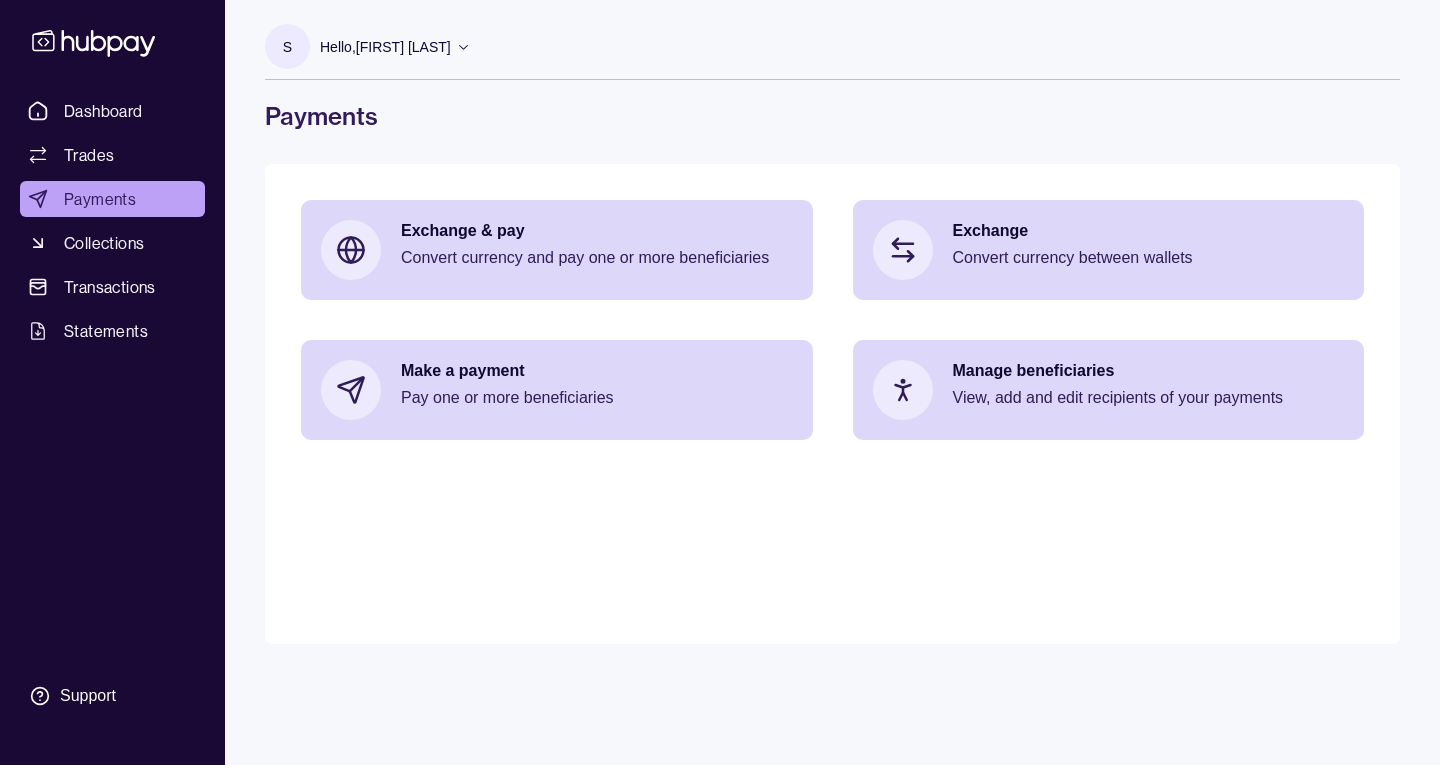 click on "Payments" at bounding box center [100, 199] 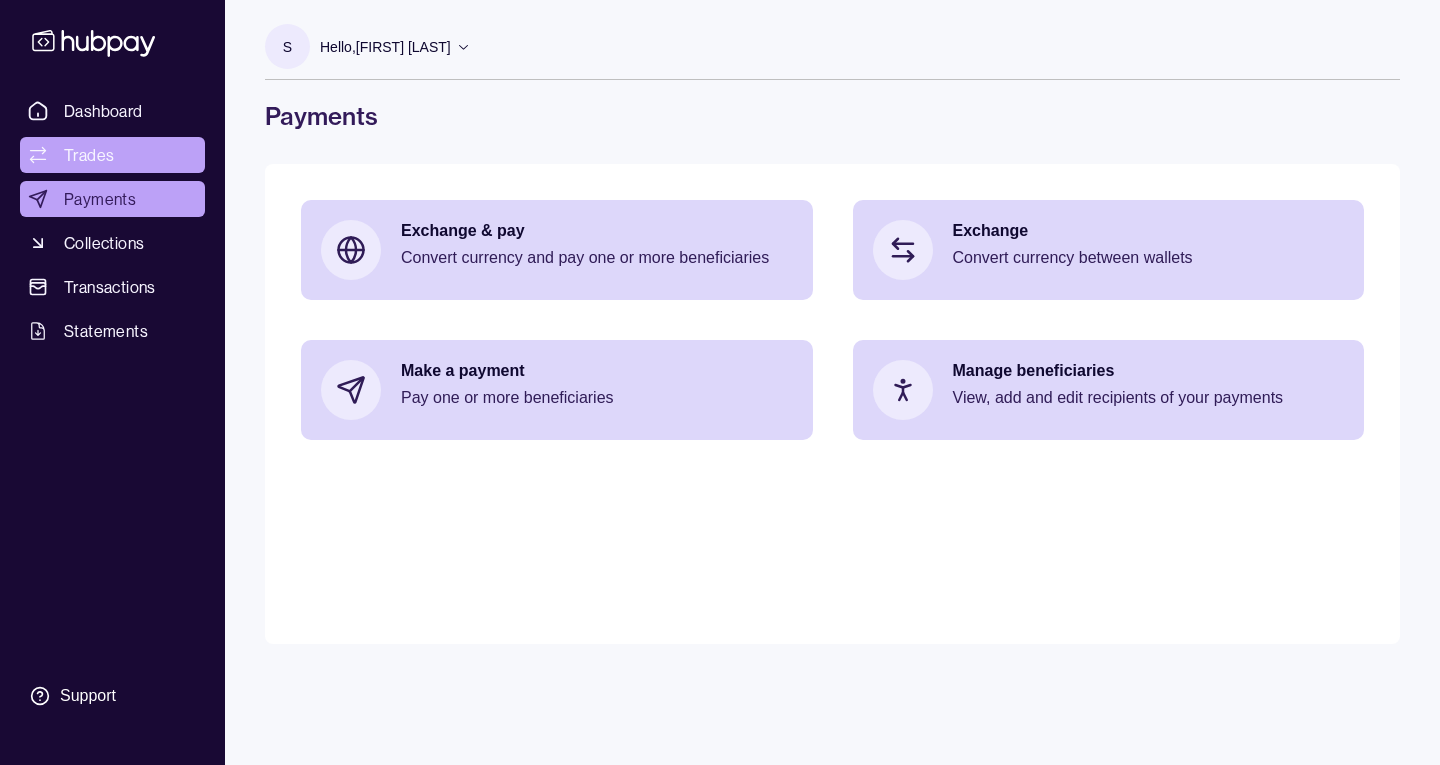 click on "Trades" at bounding box center (112, 155) 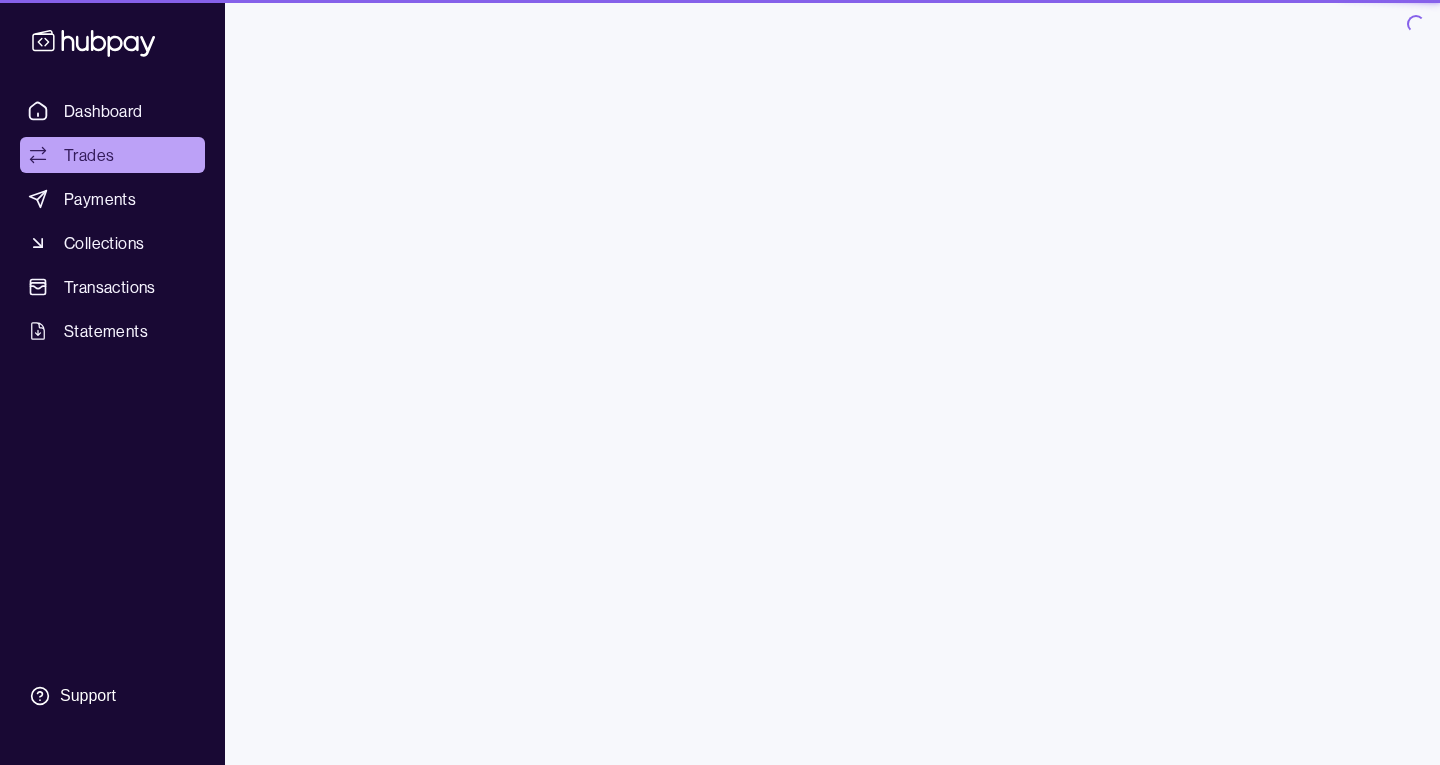 click on "Dashboard Trades Payments Collections Transactions Statements" at bounding box center [112, 221] 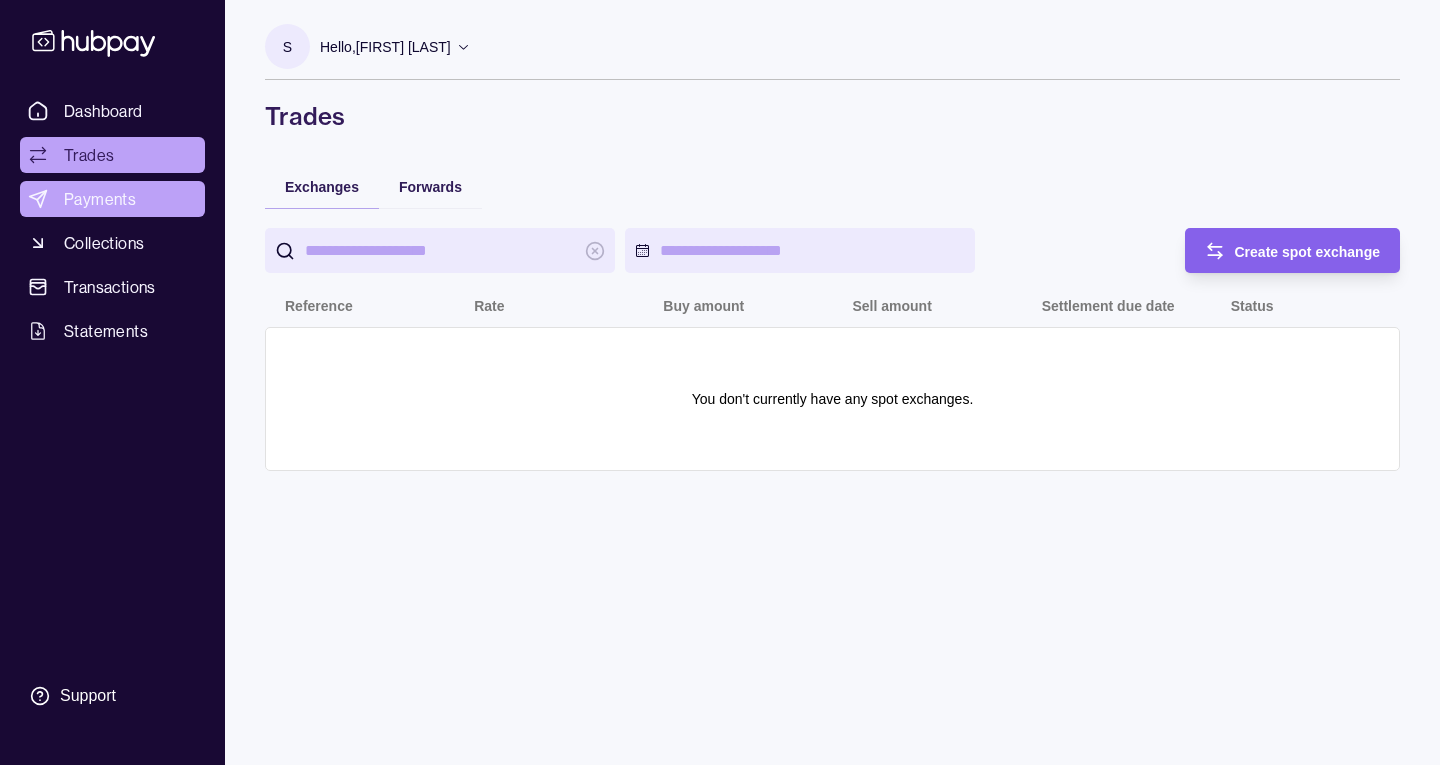 click on "Payments" at bounding box center (112, 199) 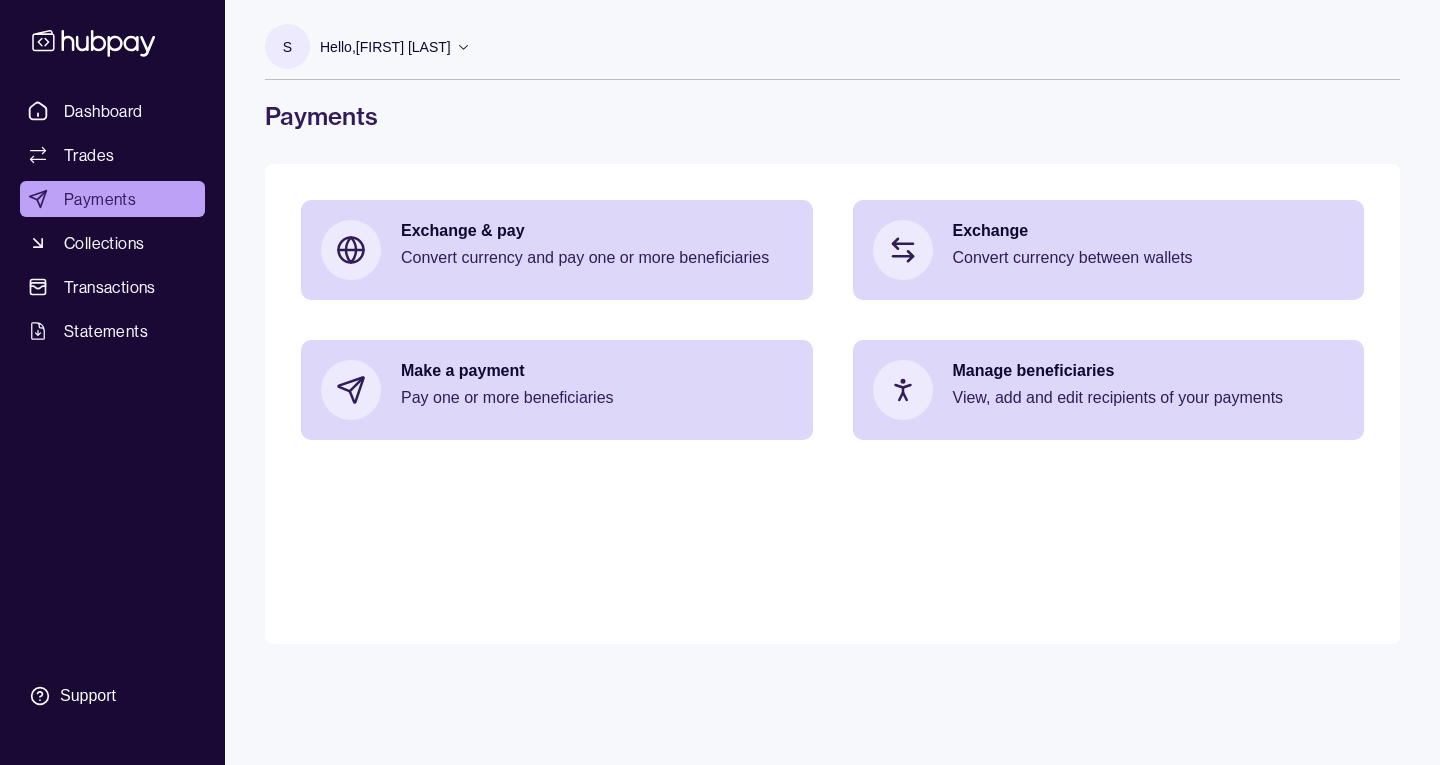 click on "Payments" at bounding box center [112, 199] 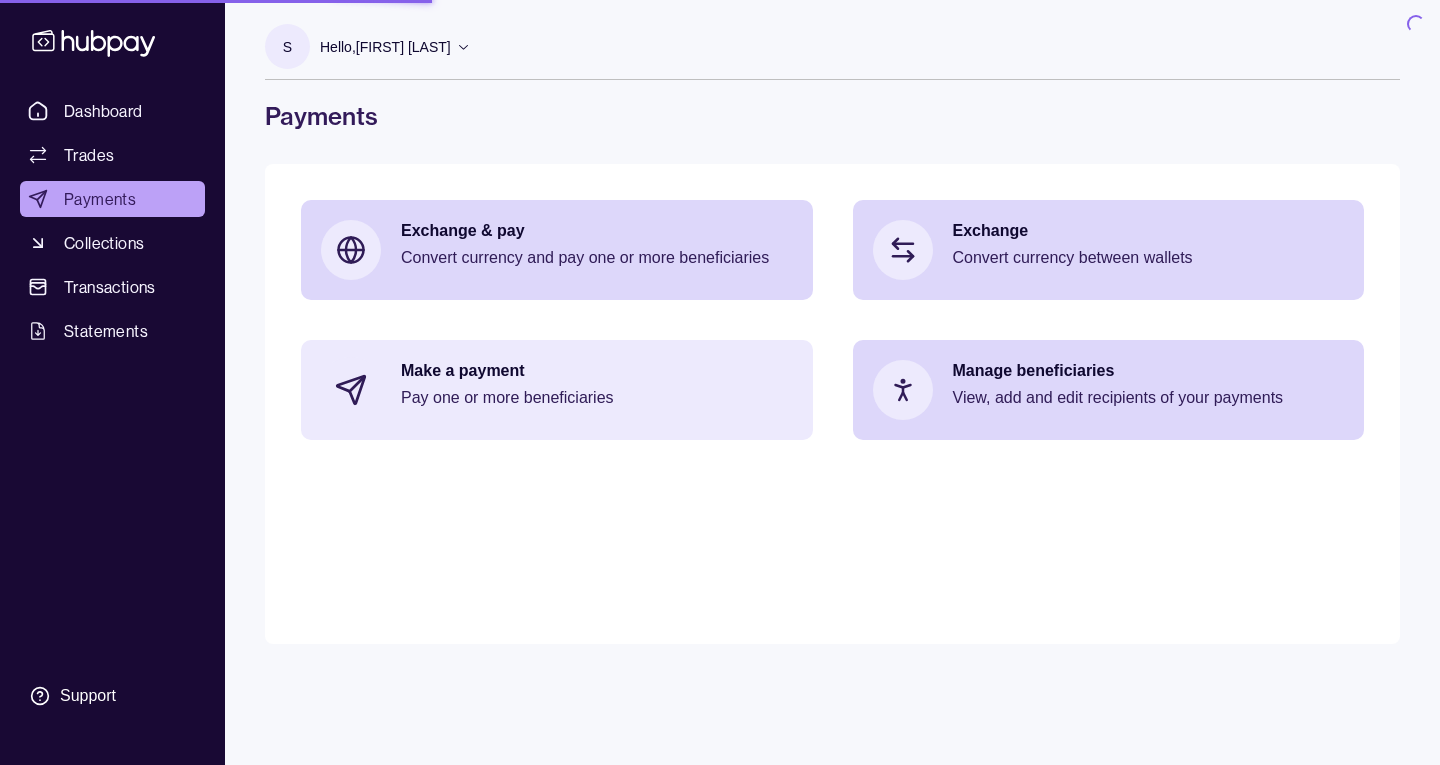 click on "Make a payment Pay one or more beneficiaries" at bounding box center (597, 390) 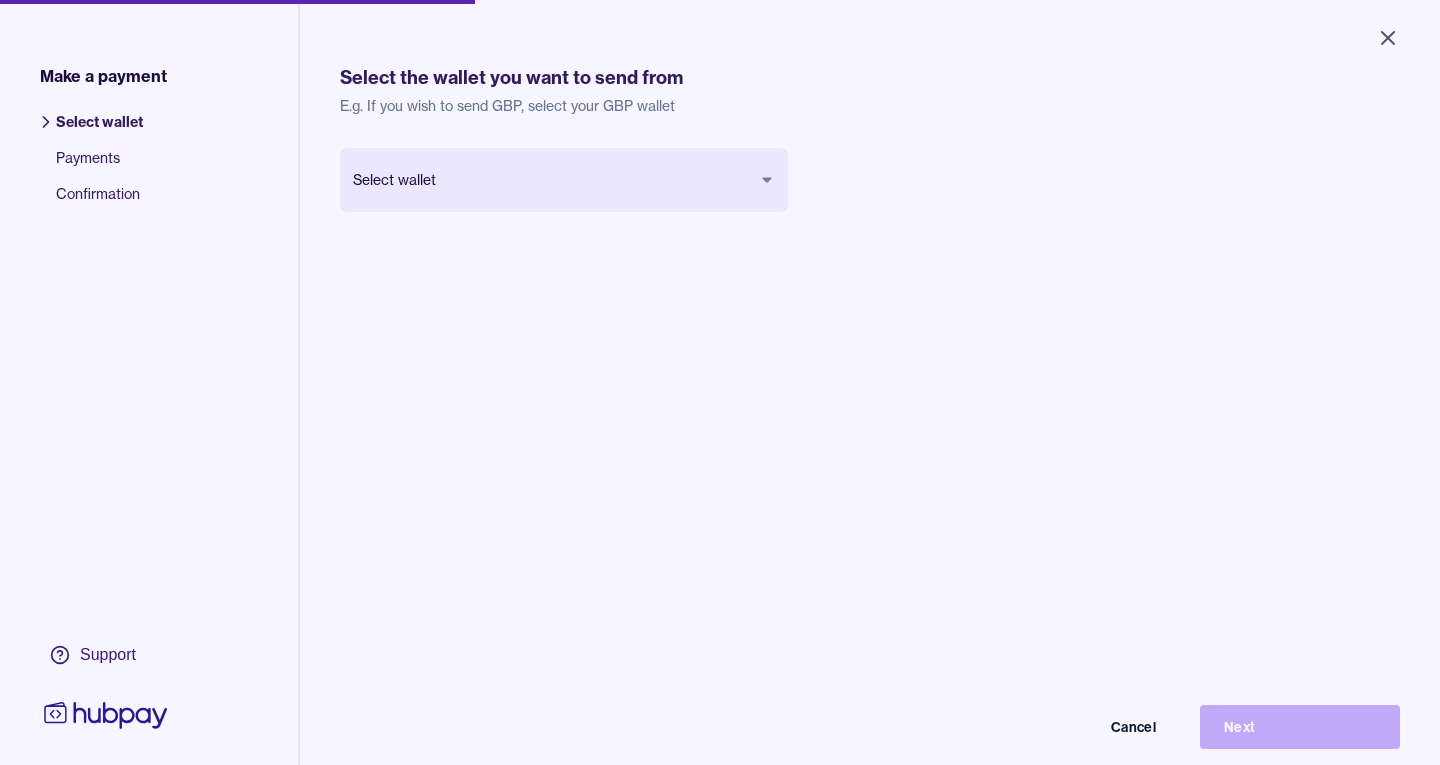click on "Close Make a payment Select wallet Payments Confirmation Support Select the wallet you want to send from E.g. If you wish to send GBP, select your GBP wallet Select wallet Cancel Next Make a payment | Hubpay" at bounding box center [720, 382] 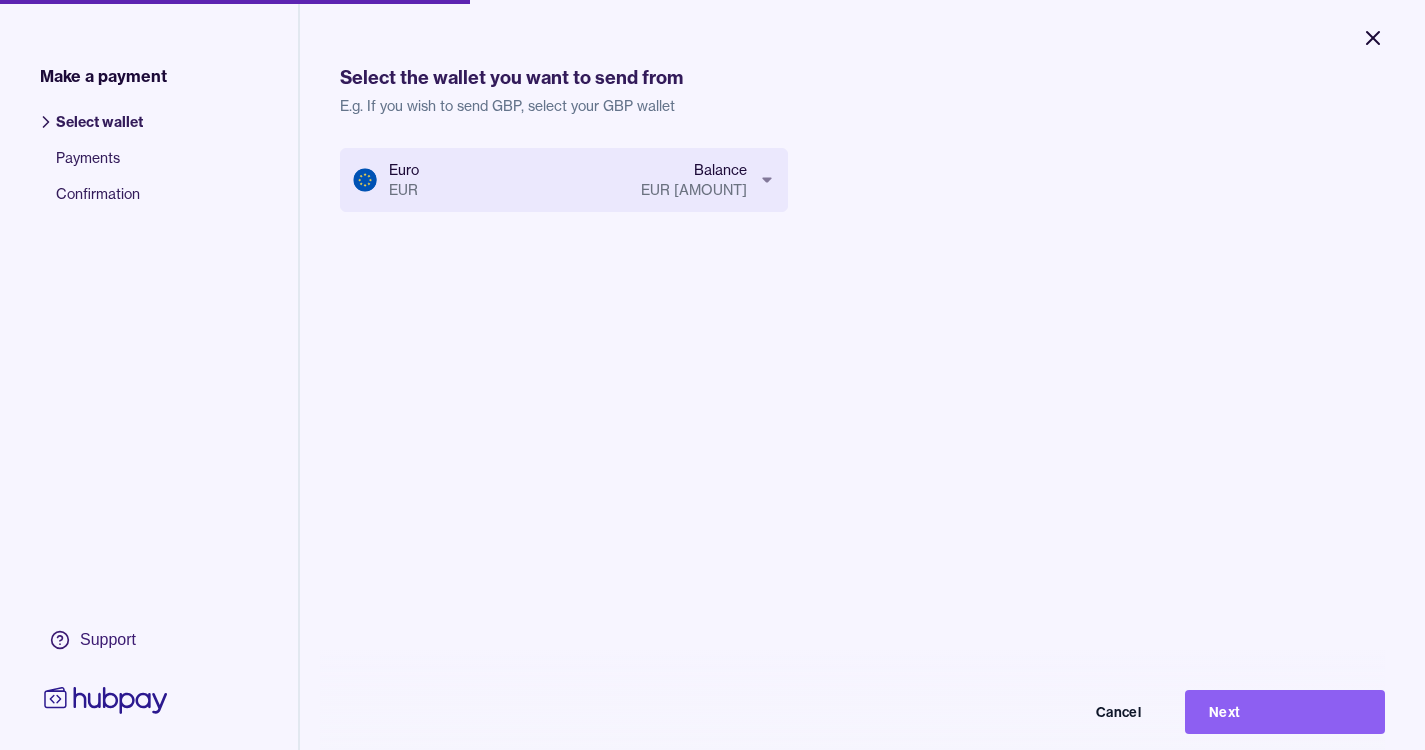click 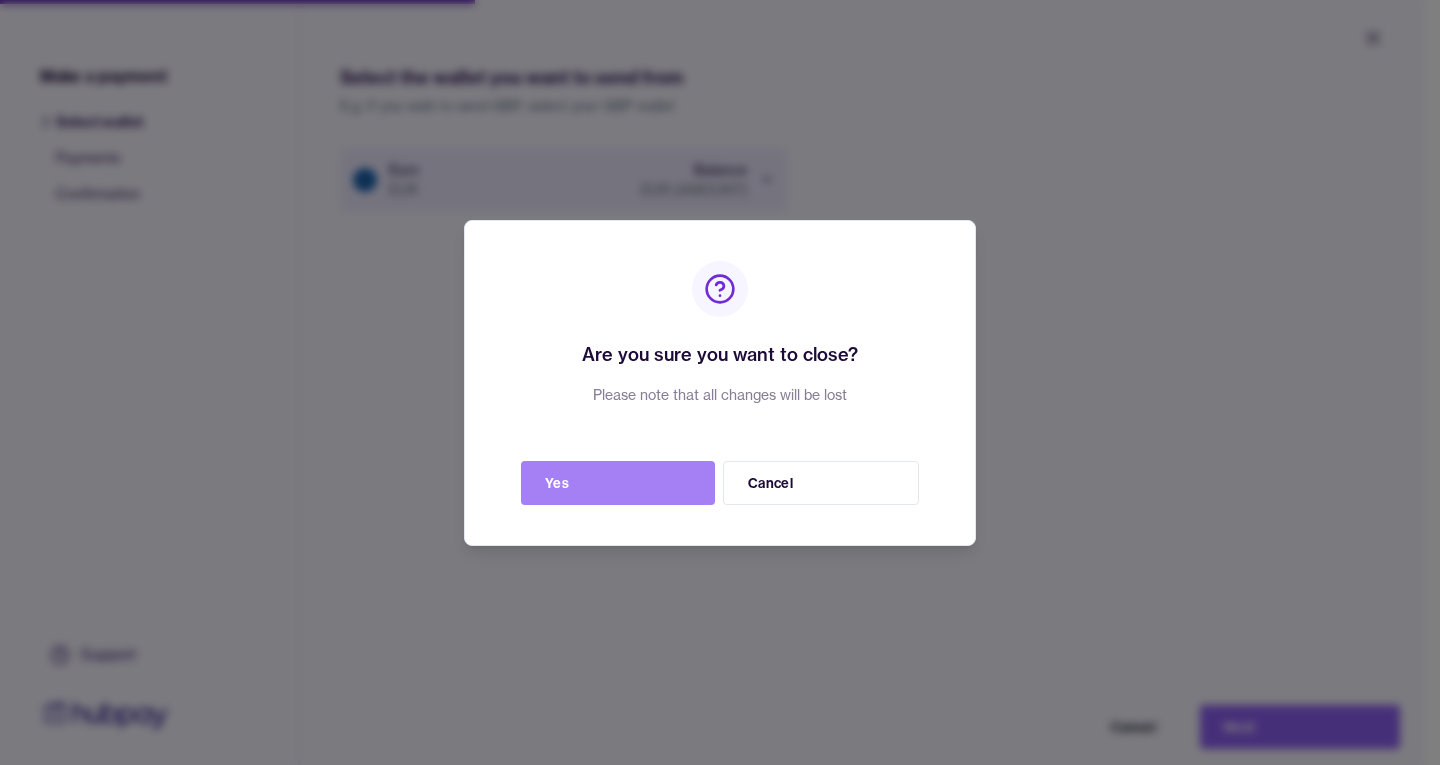 click on "Yes" at bounding box center (618, 483) 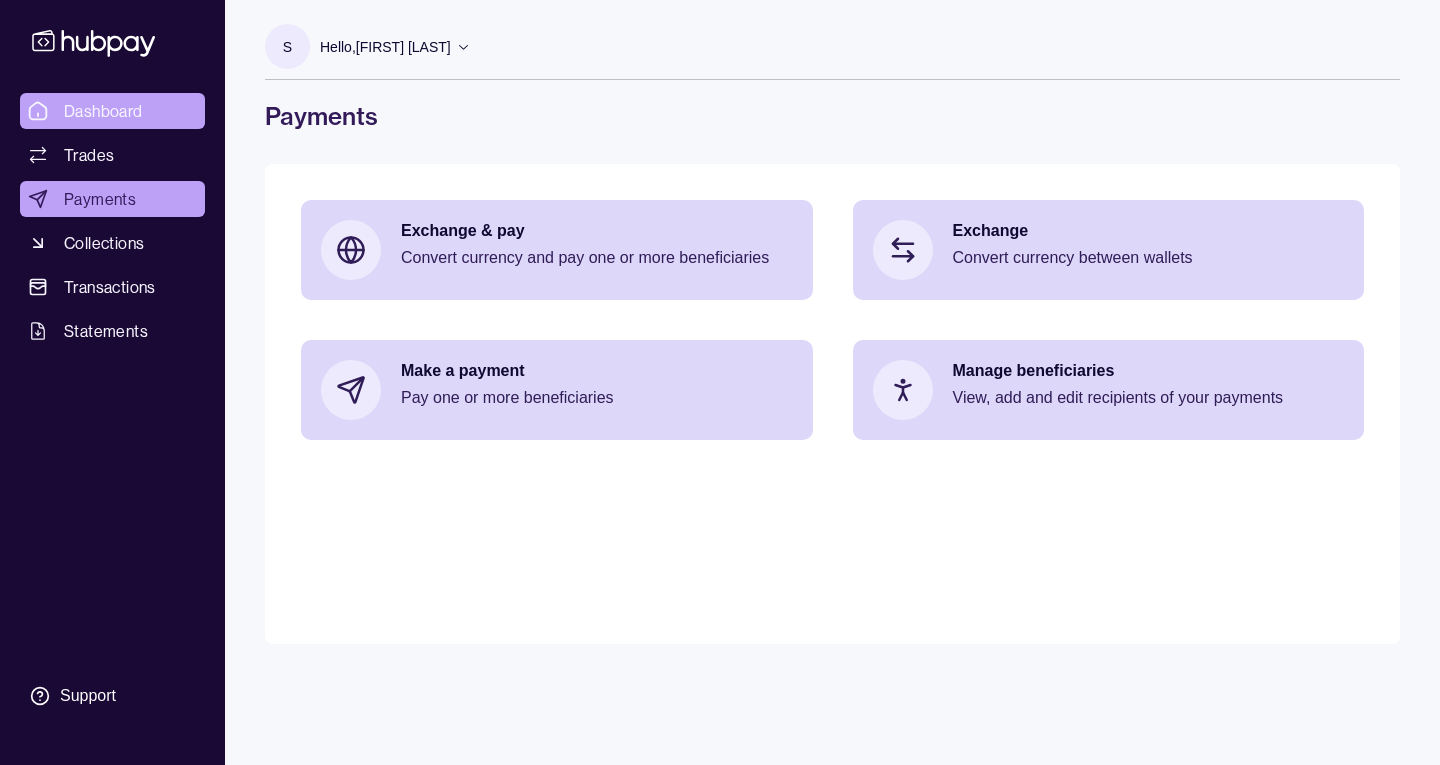 click on "Dashboard" at bounding box center (103, 111) 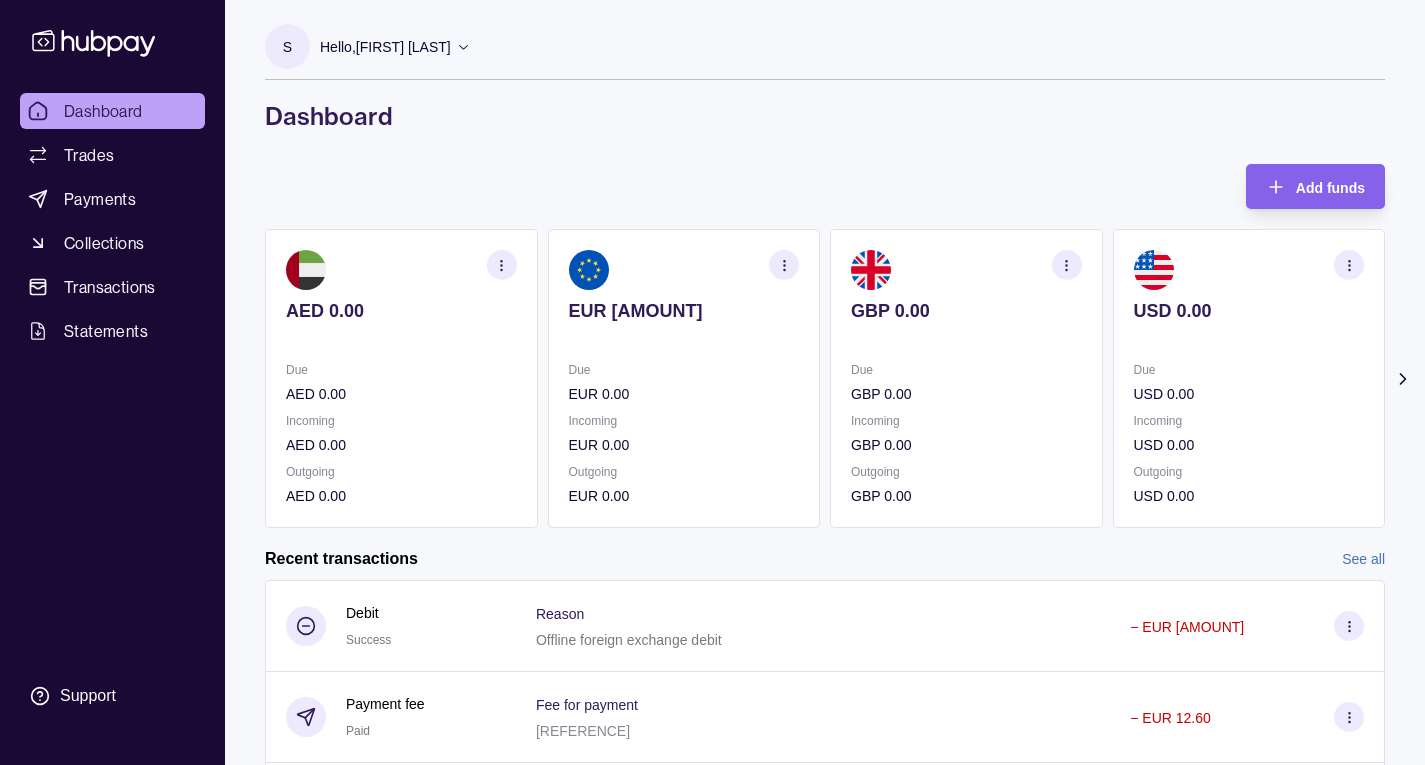 click 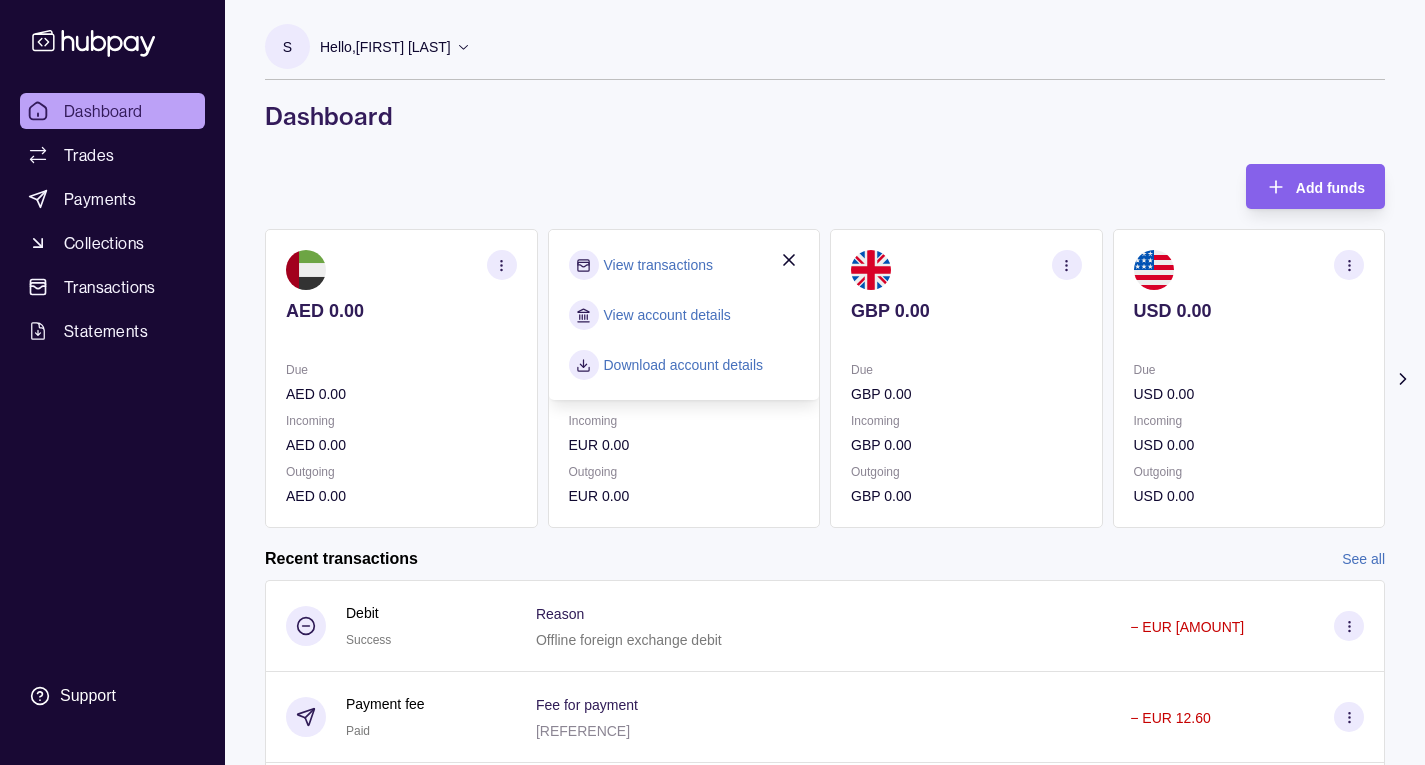 click on "S Hello,  Serhii Zakharov Re Assets LTD Account Terms and conditions Privacy policy Sign out Dashboard Add funds AED 0.00                                                                                                               Due AED 0.00 Incoming AED 0.00 Outgoing AED 0.00 EUR 18,037.40                                                                                                               Due EUR 0.00 Incoming EUR 0.00 Outgoing EUR 0.00 View transactions View account details Download account details GBP 0.00                                                                                                               Due GBP 0.00 Incoming GBP 0.00 Outgoing GBP 0.00 USD 0.00" at bounding box center (825, 492) 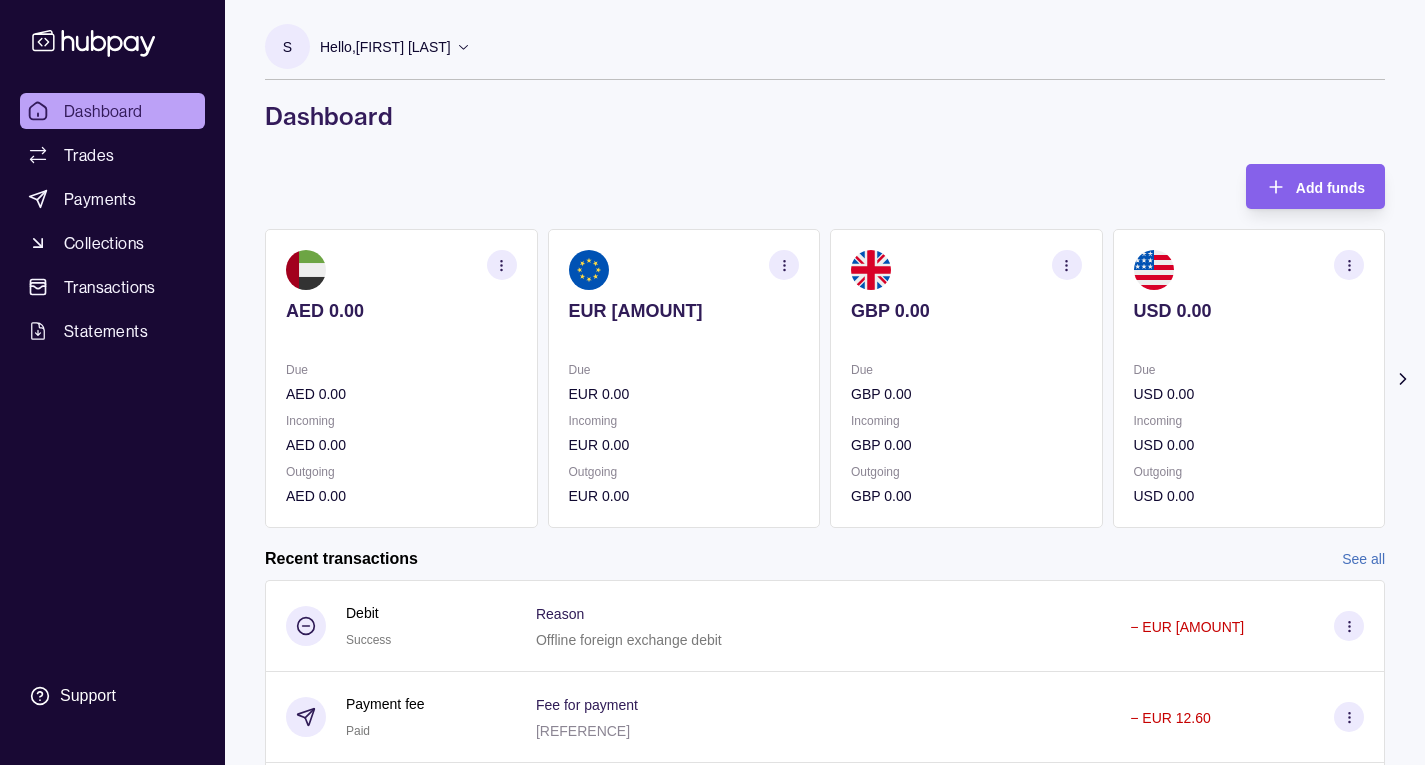 click at bounding box center [684, 270] 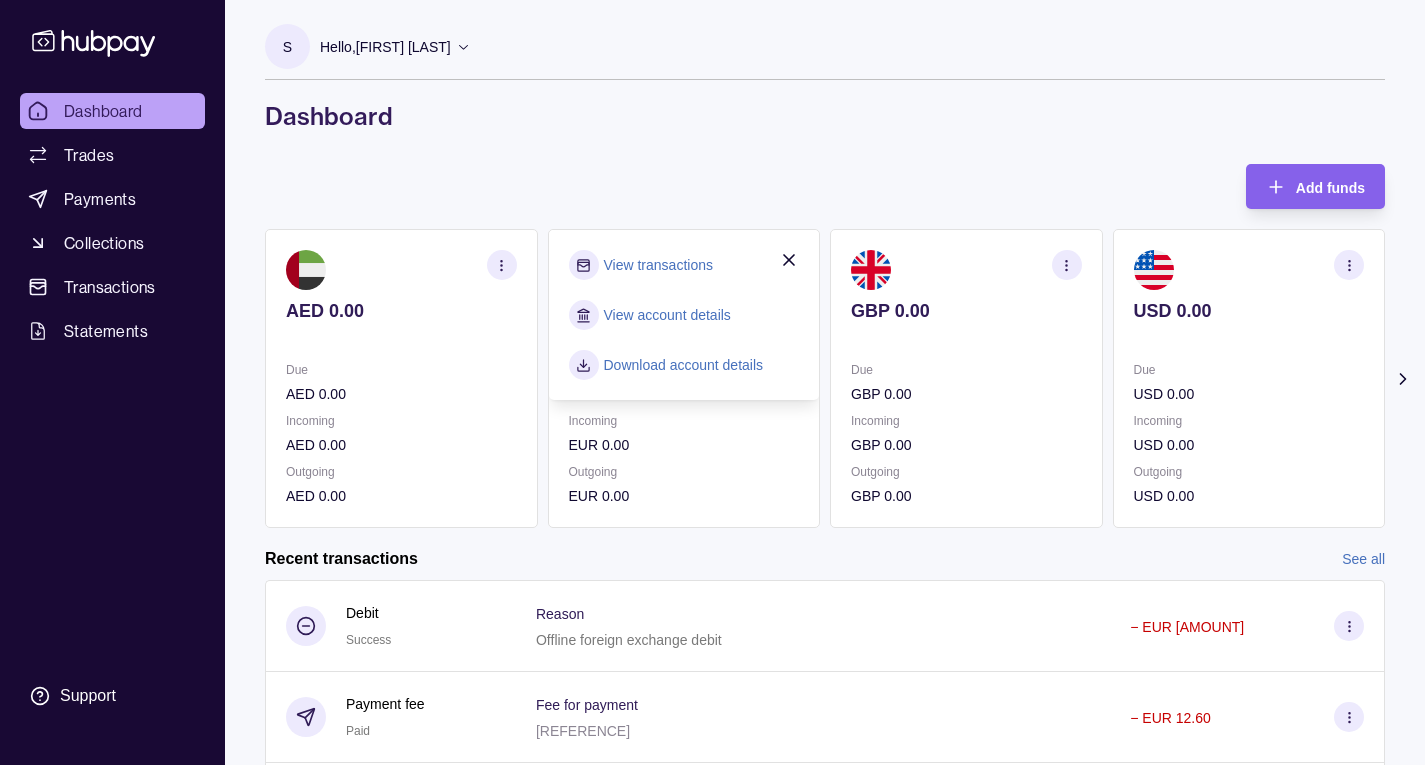 click on "View transactions" at bounding box center (658, 265) 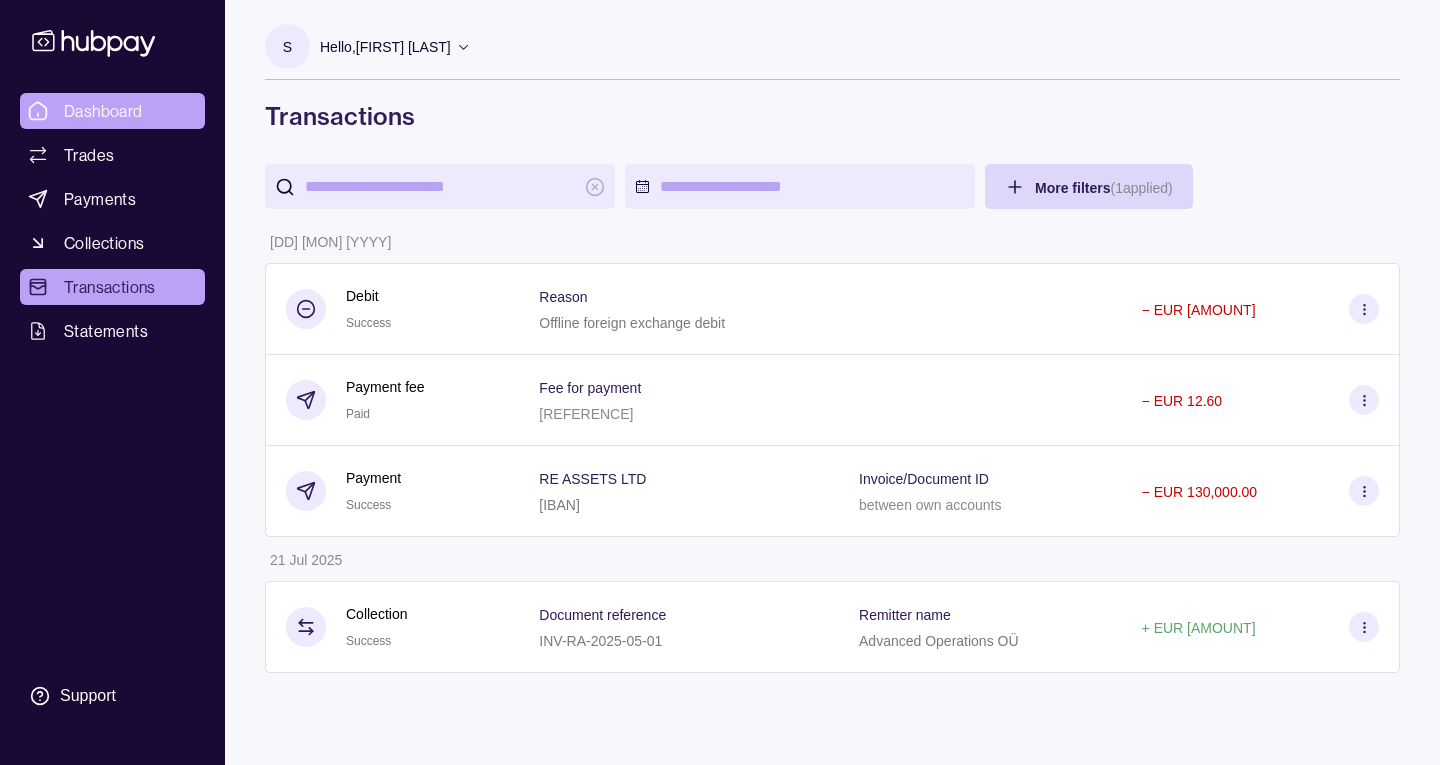 click on "Dashboard" at bounding box center (103, 111) 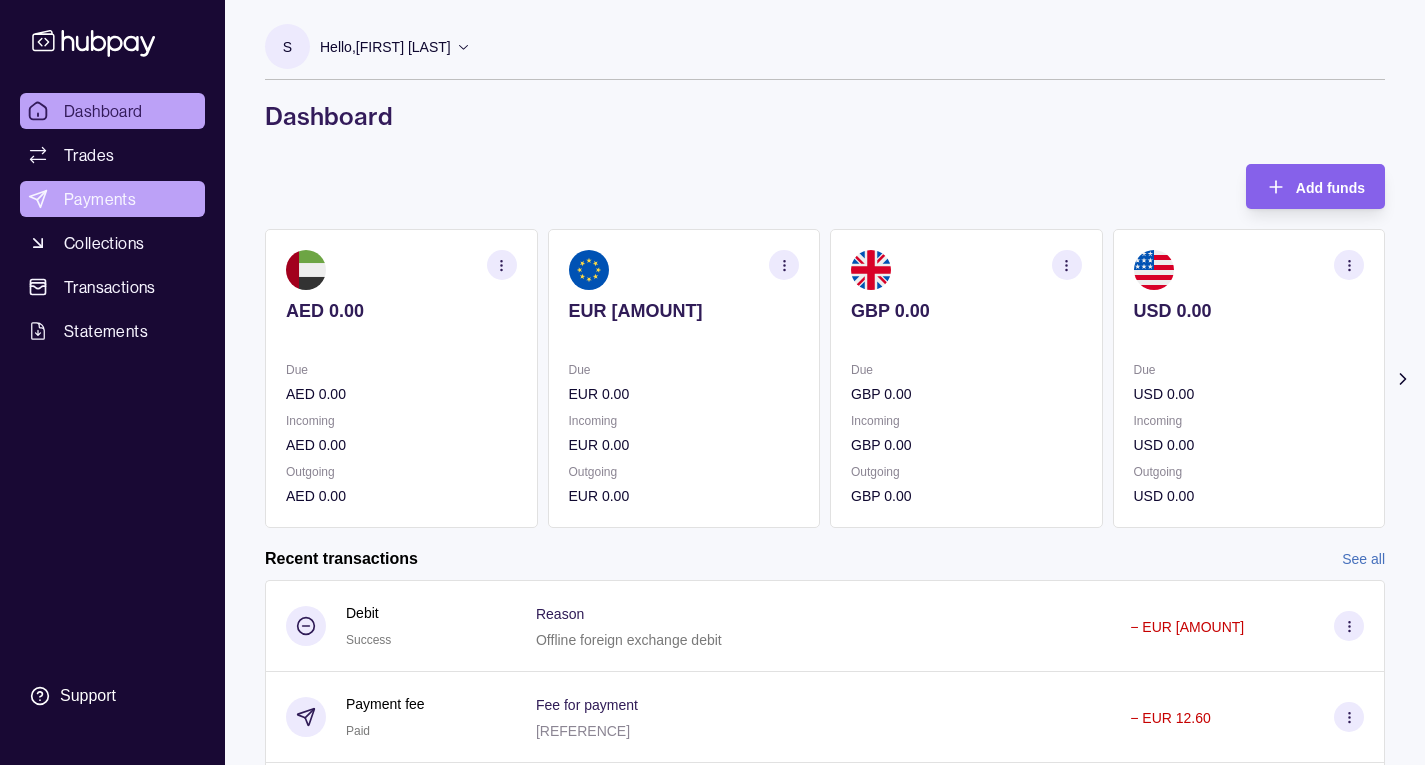click on "Payments" at bounding box center [112, 199] 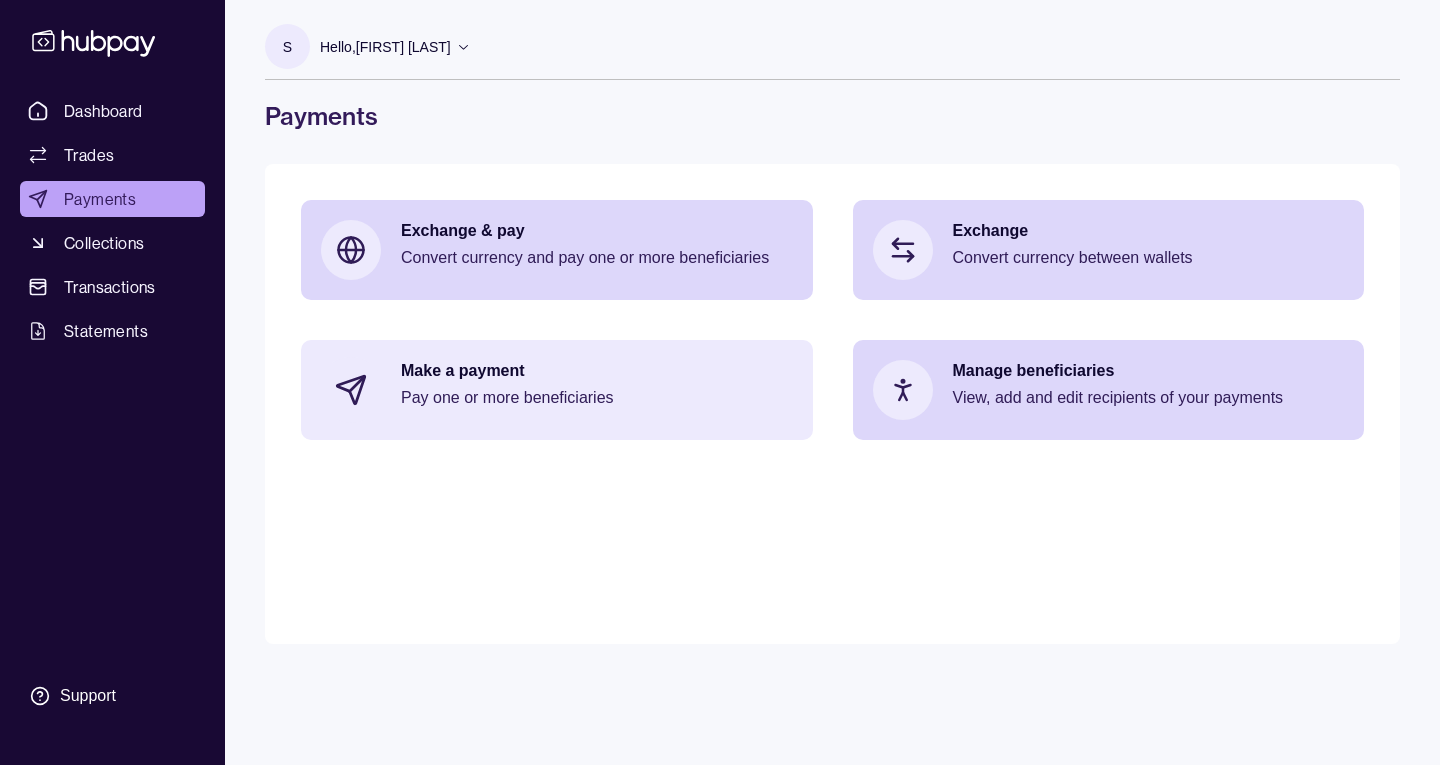 click on "Make a payment" at bounding box center [597, 371] 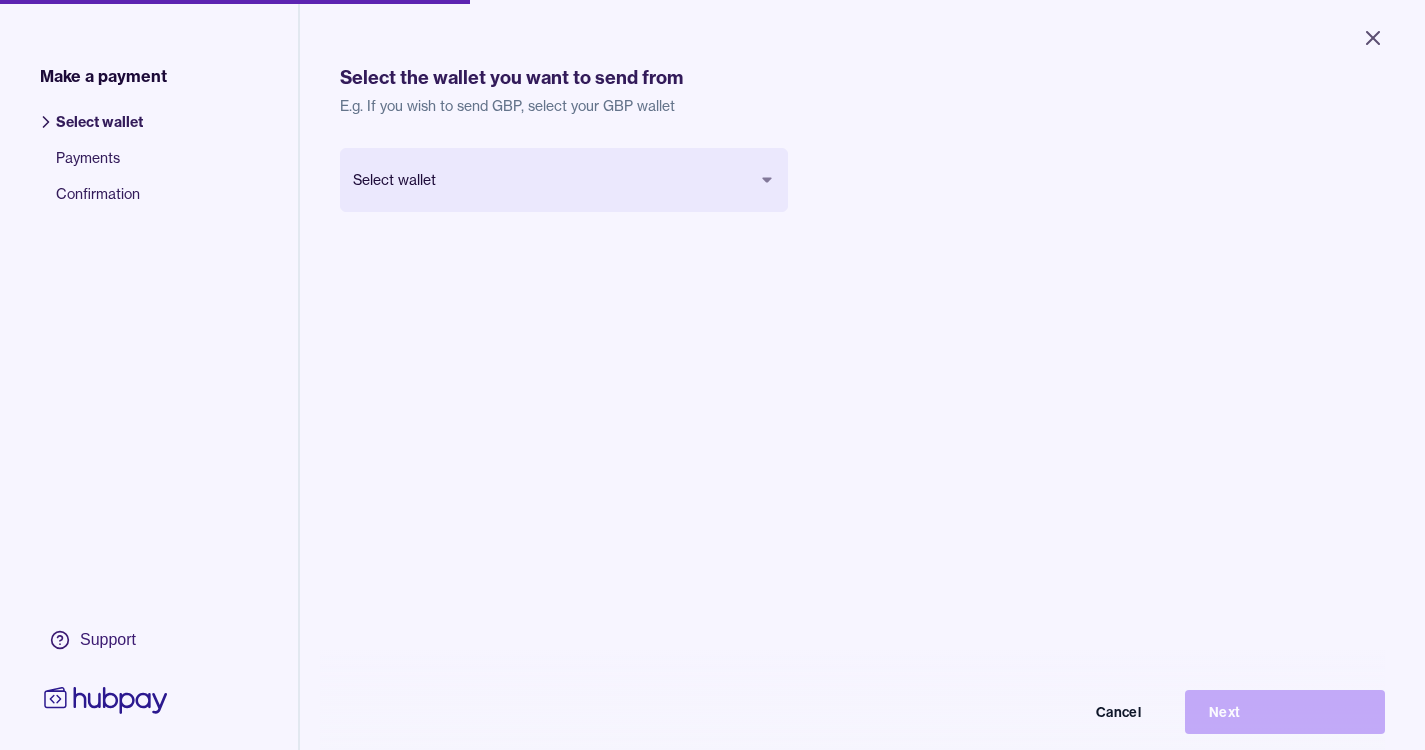 click on "Close Make a payment Select wallet Payments Confirmation Support Select the wallet you want to send from E.g. If you wish to send GBP, select your GBP wallet Select wallet Cancel Next Make a payment | Hubpay" at bounding box center [712, 375] 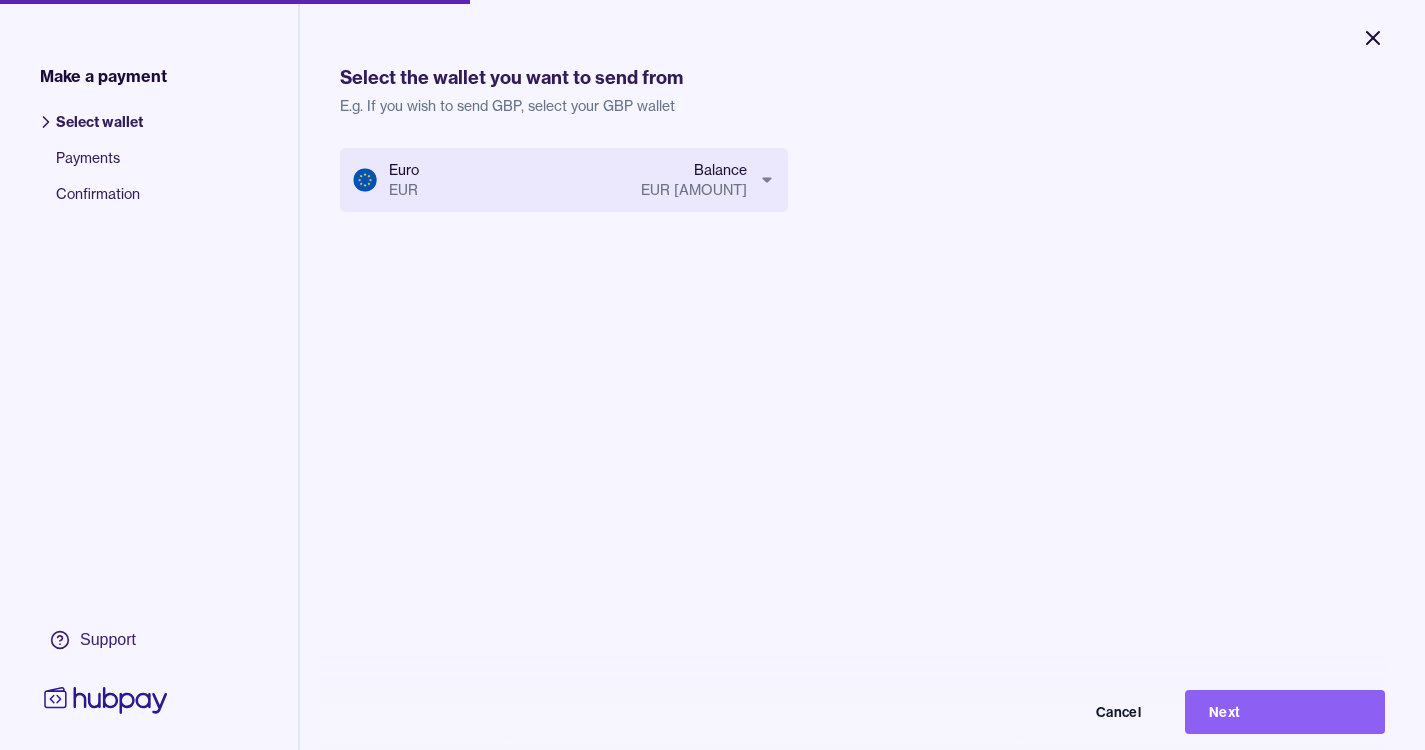 click 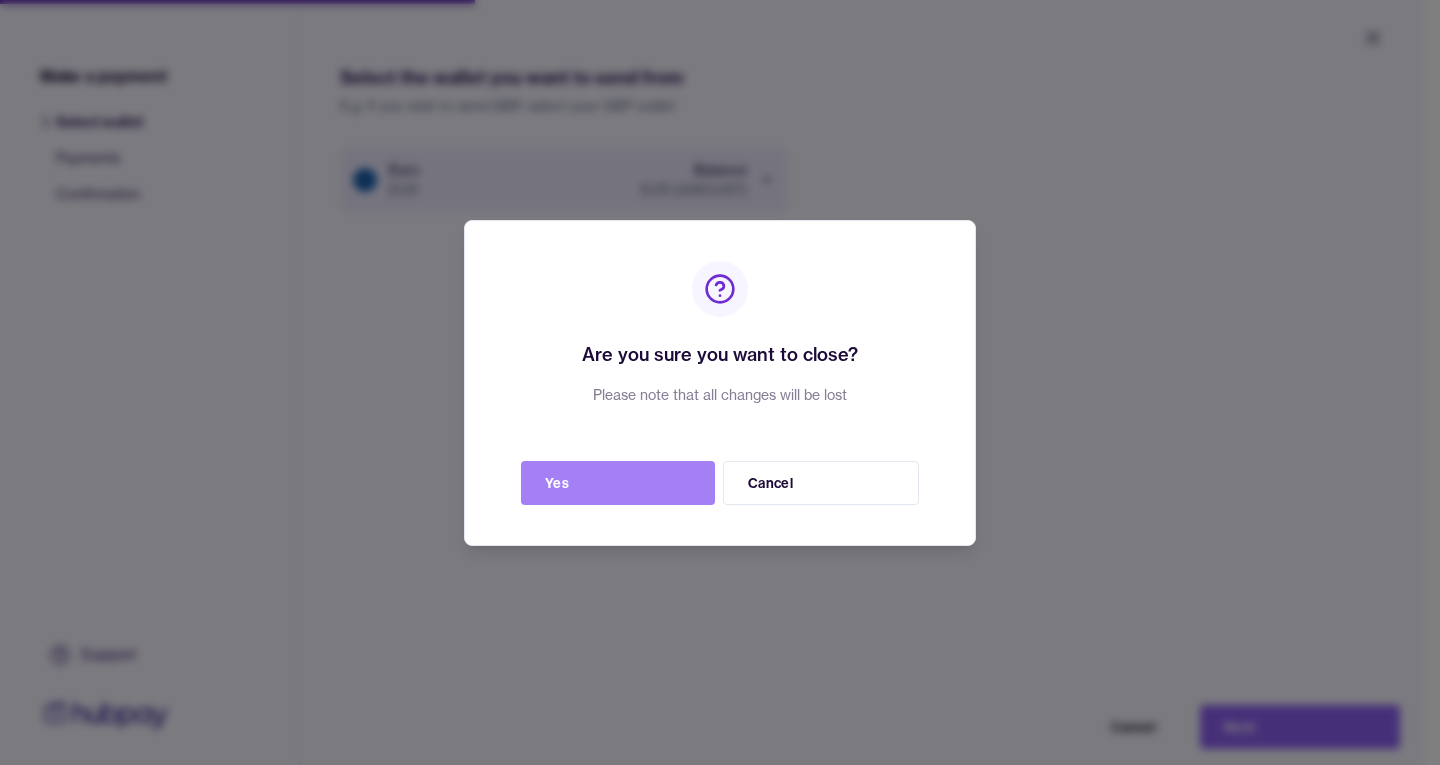 click on "Yes" at bounding box center (618, 483) 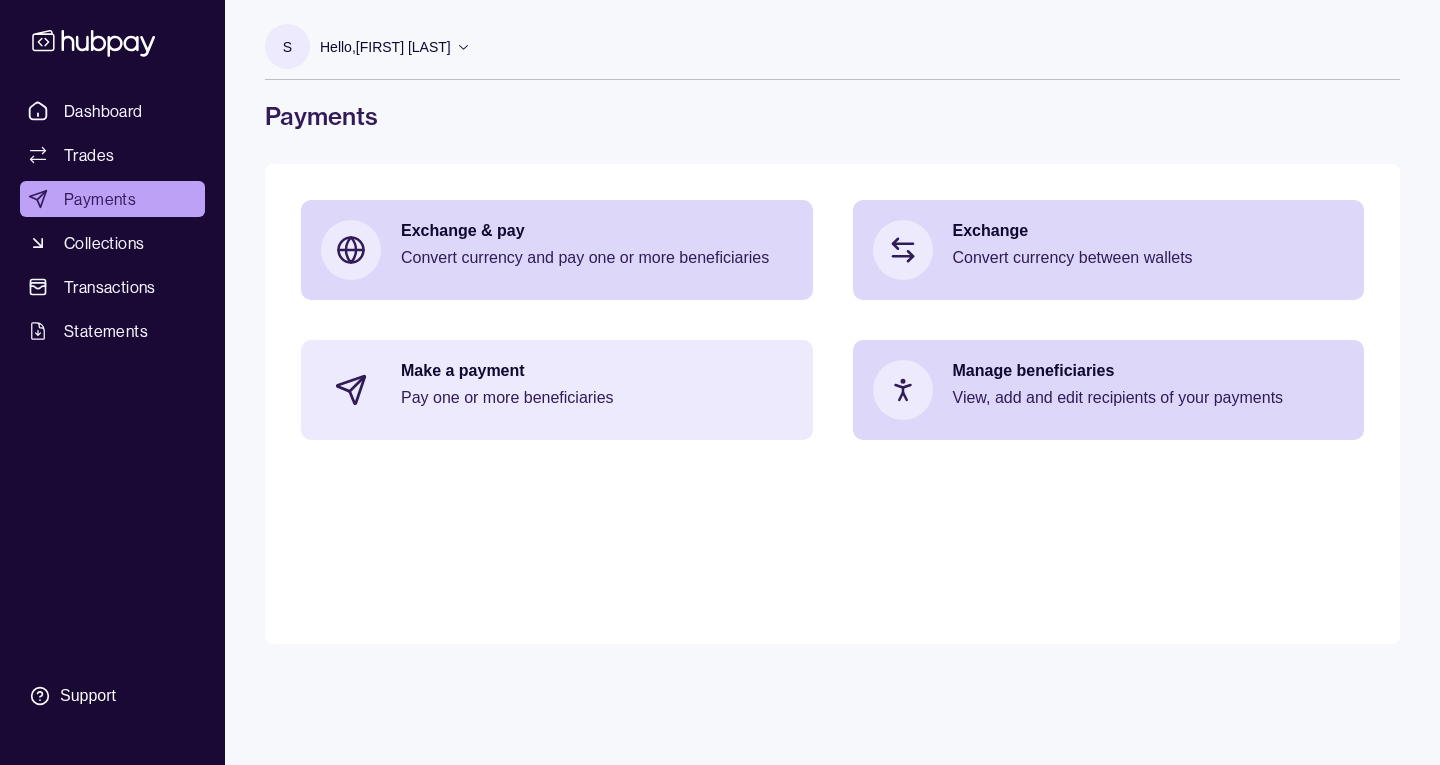click on "Make a payment Pay one or more beneficiaries" at bounding box center (557, 390) 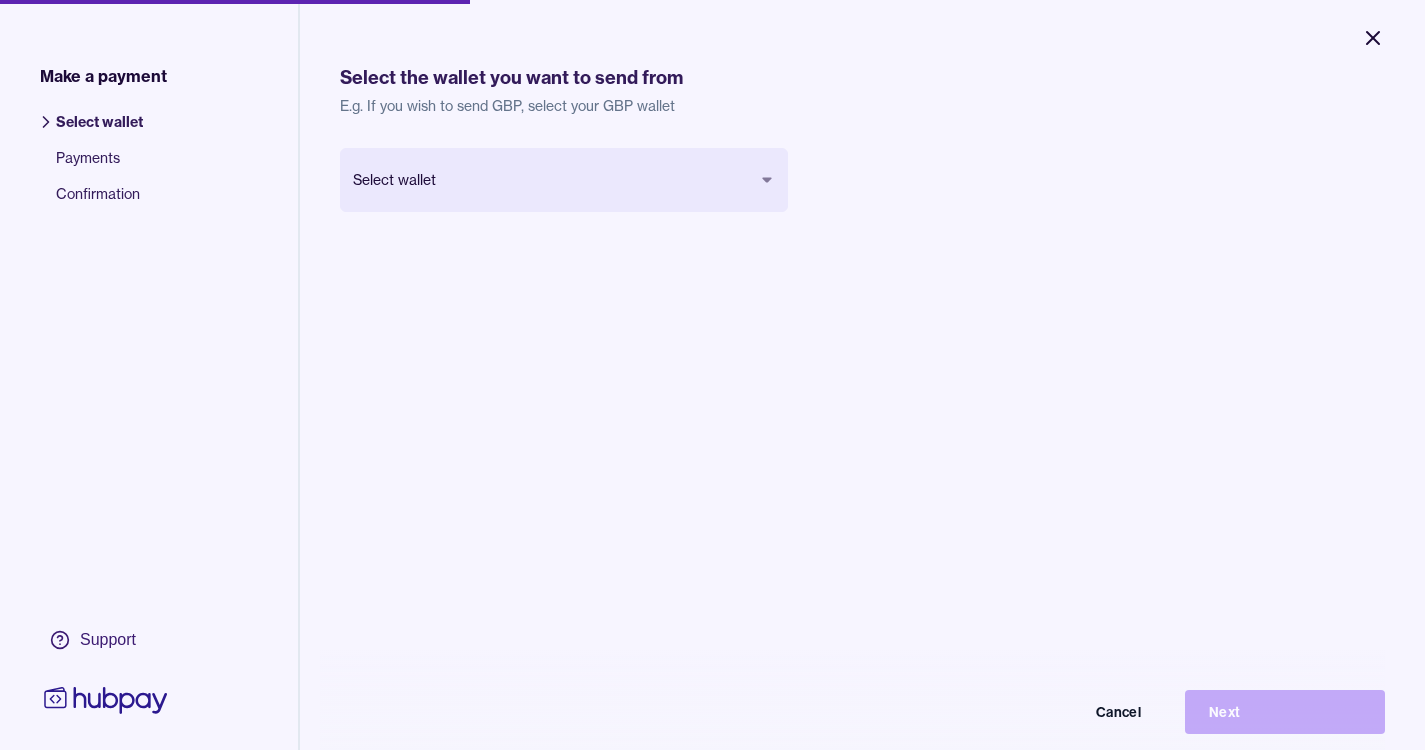 click on "Close" at bounding box center [1373, 38] 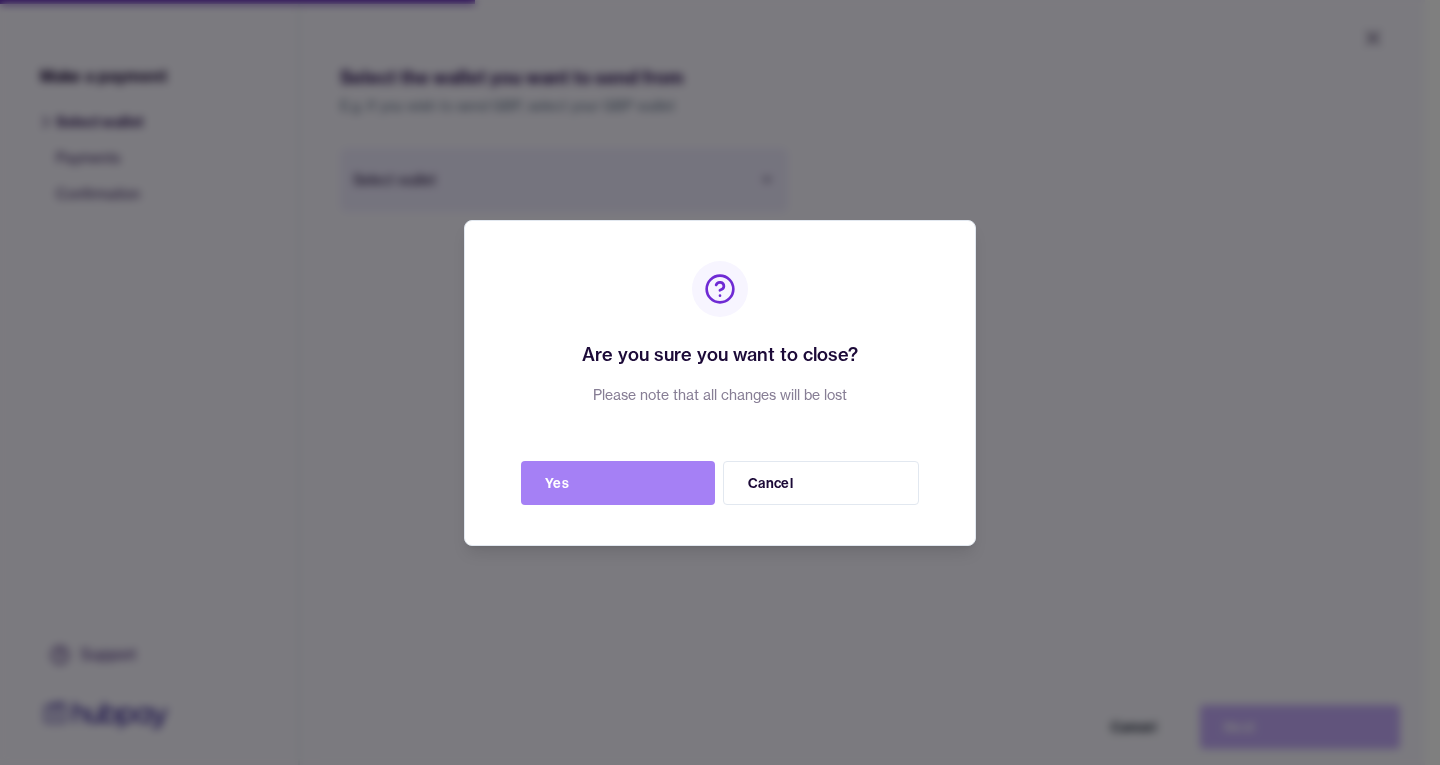 click on "Yes" at bounding box center [618, 483] 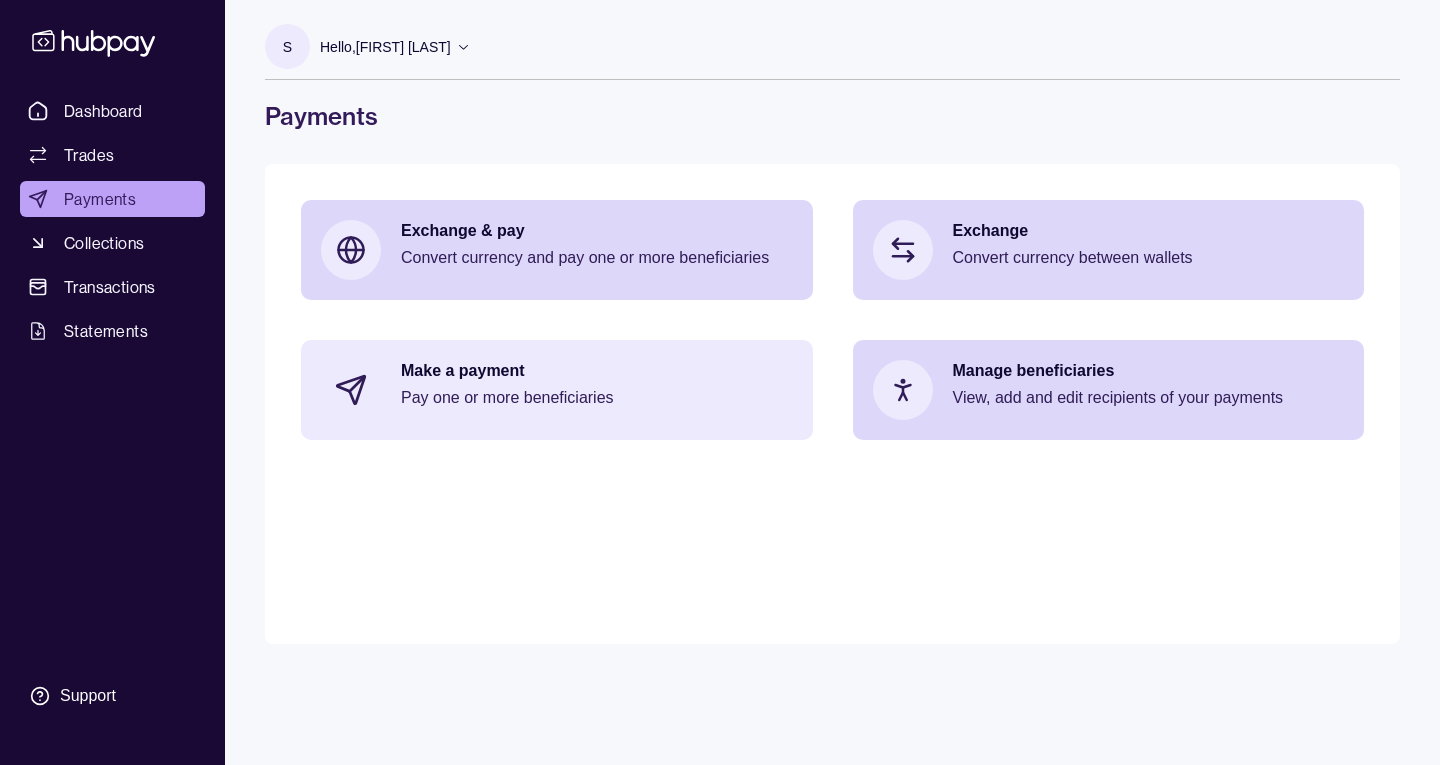 click on "Make a payment Pay one or more beneficiaries" at bounding box center (597, 390) 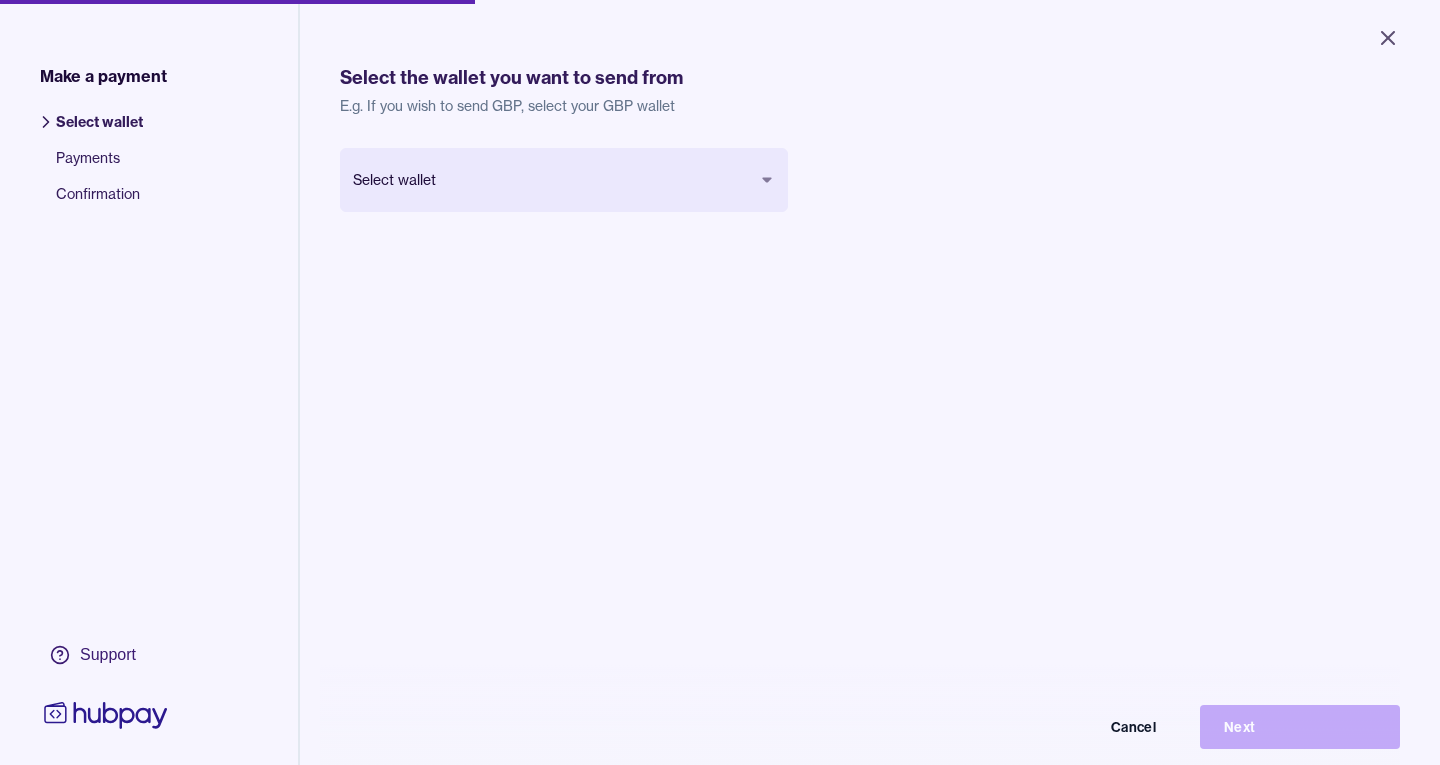 click on "Close Make a payment Select wallet Payments Confirmation Support Select the wallet you want to send from E.g. If you wish to send GBP, select your GBP wallet Select wallet Cancel Next Make a payment | Hubpay" at bounding box center (720, 382) 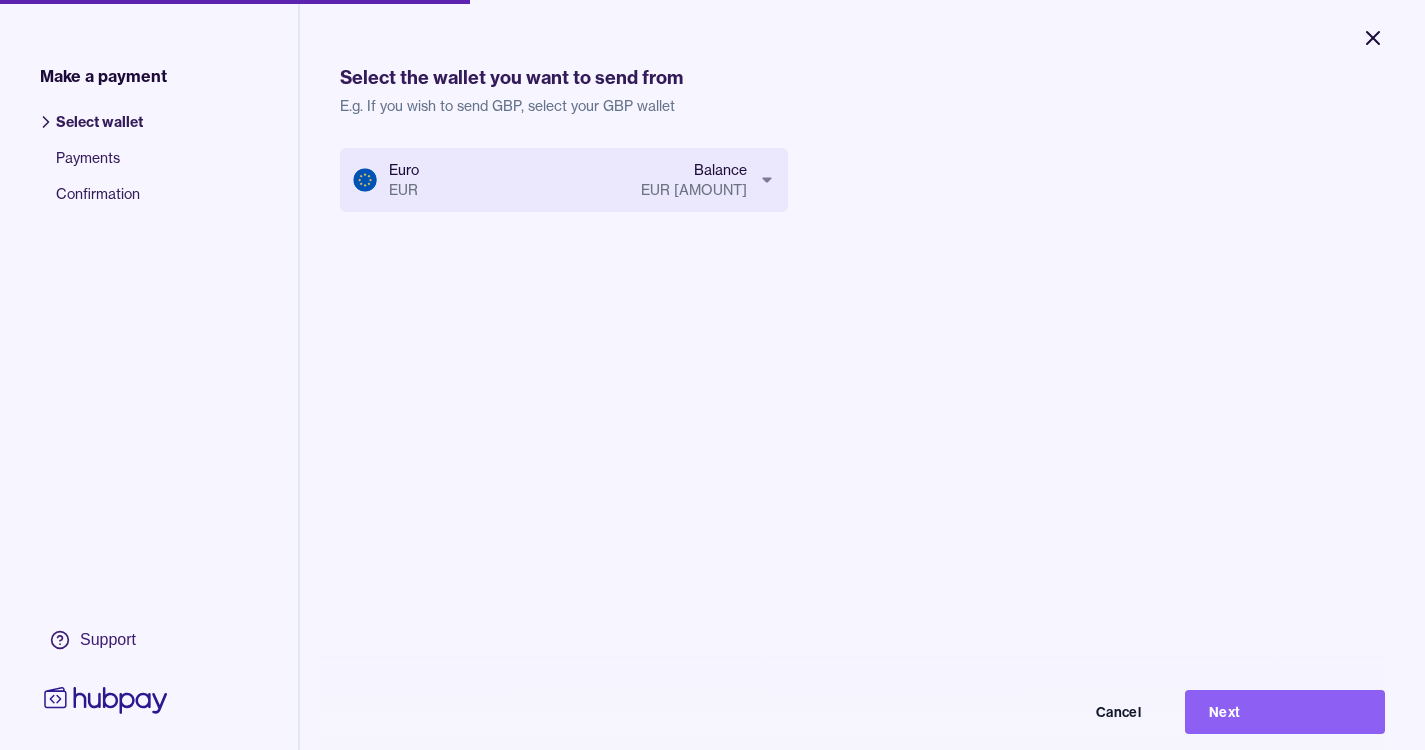 click 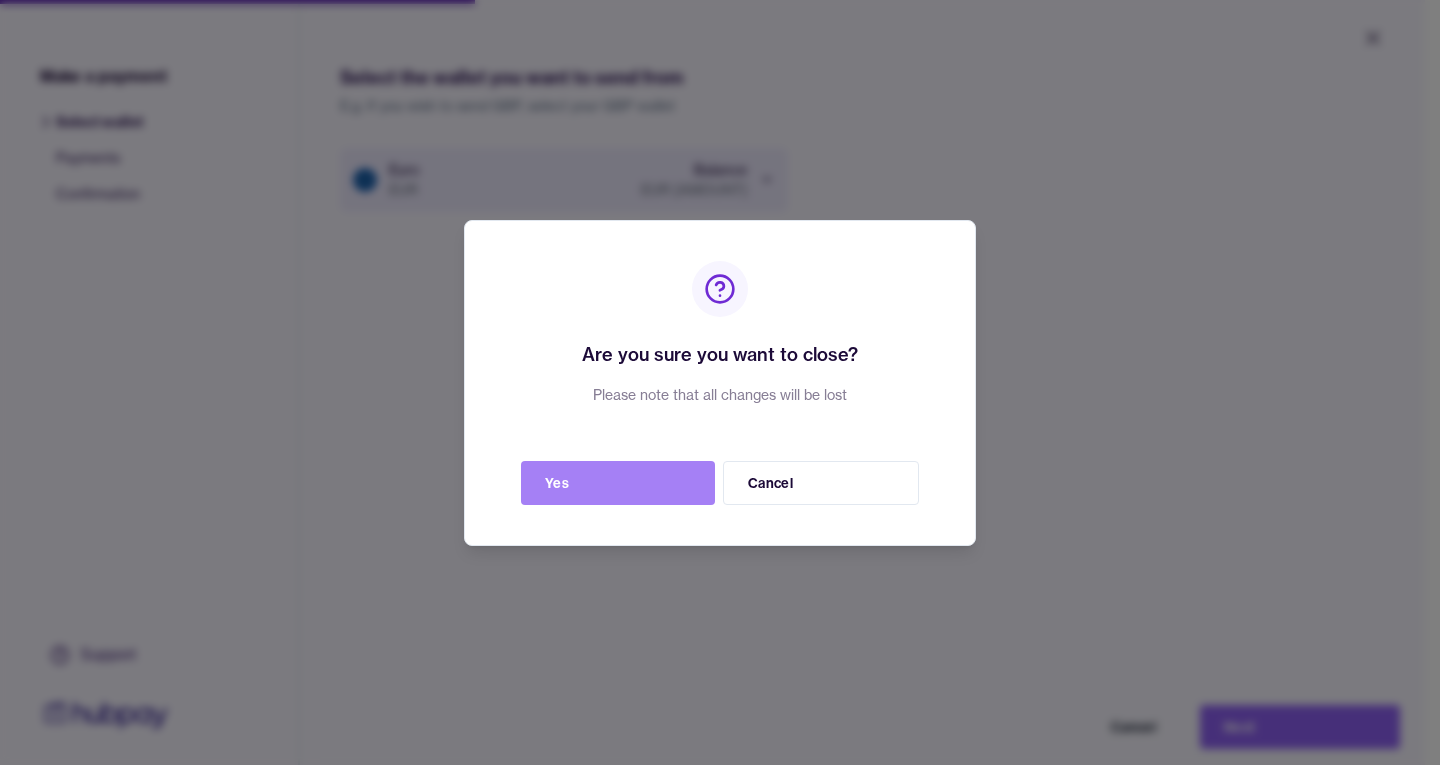 click on "Yes" at bounding box center (618, 483) 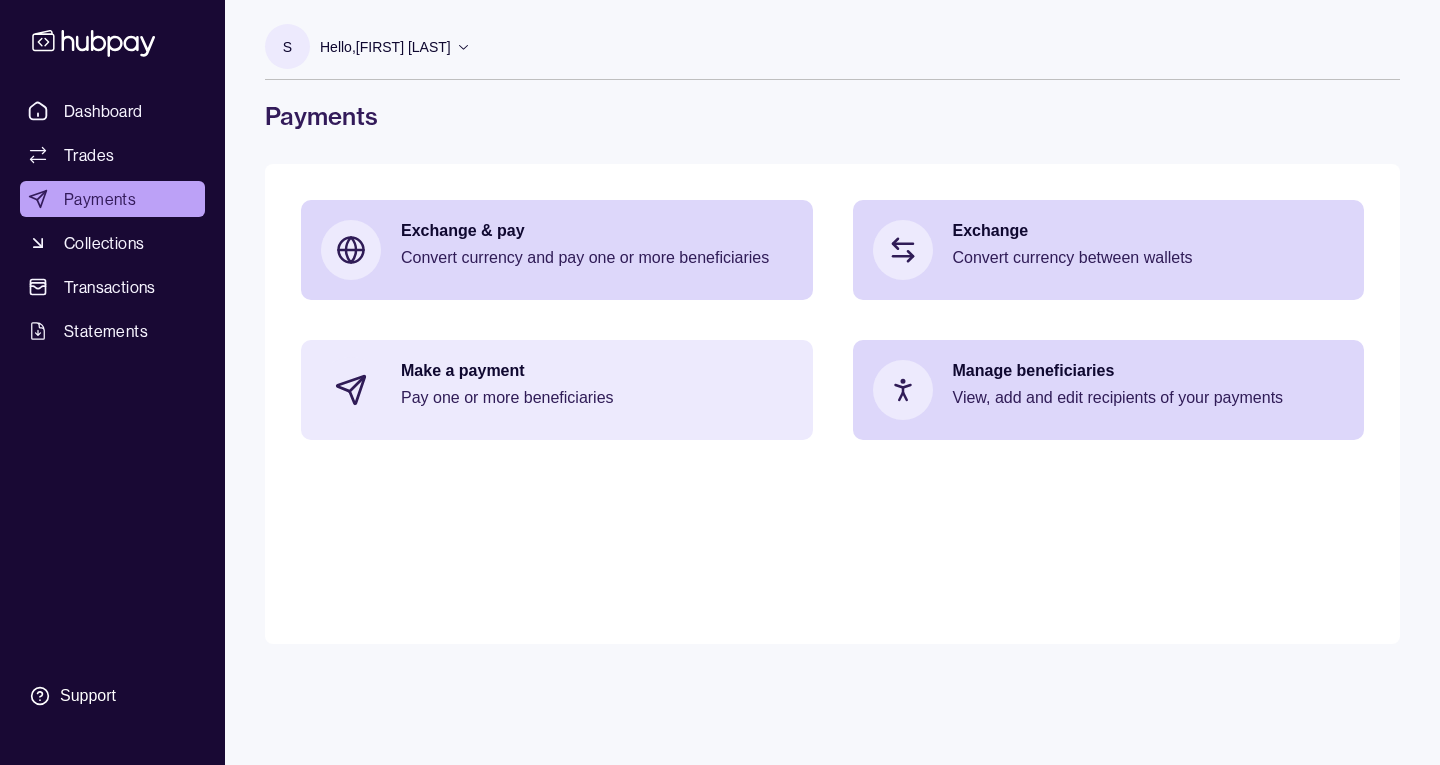 click on "Pay one or more beneficiaries" at bounding box center (597, 398) 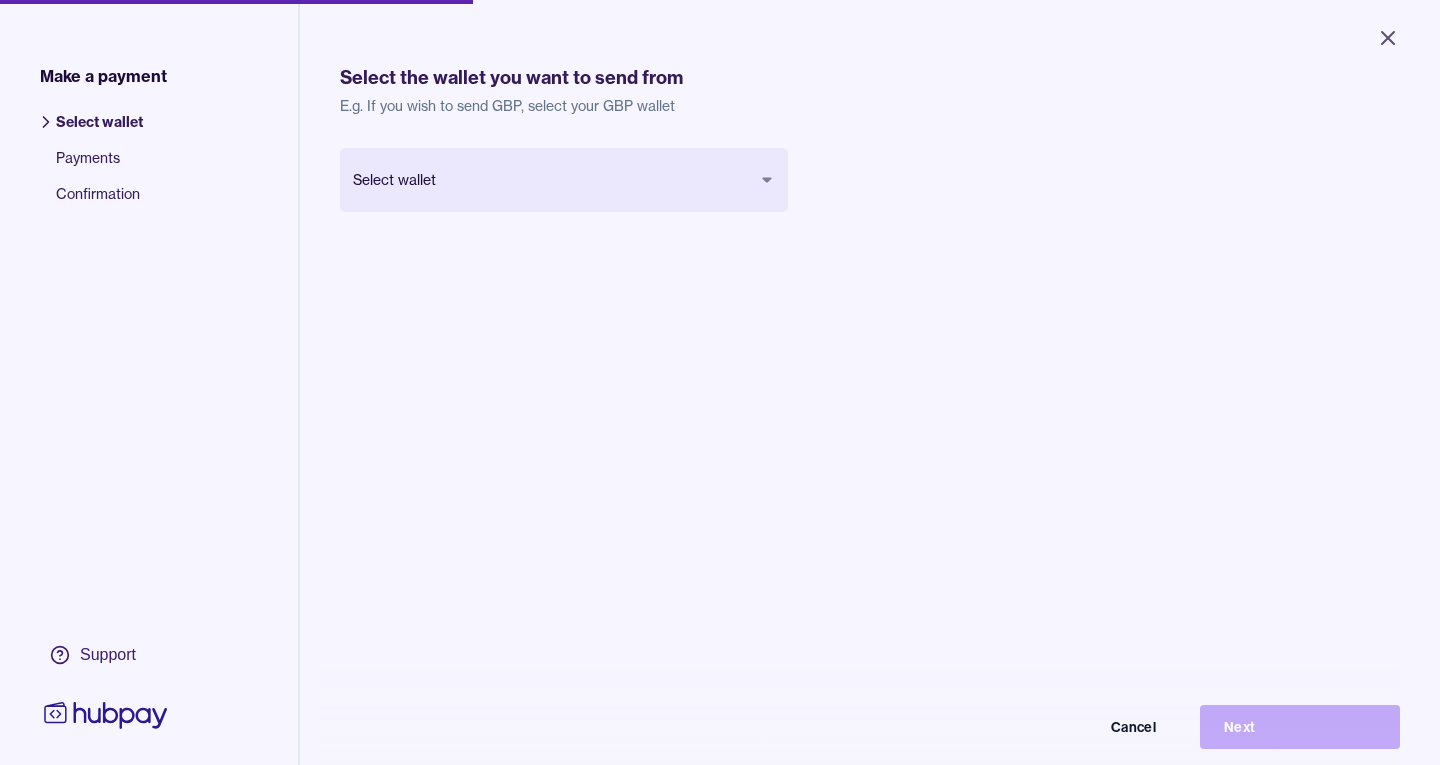 click on "Close Make a payment Select wallet Payments Confirmation Support Select the wallet you want to send from E.g. If you wish to send GBP, select your GBP wallet Select wallet Cancel Next Make a payment | Hubpay" at bounding box center (720, 382) 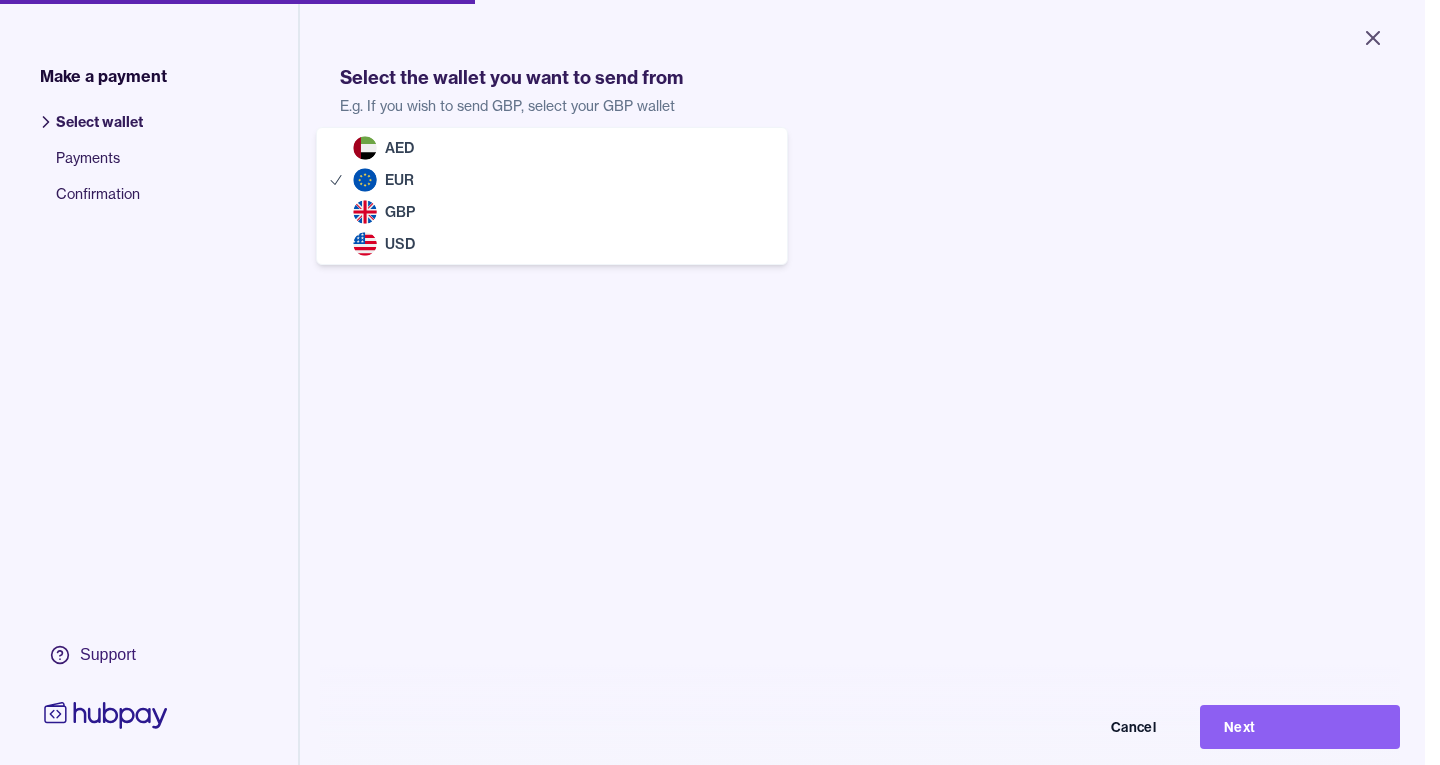click on "Close Make a payment Select wallet Payments Confirmation Support Select the wallet you want to send from E.g. If you wish to send GBP, select your GBP wallet Euro EUR Balance EUR 18,037.40 Cancel Next Make a payment | Hubpay AED EUR GBP USD" at bounding box center (712, 382) 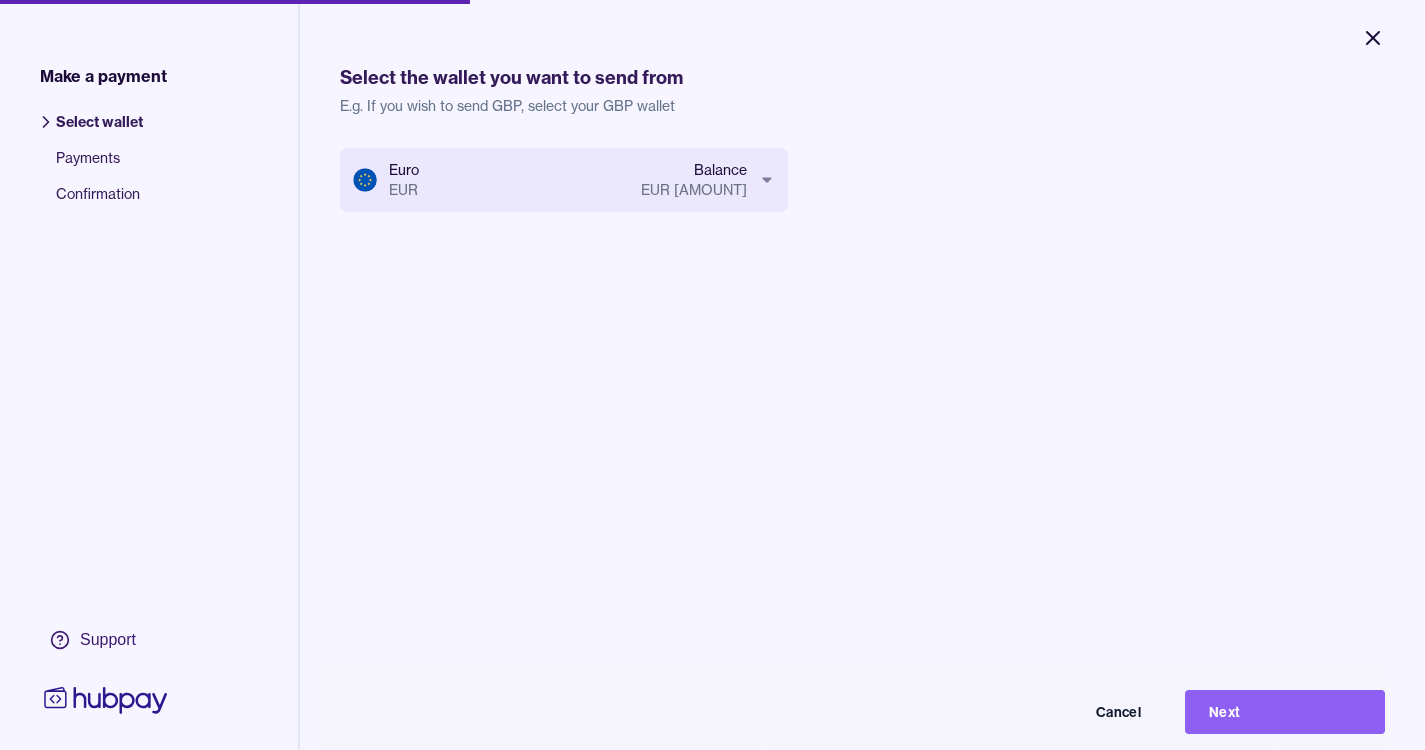 click 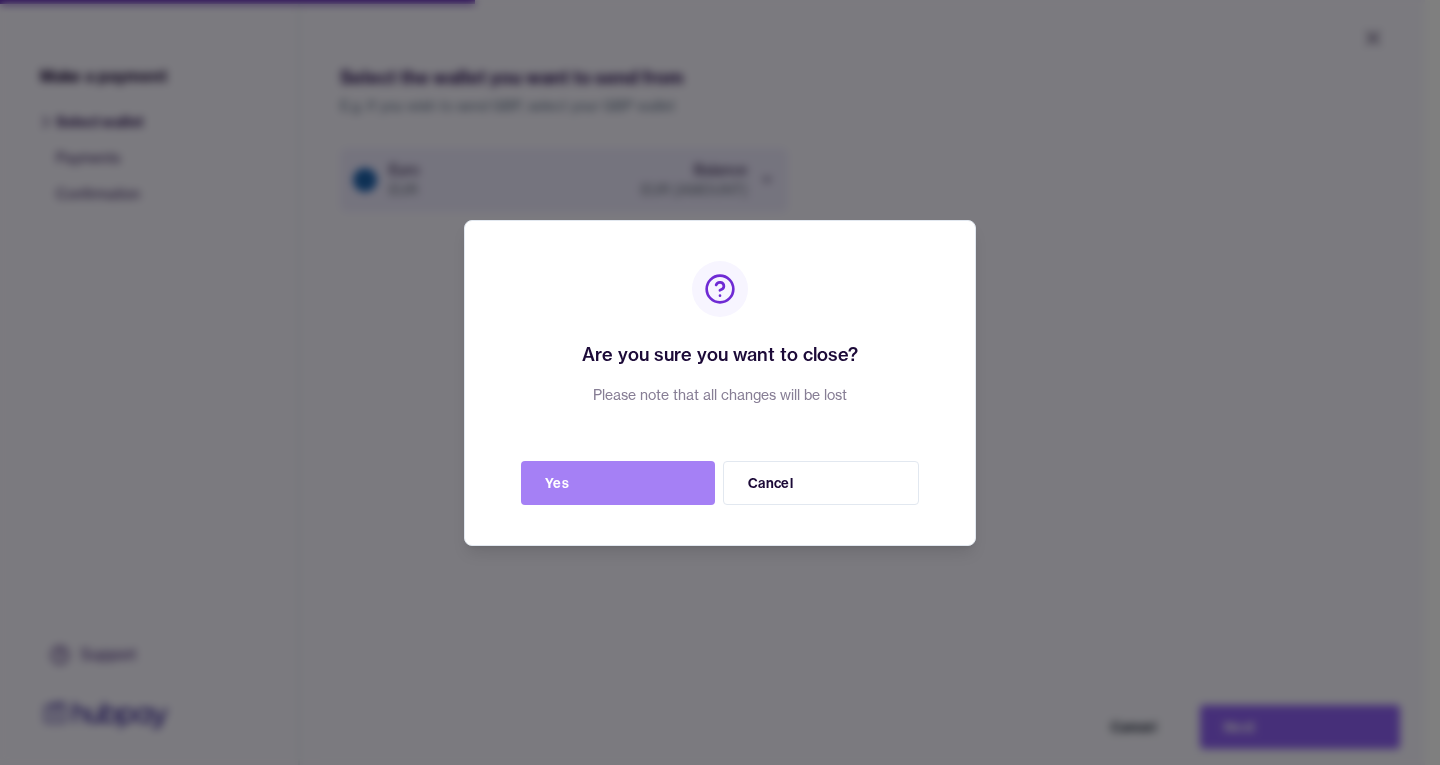 click on "Yes" at bounding box center [618, 483] 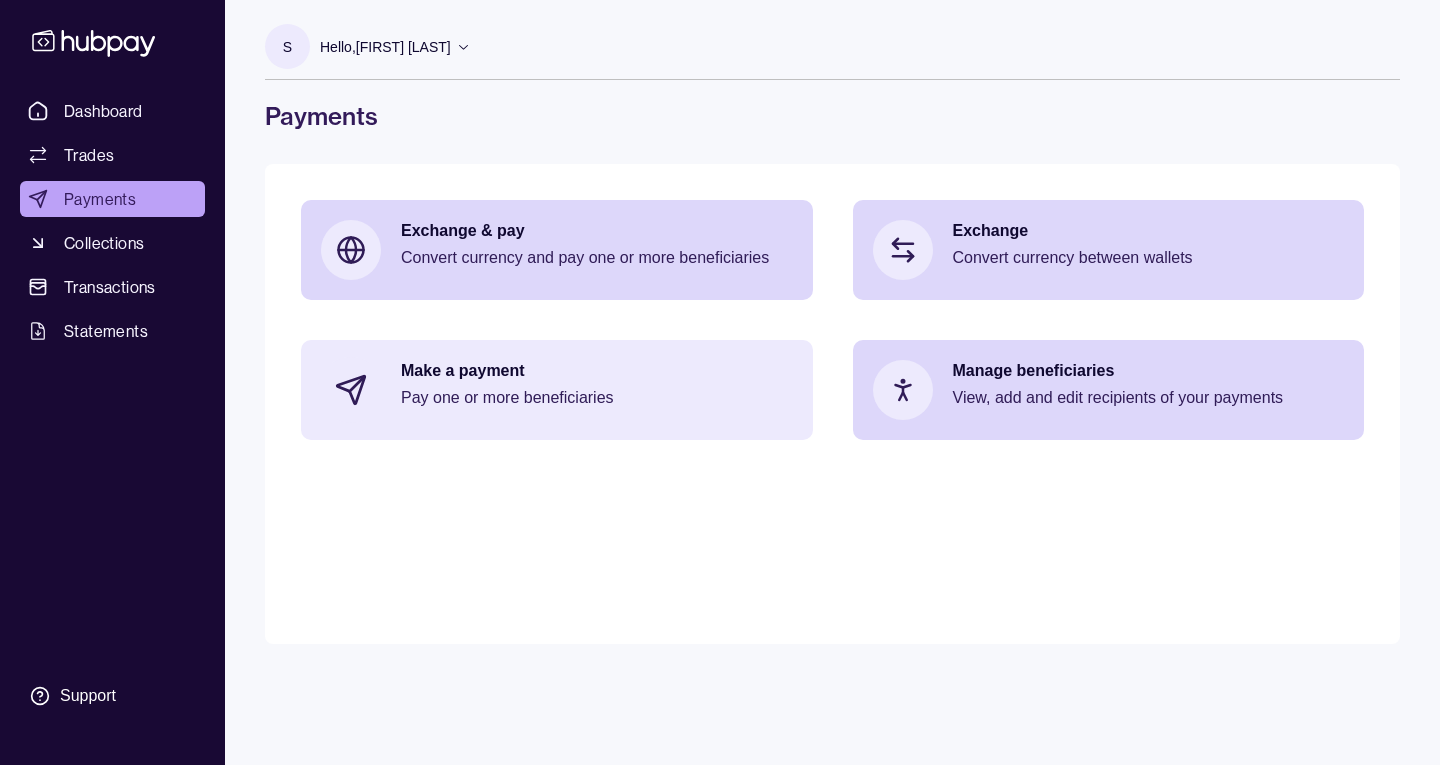 click on "Pay one or more beneficiaries" at bounding box center (597, 398) 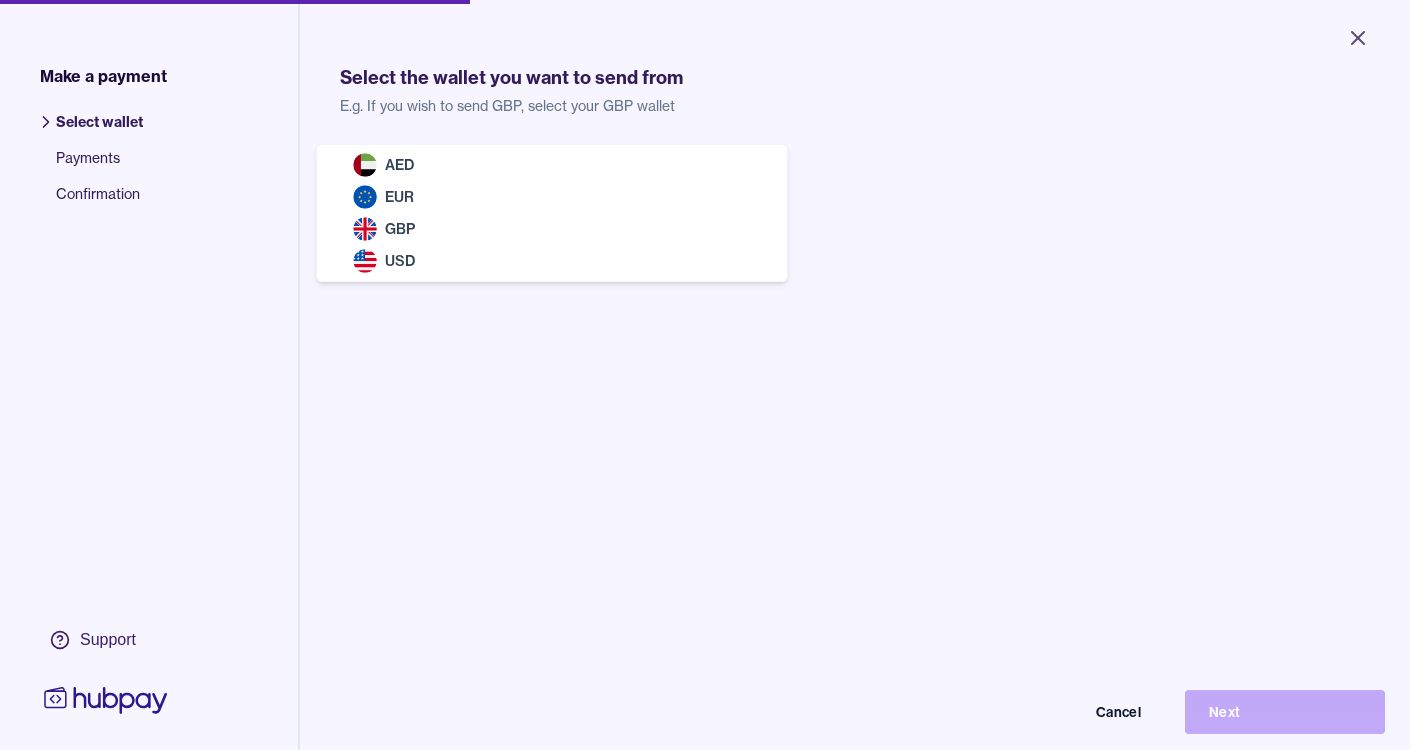 click on "Close Make a payment Select wallet Payments Confirmation Support Select the wallet you want to send from E.g. If you wish to send GBP, select your GBP wallet Select wallet Cancel Next Make a payment | Hubpay AED EUR GBP USD" at bounding box center (705, 375) 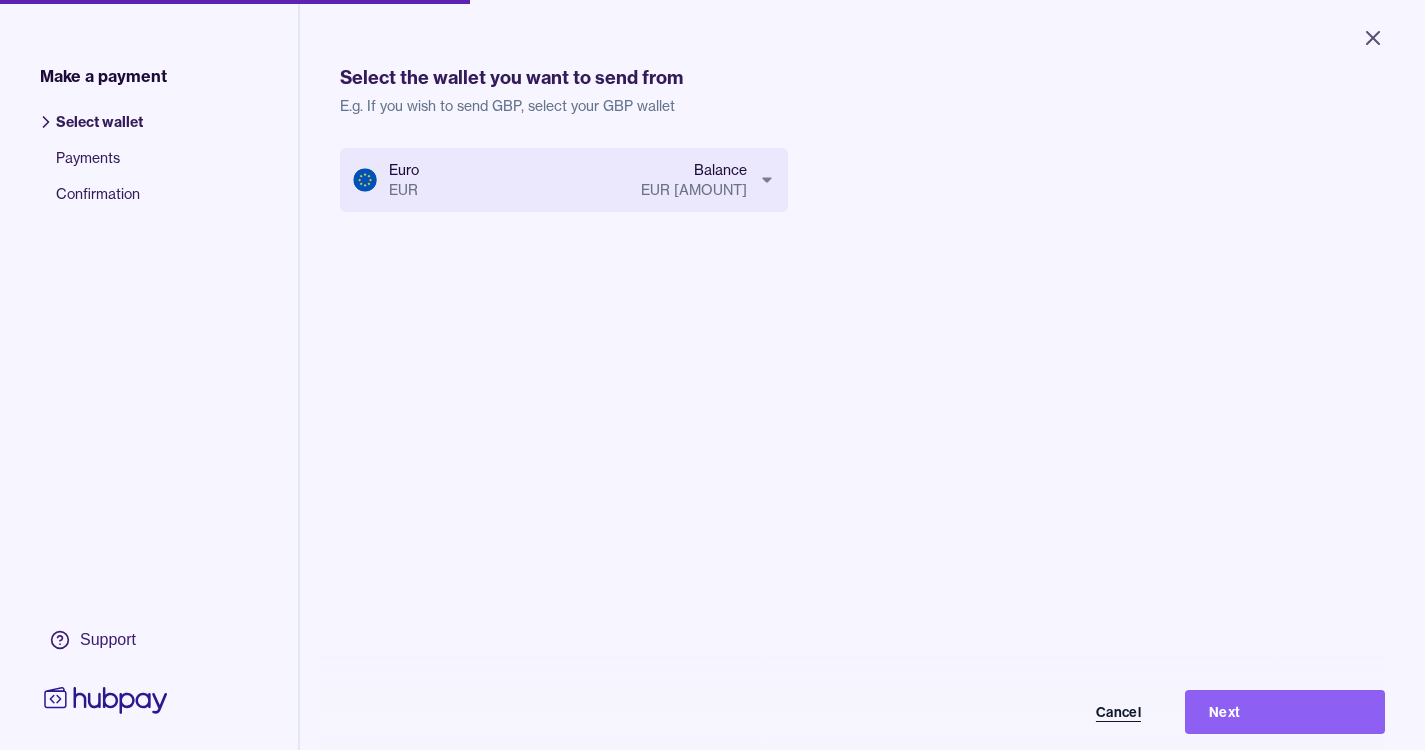click on "Cancel" at bounding box center (1065, 712) 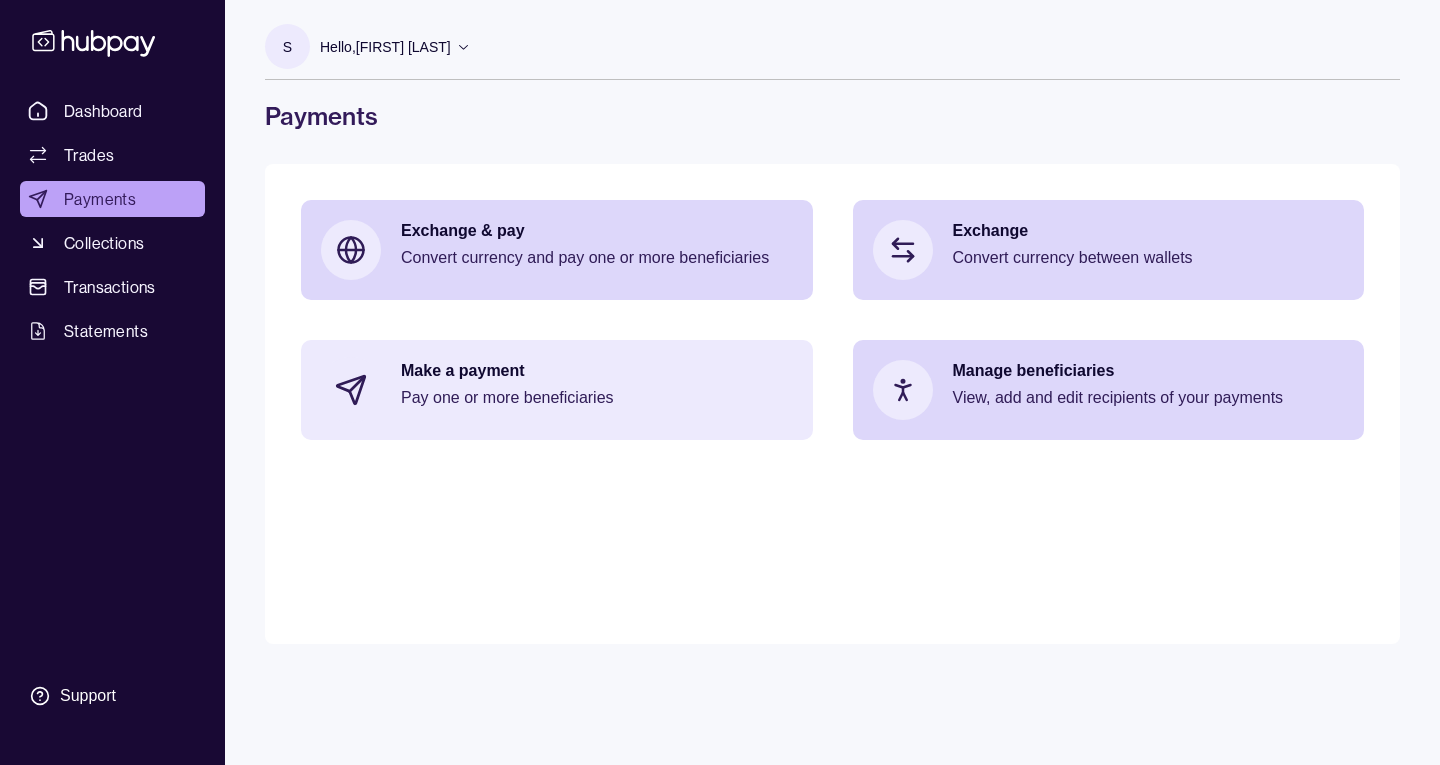 click on "Pay one or more beneficiaries" at bounding box center [597, 398] 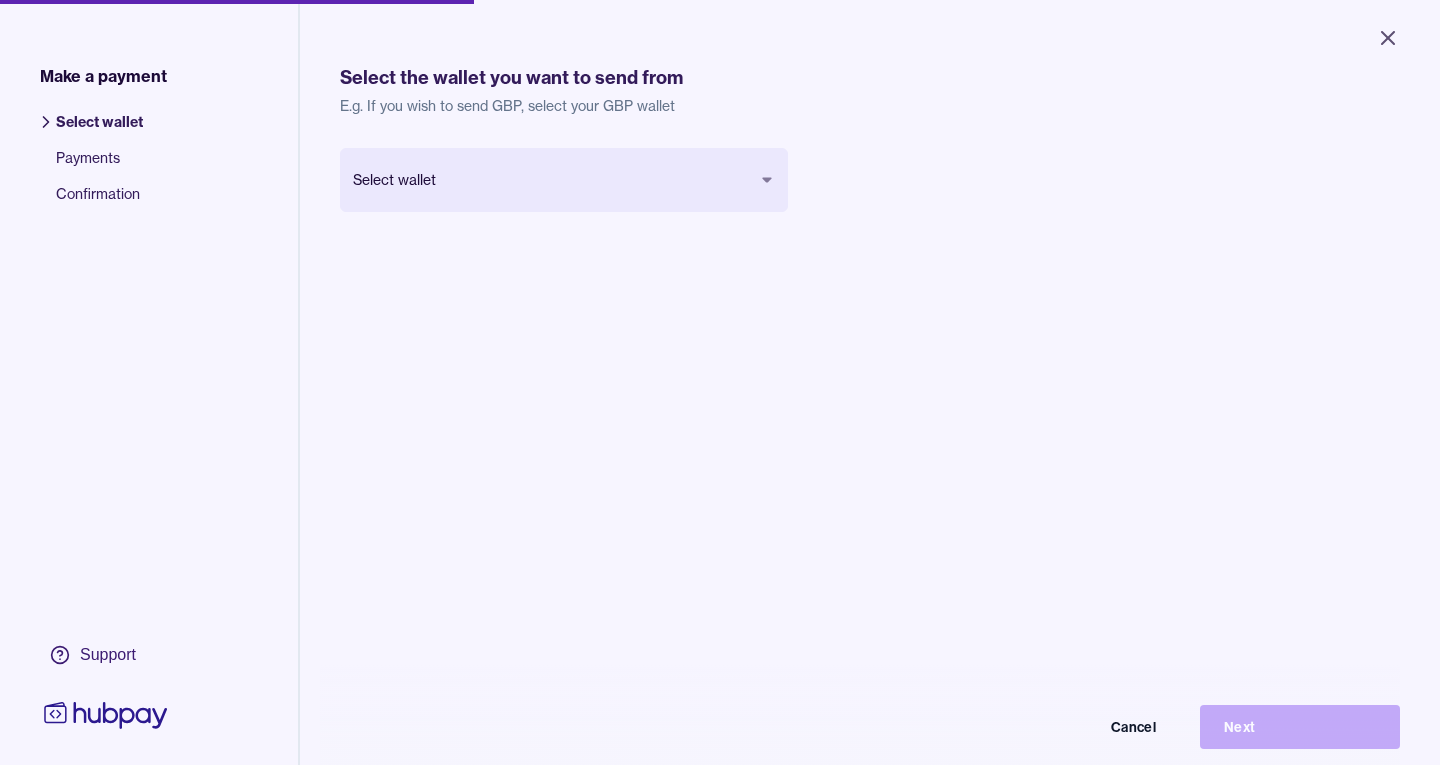 click on "Close Make a payment Select wallet Payments Confirmation Support Select the wallet you want to send from E.g. If you wish to send GBP, select your GBP wallet Select wallet Cancel Next Make a payment | Hubpay" at bounding box center [720, 382] 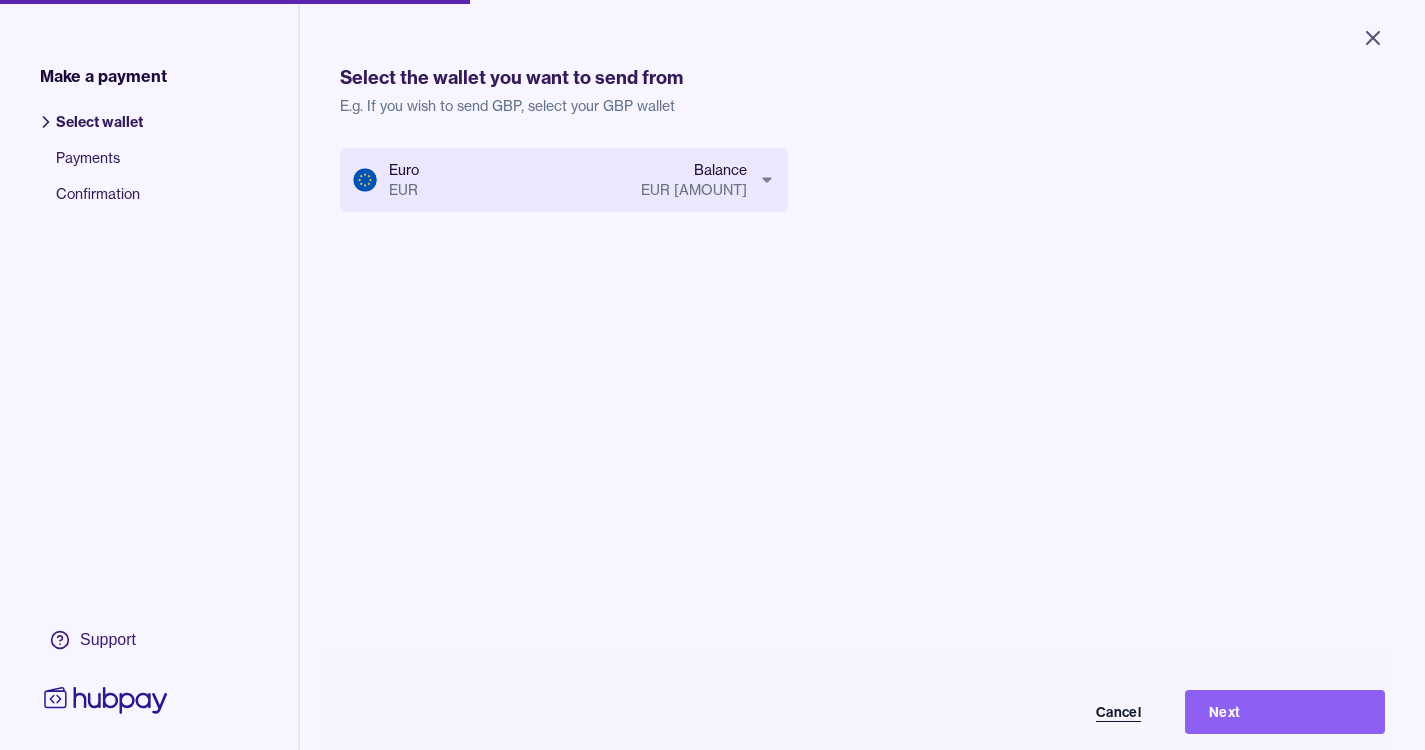 click on "Cancel" at bounding box center [1065, 712] 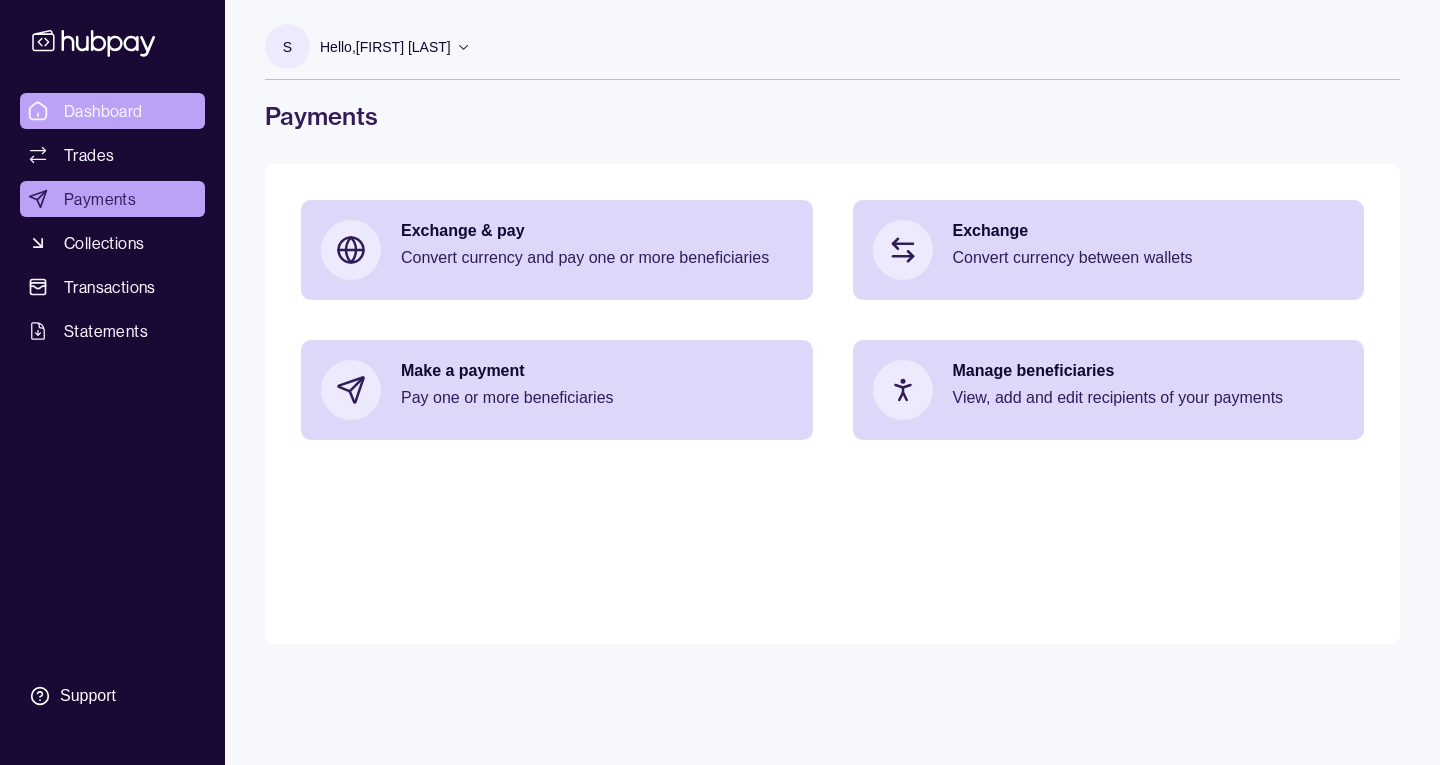 click on "Dashboard" at bounding box center [103, 111] 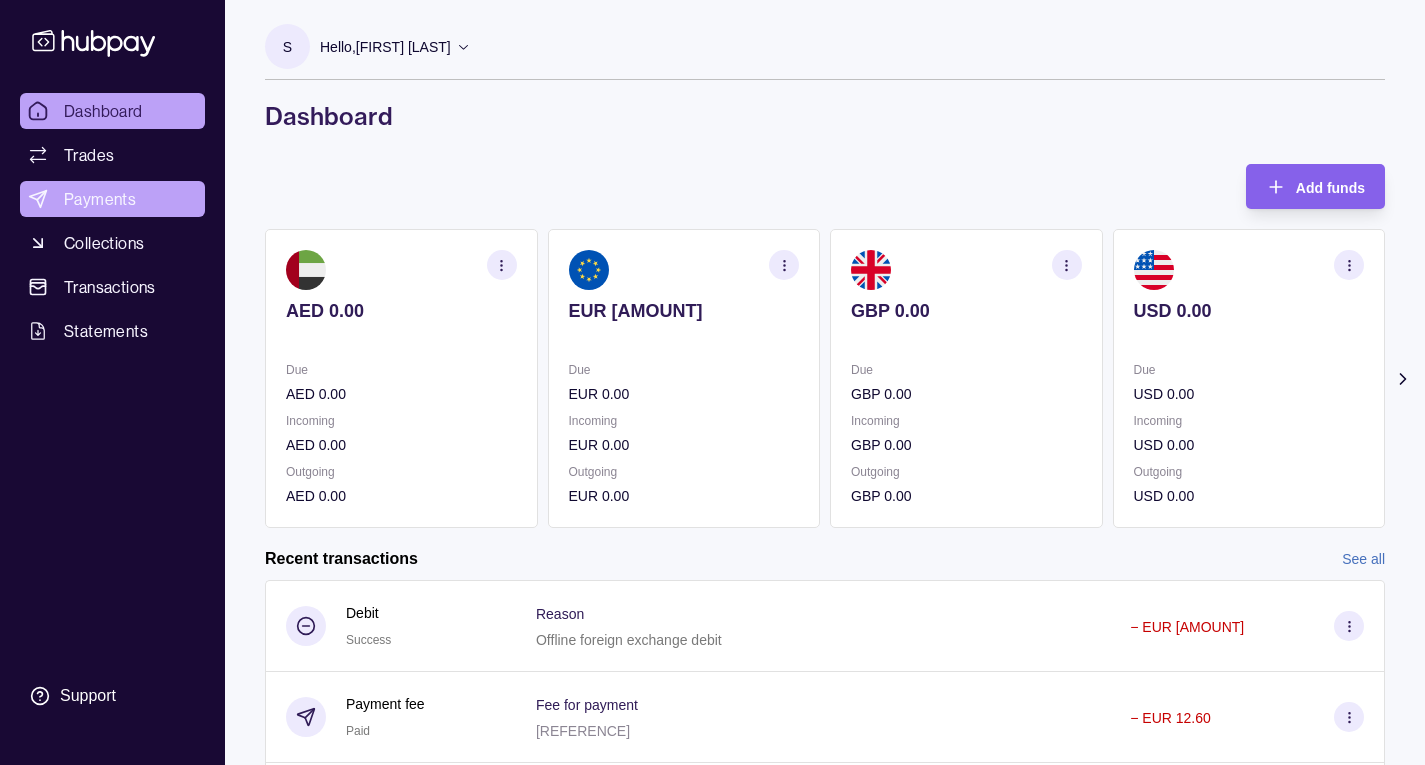 click on "Payments" at bounding box center (100, 199) 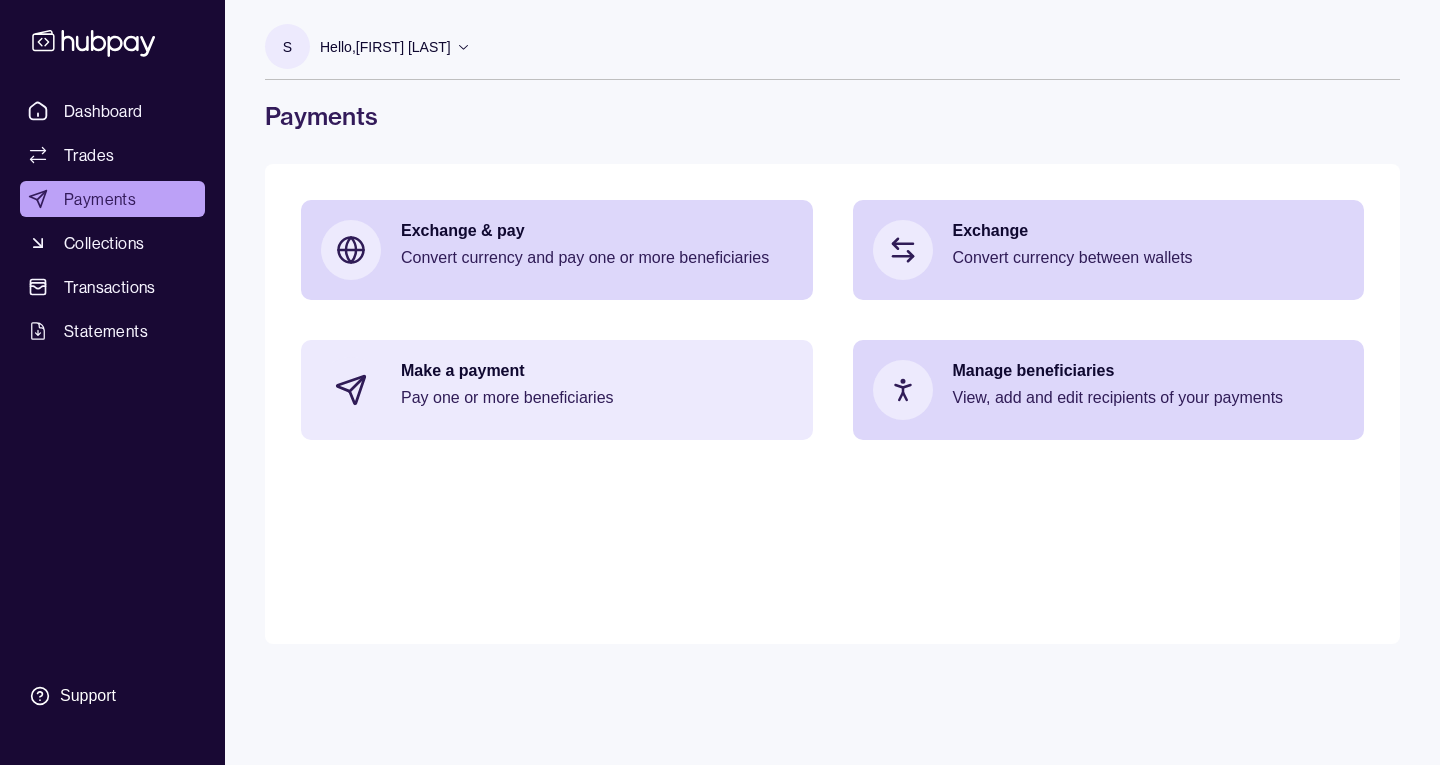 click on "Make a payment" at bounding box center [597, 371] 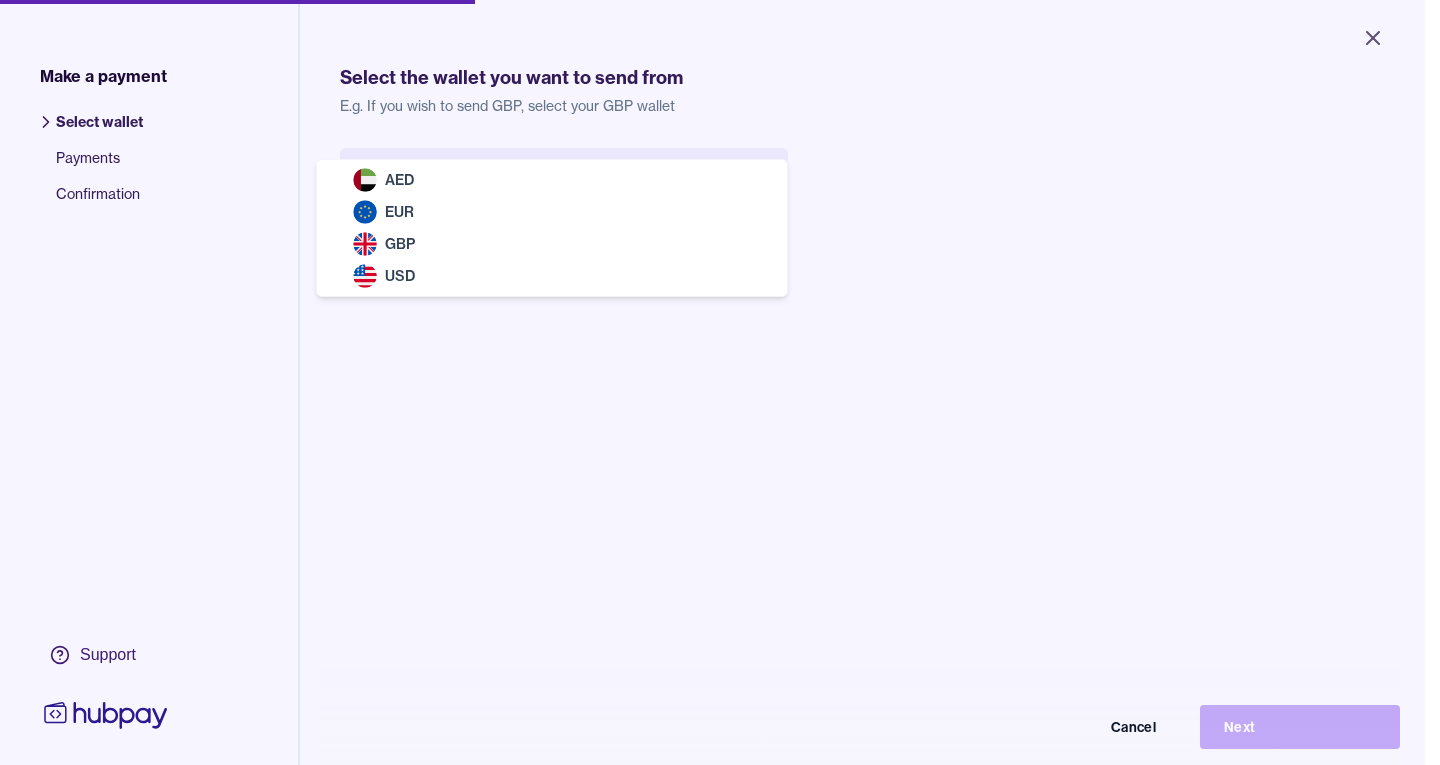 click on "Close Make a payment Select wallet Payments Confirmation Support Select the wallet you want to send from E.g. If you wish to send GBP, select your GBP wallet Select wallet Cancel Next Make a payment | Hubpay AED EUR GBP USD" at bounding box center [712, 382] 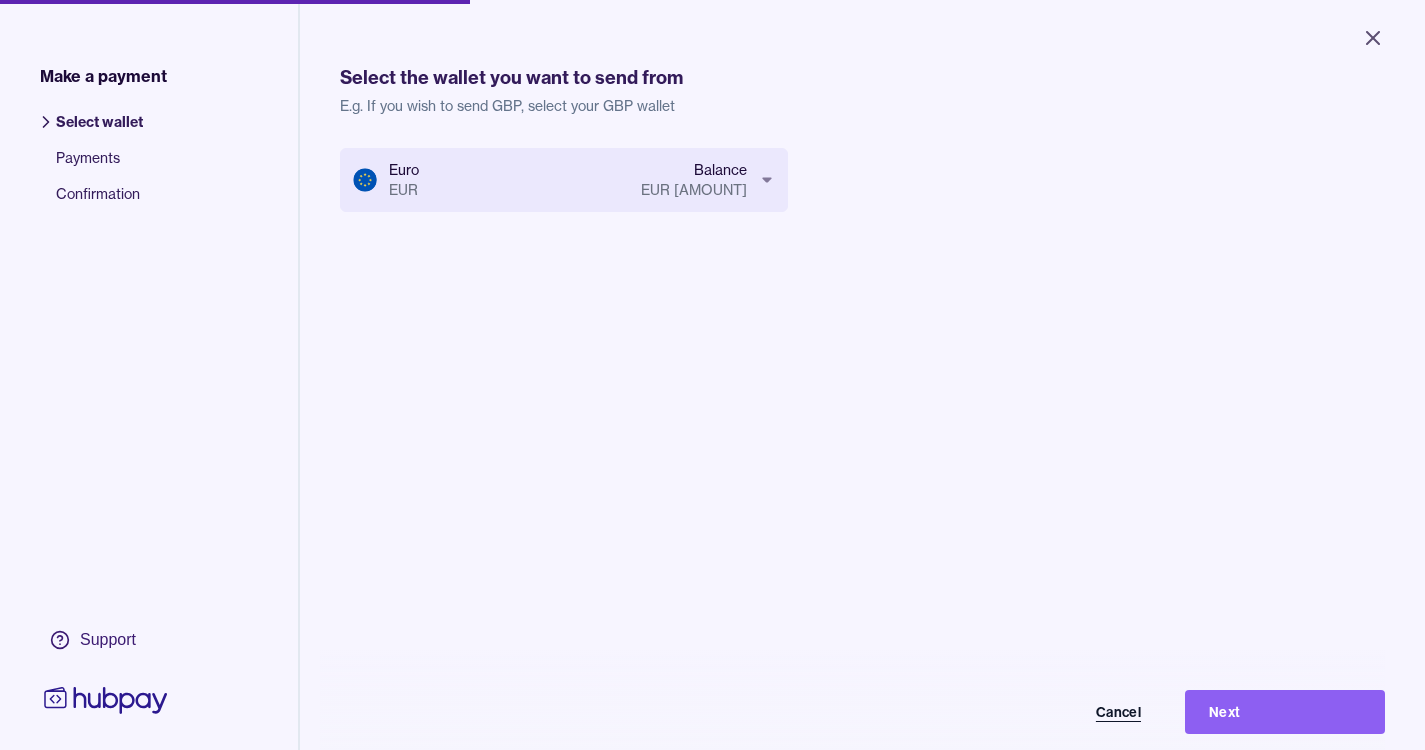 click on "Cancel" at bounding box center (1065, 712) 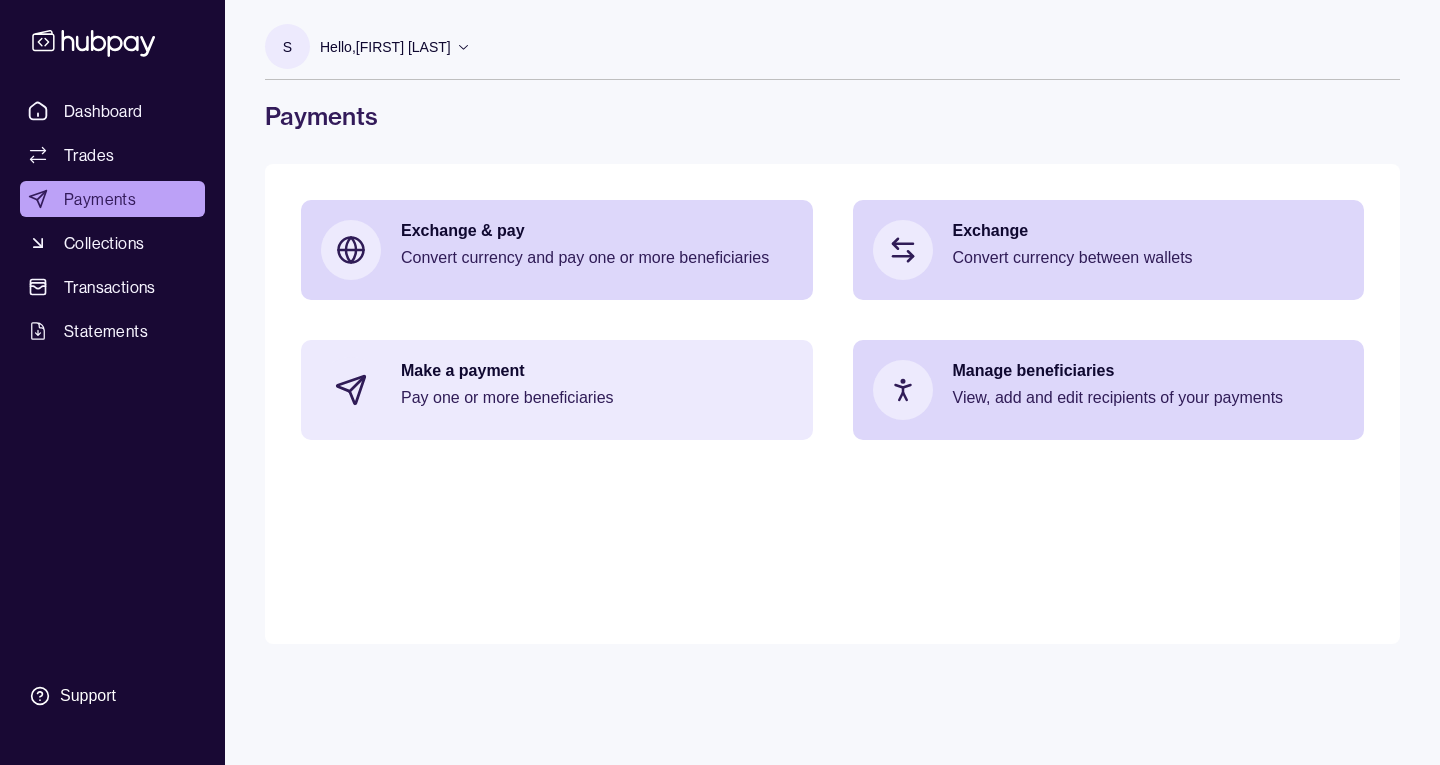 click on "Make a payment Pay one or more beneficiaries" at bounding box center [597, 390] 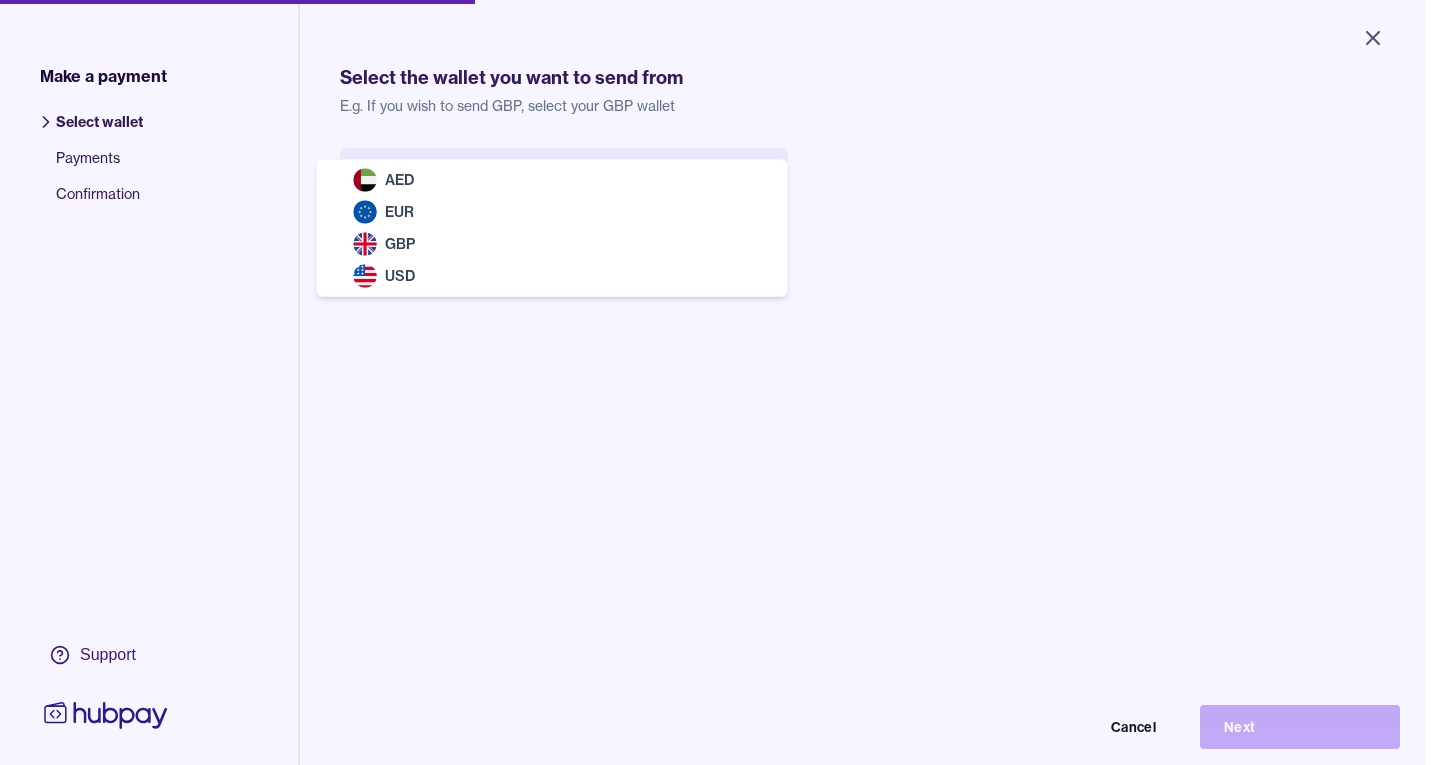 click on "Close Make a payment Select wallet Payments Confirmation Support Select the wallet you want to send from E.g. If you wish to send GBP, select your GBP wallet Select wallet Cancel Next Make a payment | Hubpay AED EUR GBP USD" at bounding box center (712, 382) 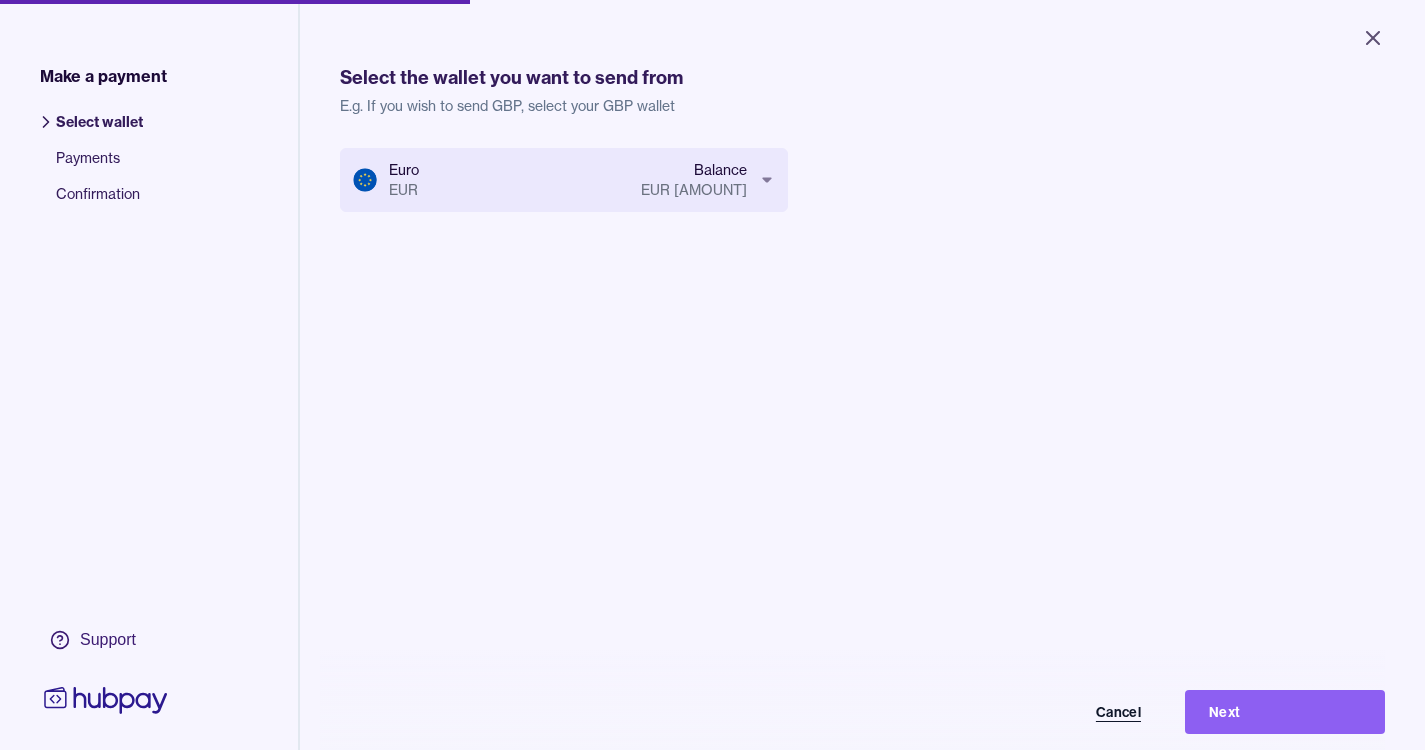 click on "Cancel" at bounding box center (1065, 712) 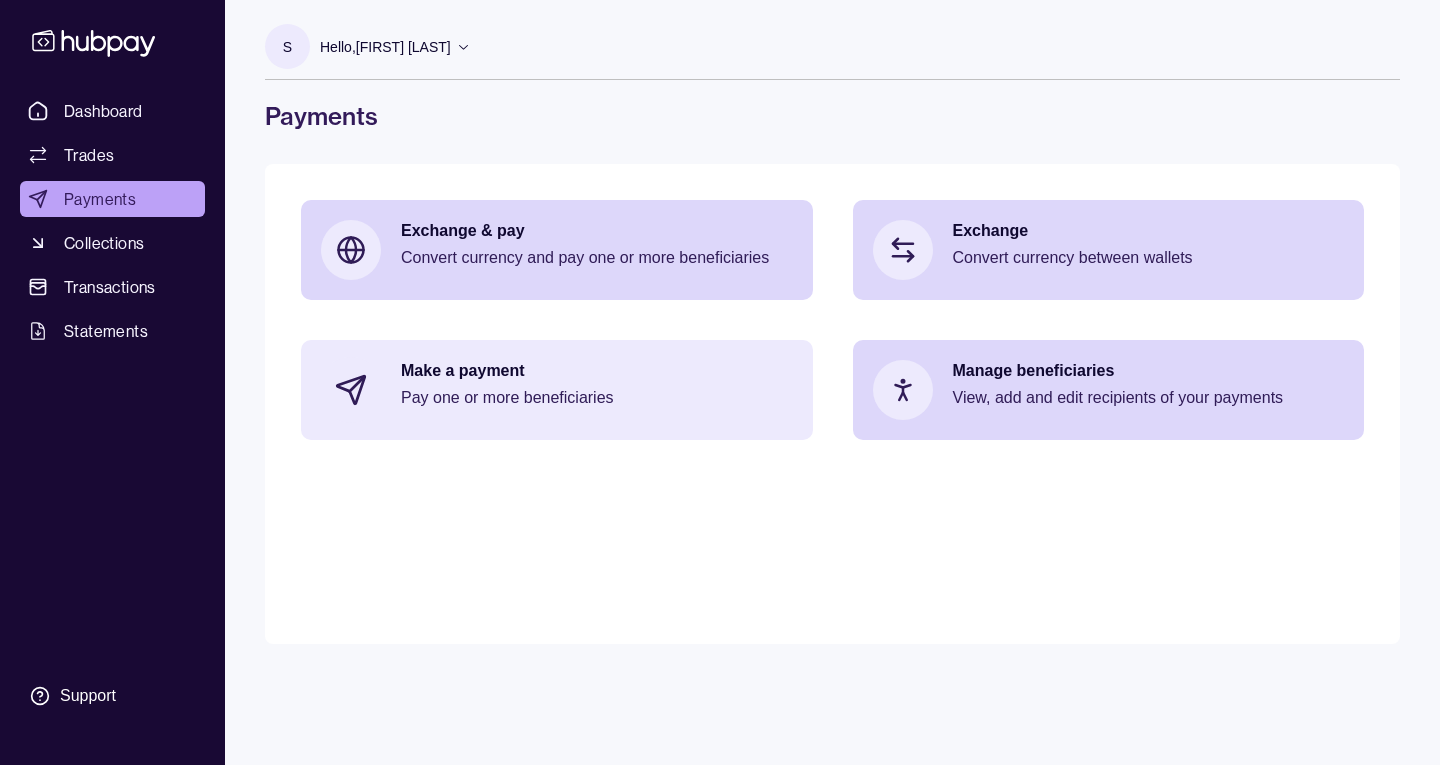 click on "Make a payment" at bounding box center (597, 371) 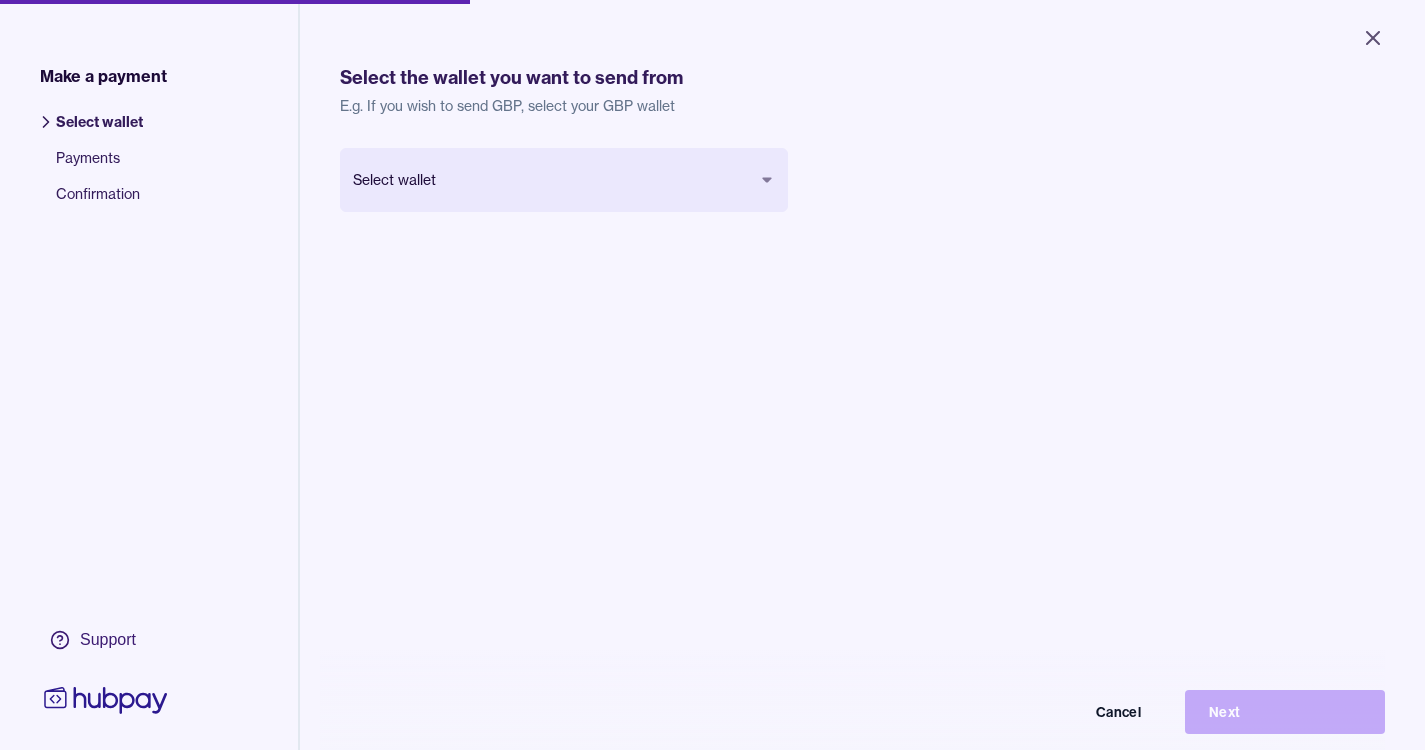 click on "Close Make a payment Select wallet Payments Confirmation Support Select the wallet you want to send from E.g. If you wish to send GBP, select your GBP wallet Select wallet Cancel Next Make a payment | Hubpay" at bounding box center (712, 375) 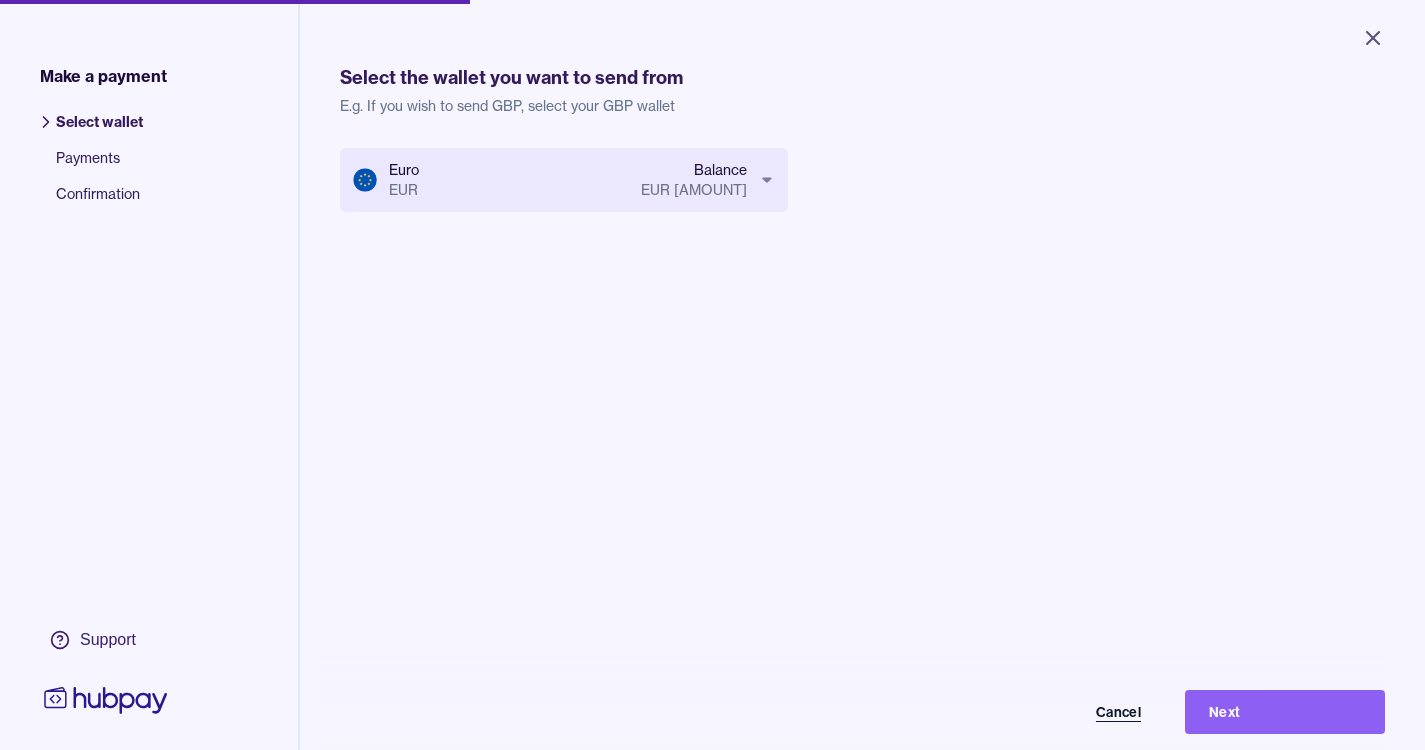 click on "Cancel" at bounding box center [1065, 712] 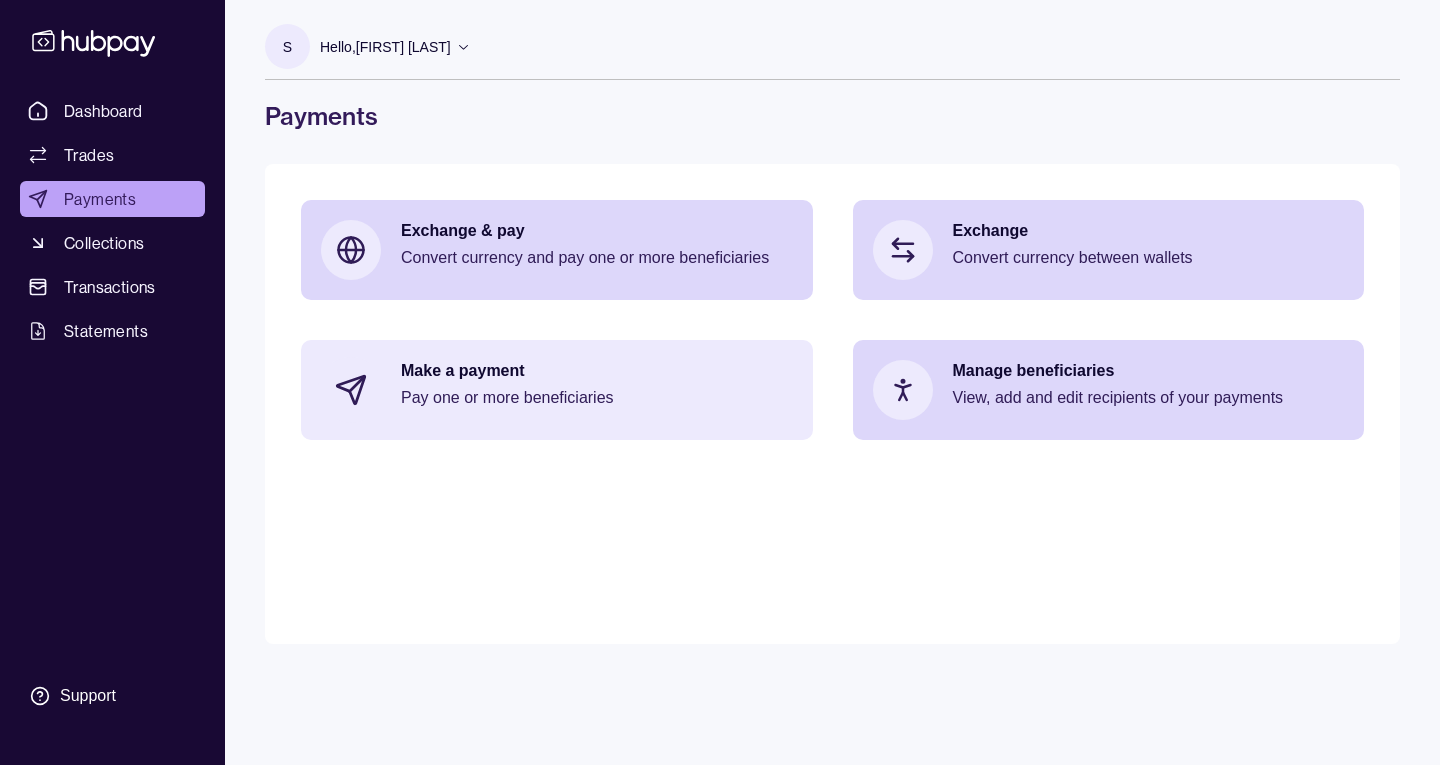 click on "Make a payment" at bounding box center (597, 371) 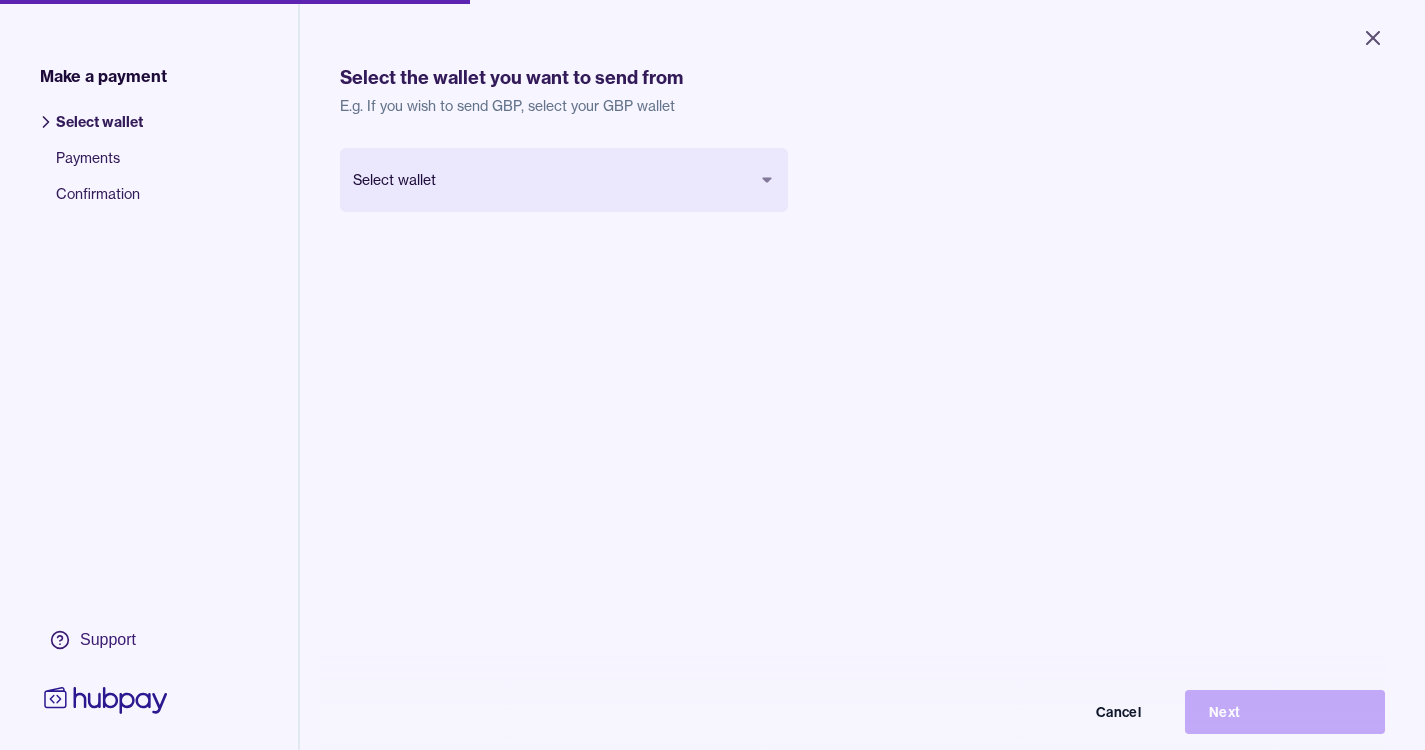 click on "Close Make a payment Select wallet Payments Confirmation Support Select the wallet you want to send from E.g. If you wish to send GBP, select your GBP wallet Select wallet Cancel Next Make a payment | Hubpay" at bounding box center [712, 375] 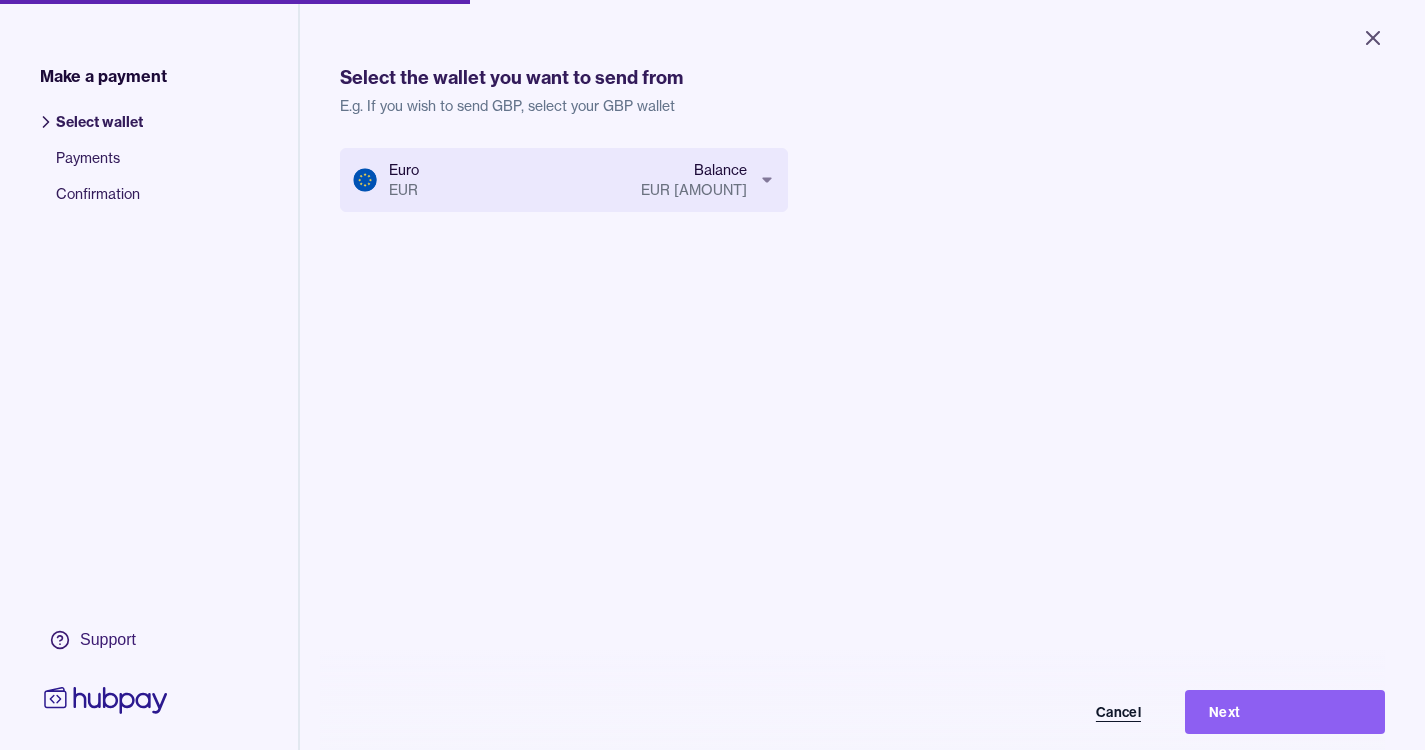 click on "Cancel" at bounding box center [1065, 712] 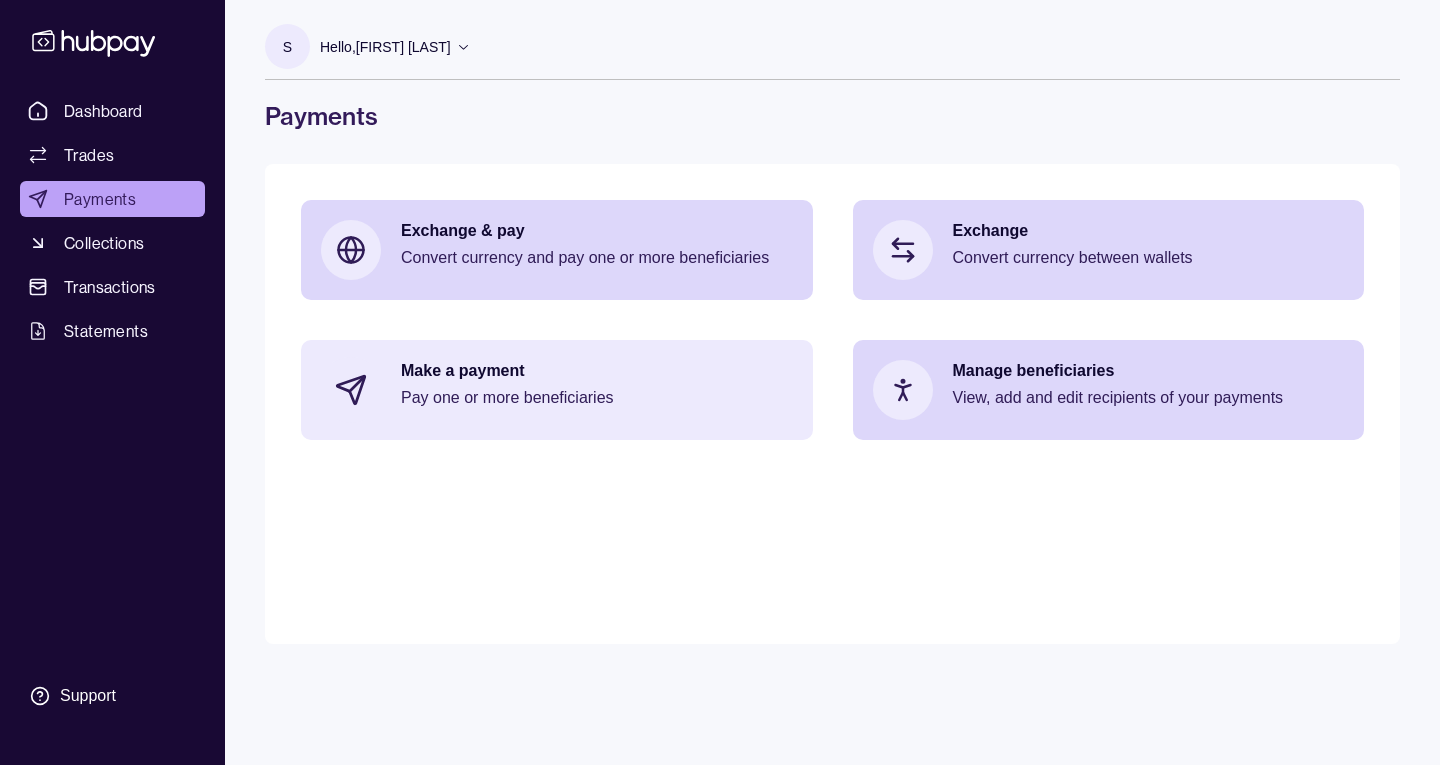 click on "Pay one or more beneficiaries" at bounding box center [597, 398] 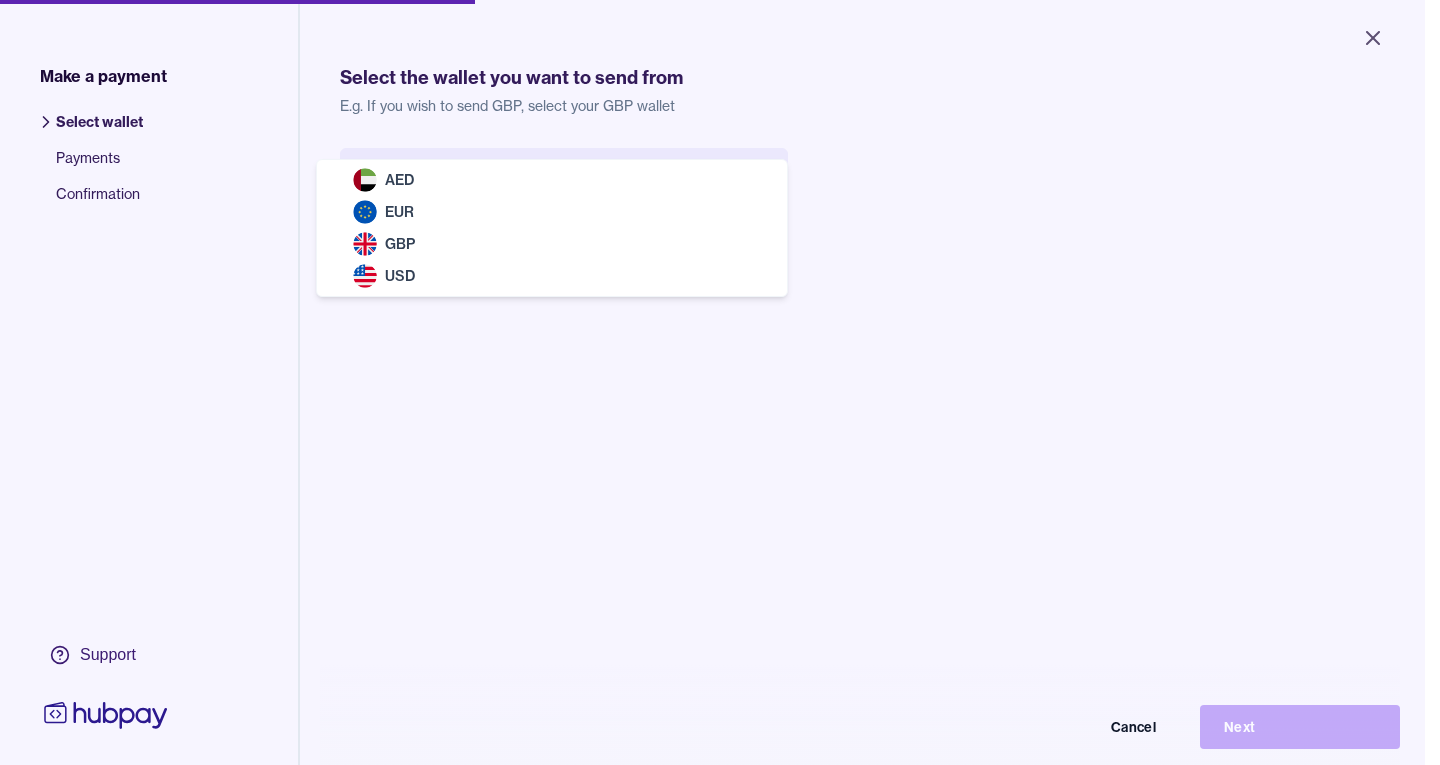 click on "Close Make a payment Select wallet Payments Confirmation Support Select the wallet you want to send from E.g. If you wish to send GBP, select your GBP wallet Select wallet Cancel Next Make a payment | Hubpay AED EUR GBP USD" at bounding box center (712, 382) 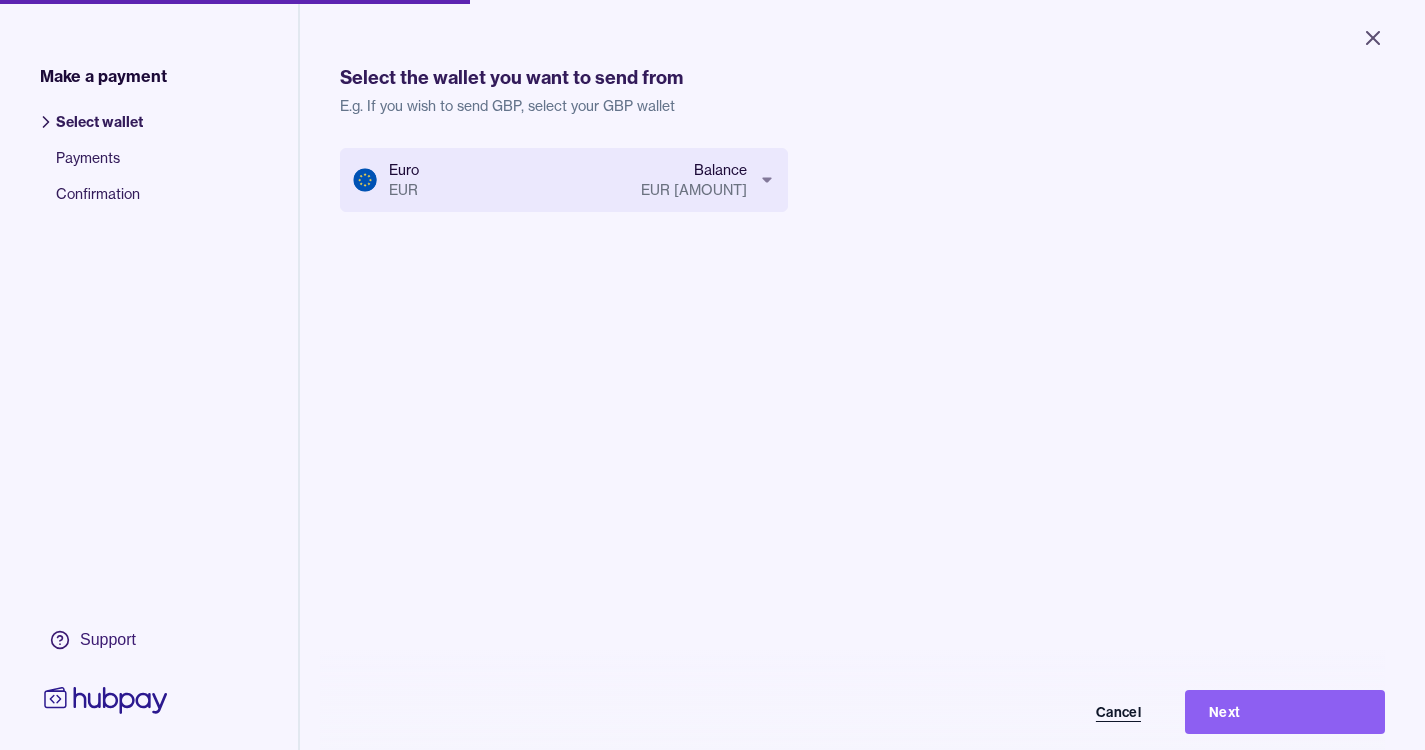 click on "Cancel" at bounding box center (1065, 712) 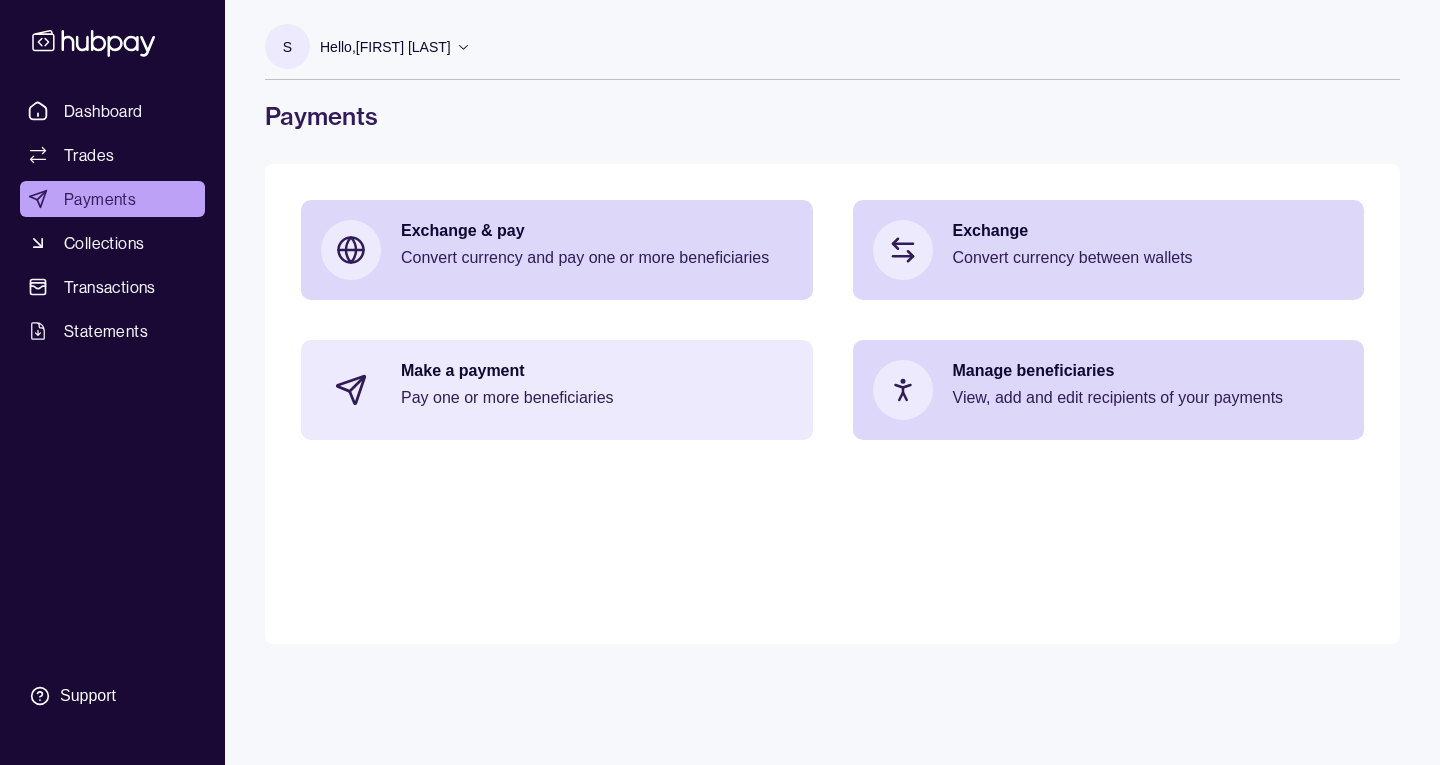 click on "Pay one or more beneficiaries" at bounding box center (597, 398) 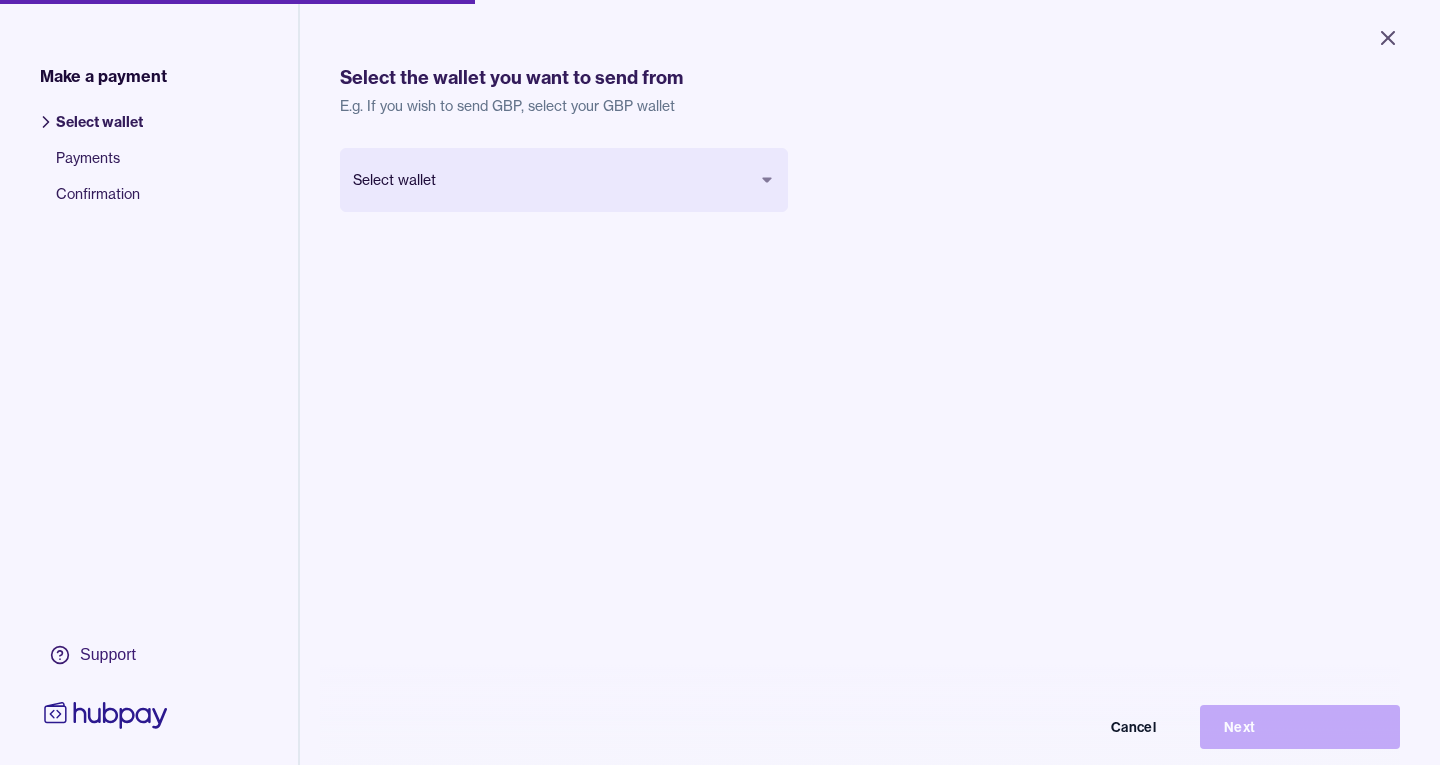 click on "Close Make a payment Select wallet Payments Confirmation Support Select the wallet you want to send from E.g. If you wish to send GBP, select your GBP wallet Select wallet Cancel Next Make a payment | Hubpay" at bounding box center [720, 382] 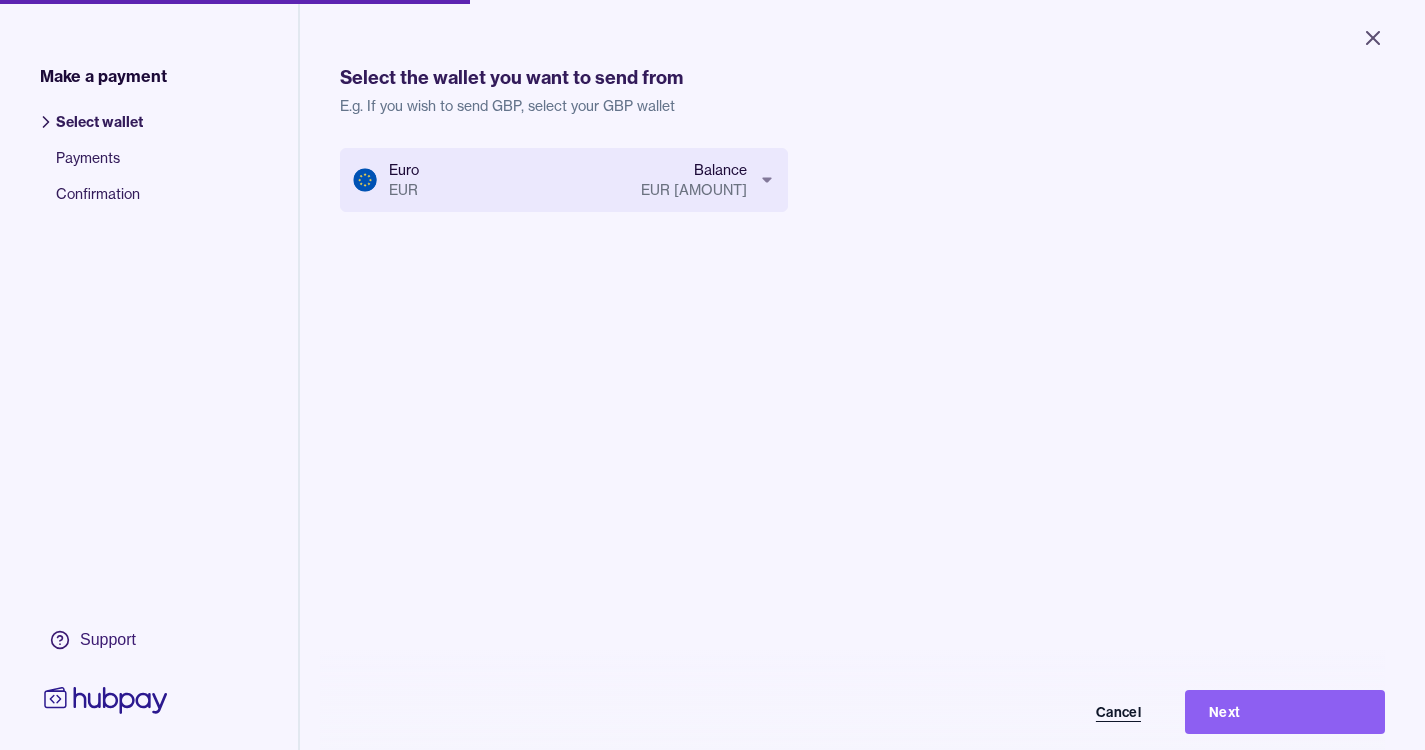click on "Cancel" at bounding box center [1065, 712] 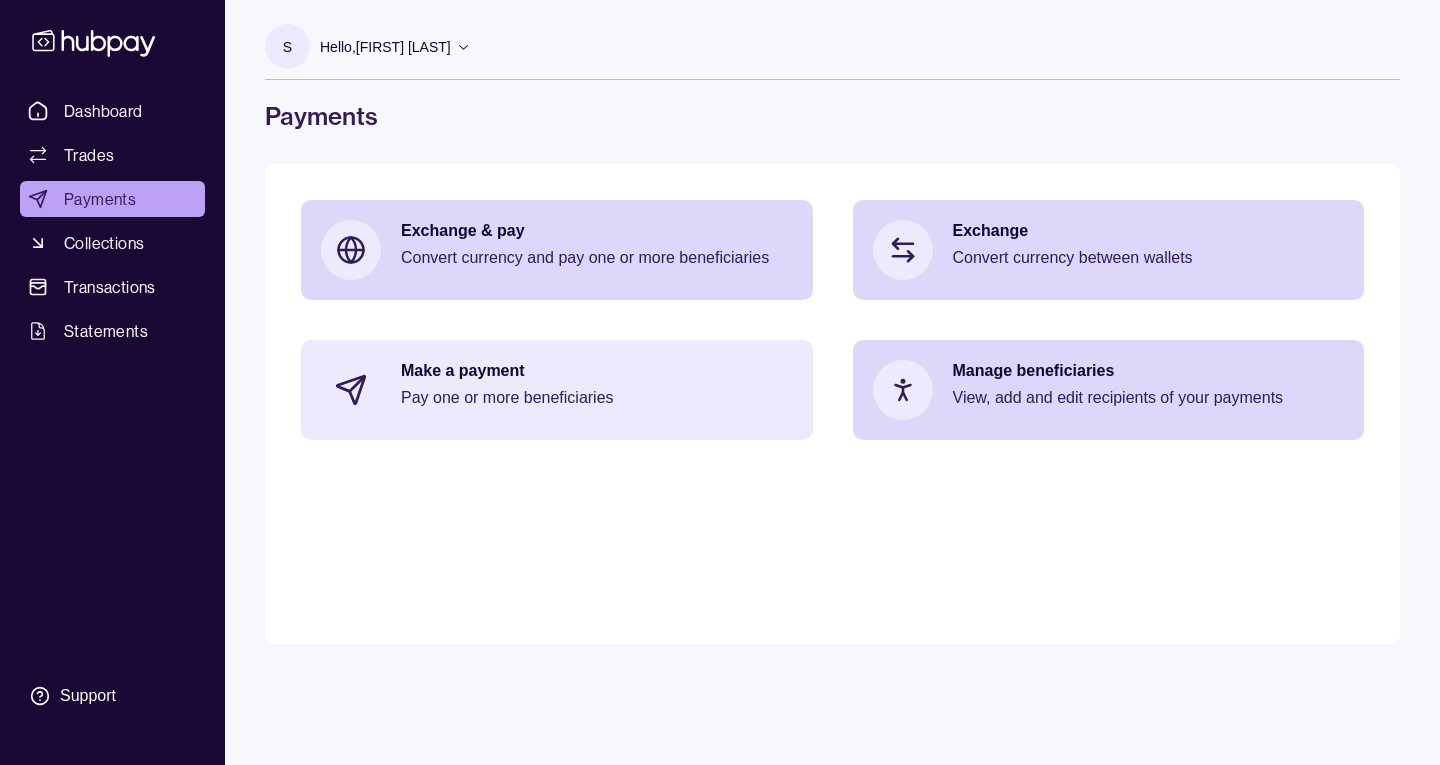 click on "Make a payment Pay one or more beneficiaries" at bounding box center (597, 390) 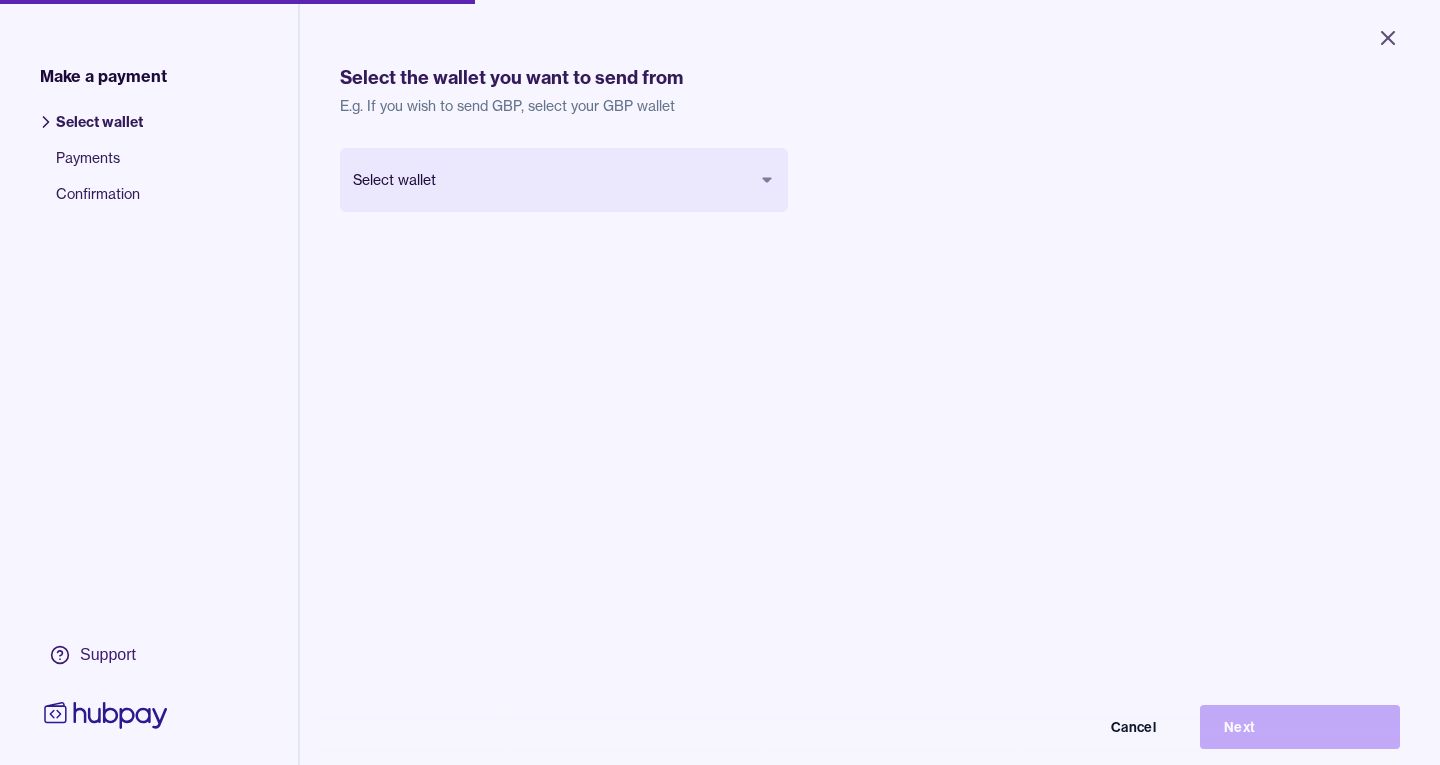 click on "Close Make a payment Select wallet Payments Confirmation Support Select the wallet you want to send from E.g. If you wish to send GBP, select your GBP wallet Select wallet Cancel Next Make a payment | Hubpay" at bounding box center (720, 382) 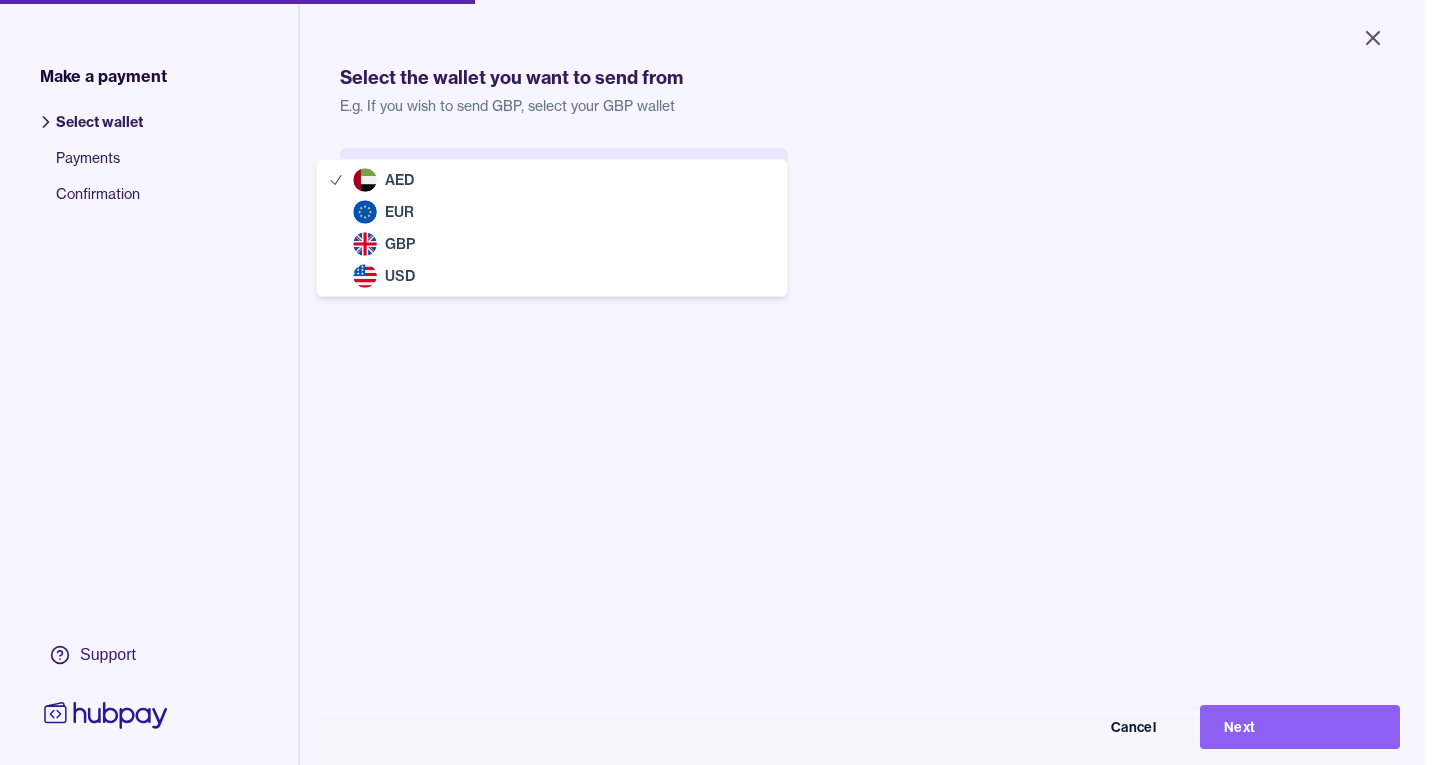 click on "Close Make a payment Select wallet Payments Confirmation Support Select the wallet you want to send from E.g. If you wish to send GBP, select your GBP wallet UAE Dirham AED Balance AED 0.00 Cancel Next Make a payment | Hubpay AED EUR GBP USD" at bounding box center [712, 382] 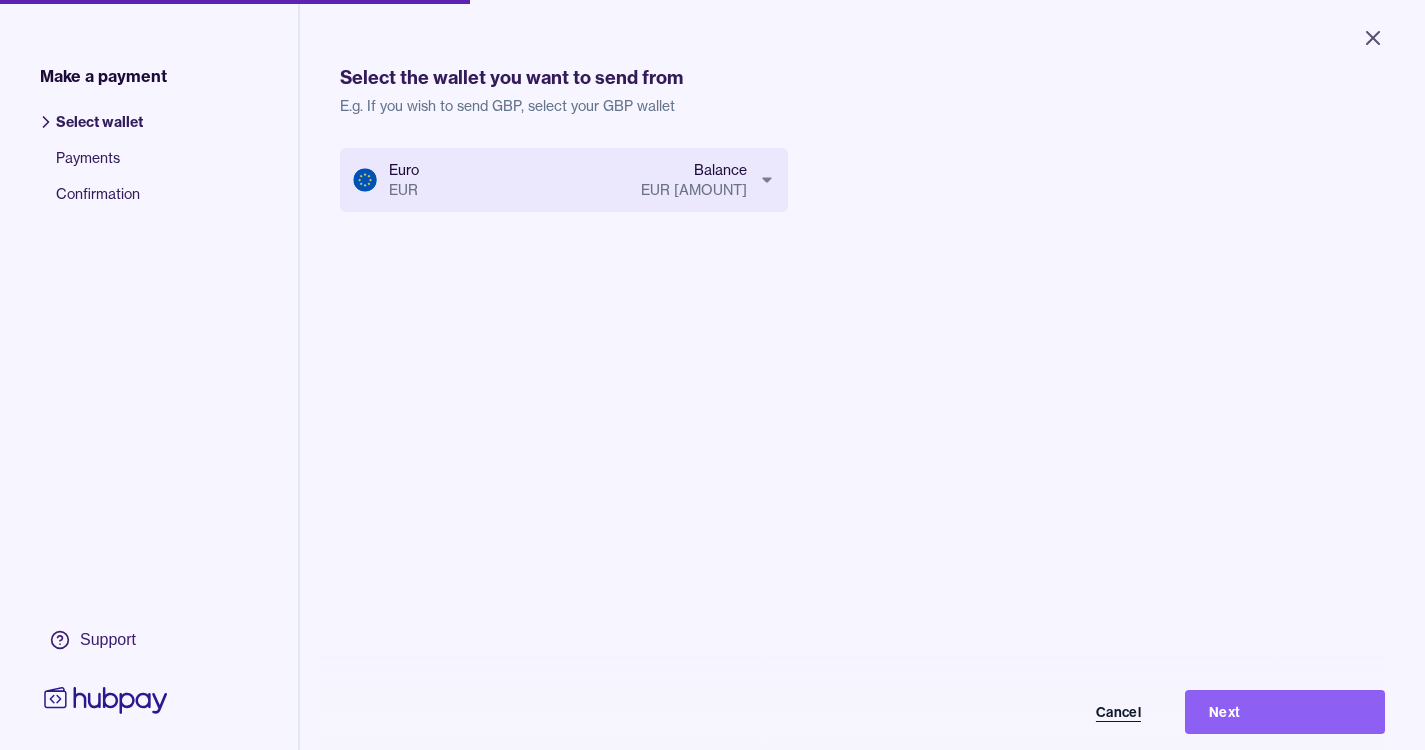 click on "Cancel" at bounding box center [1065, 712] 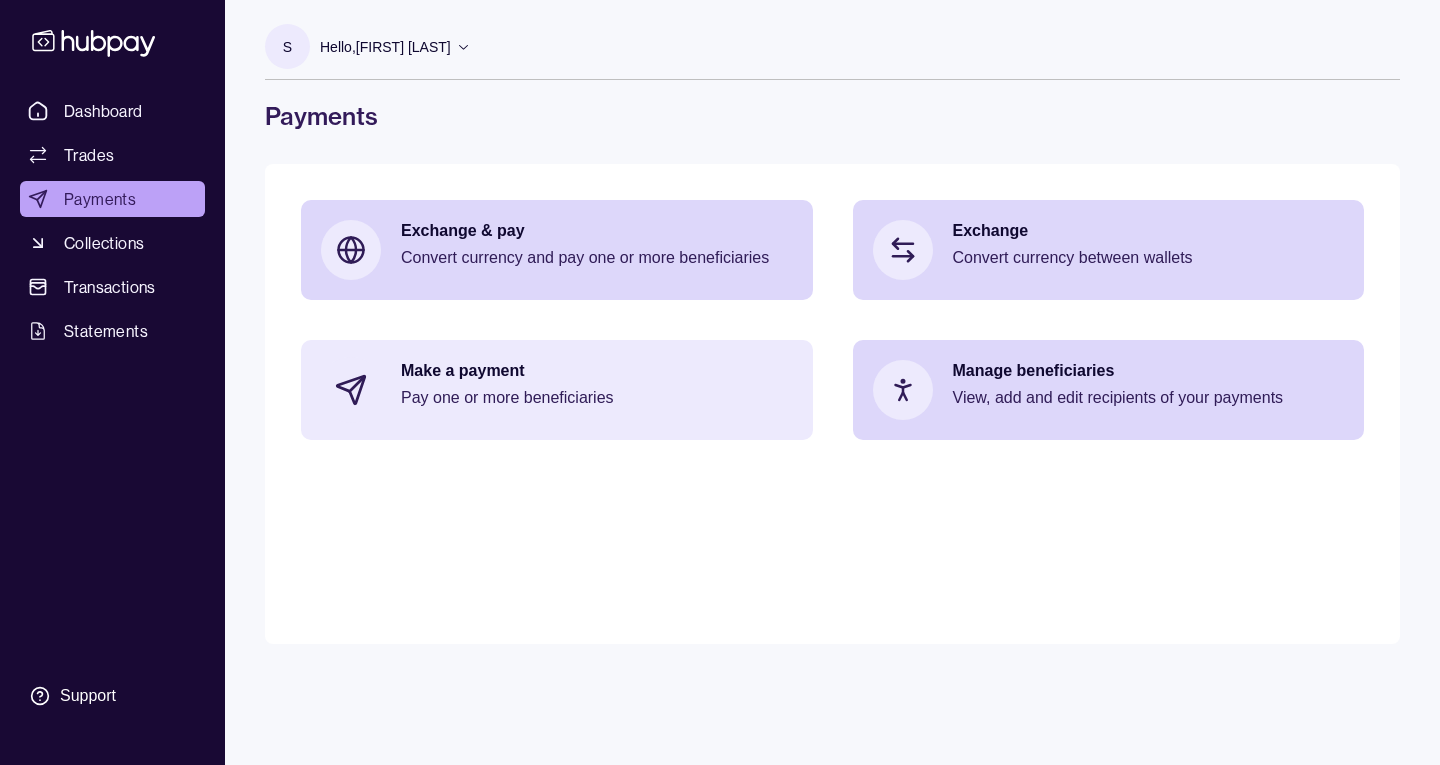 click on "Make a payment" at bounding box center [597, 371] 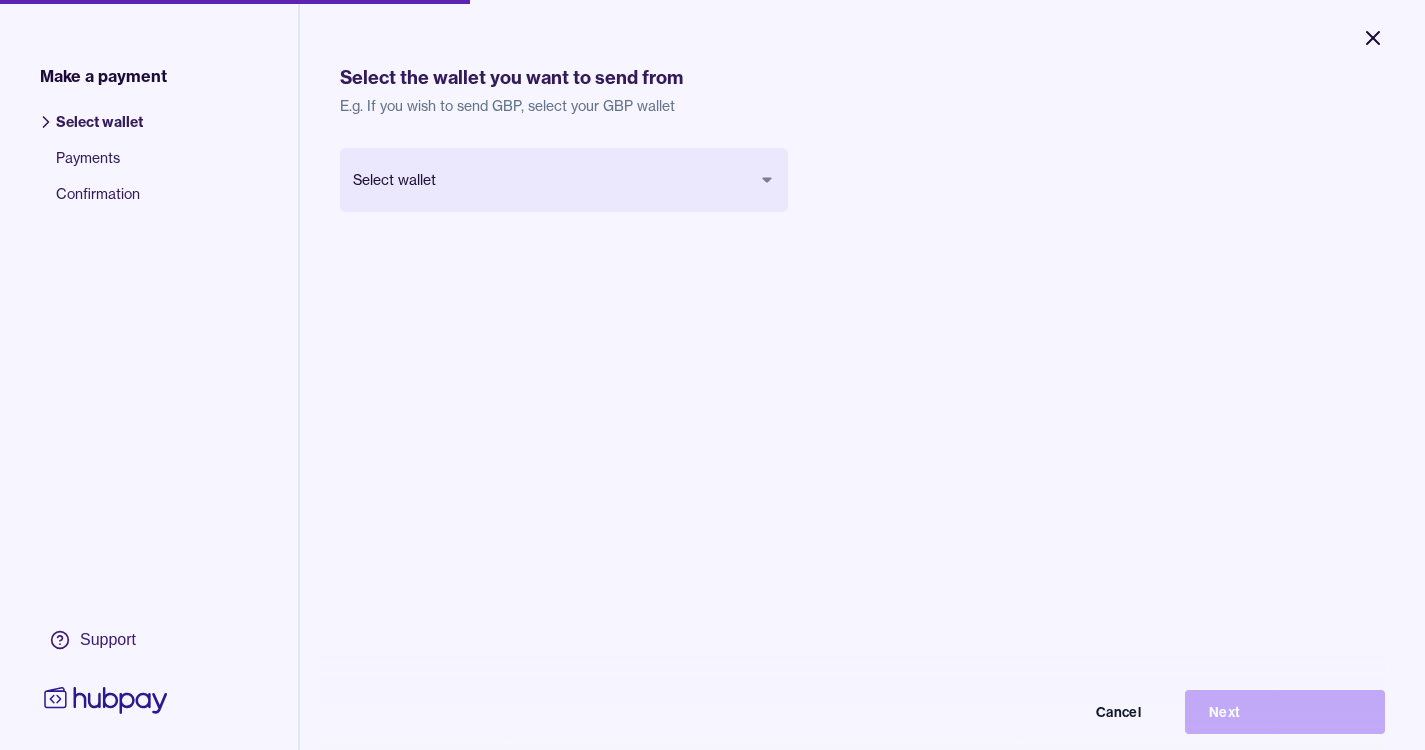 click 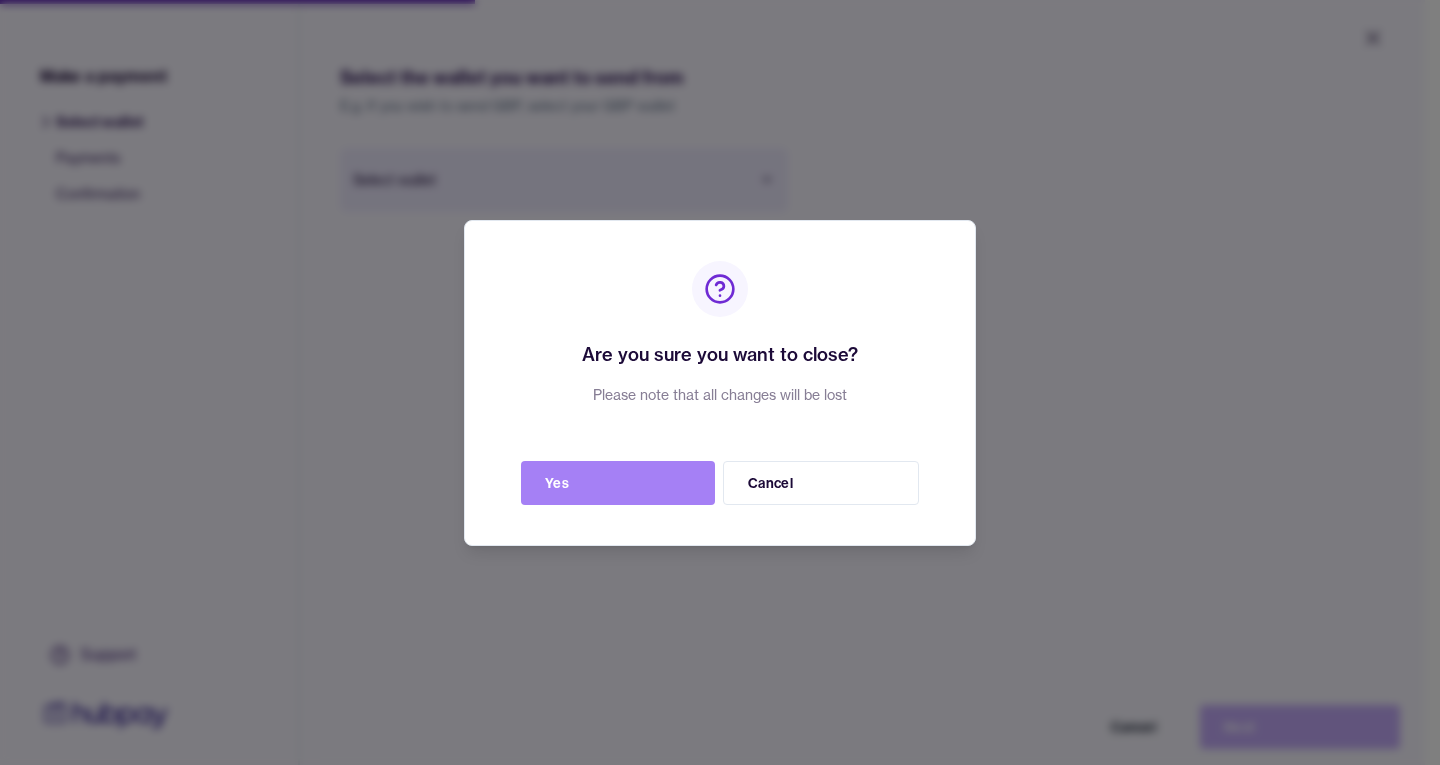 click on "Yes" at bounding box center (618, 483) 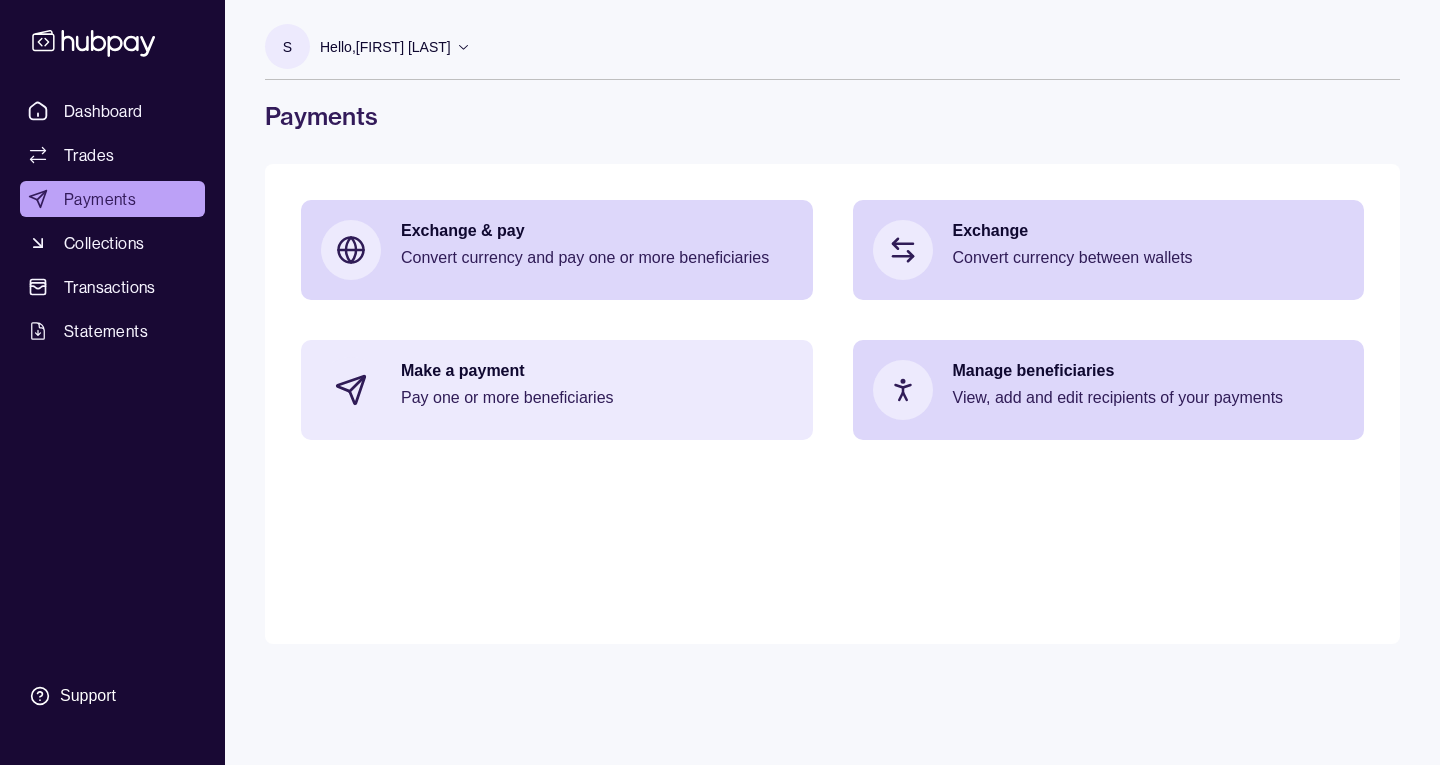 click on "Pay one or more beneficiaries" at bounding box center (597, 398) 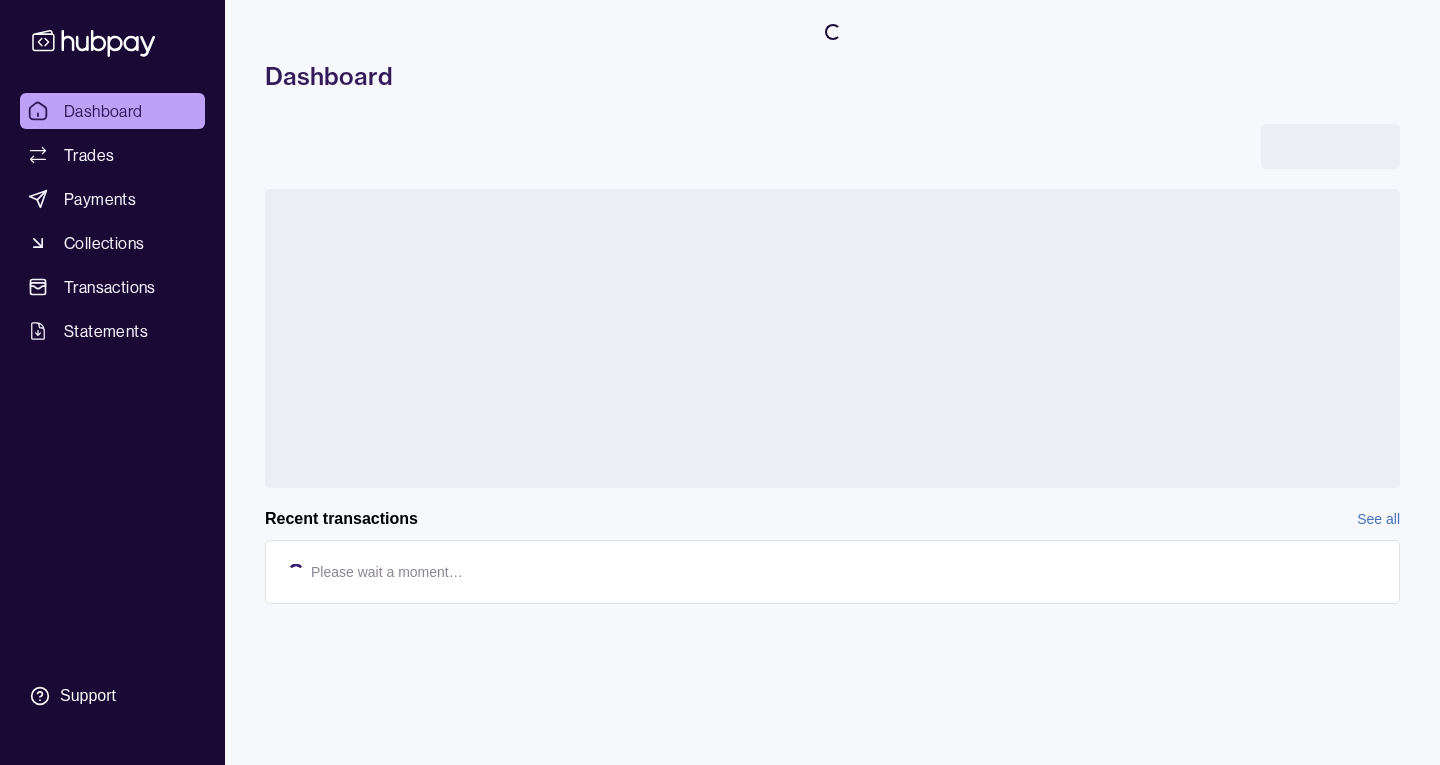 scroll, scrollTop: 0, scrollLeft: 0, axis: both 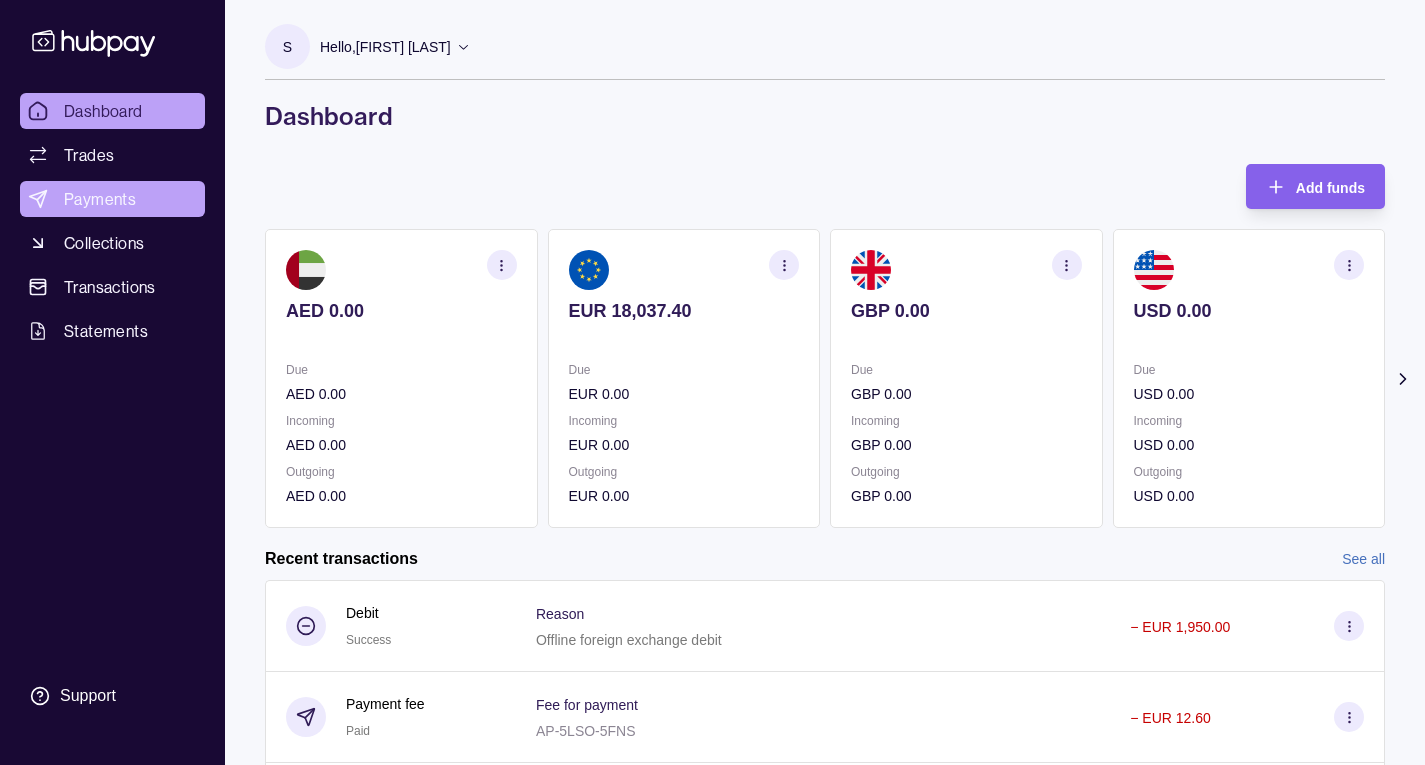 click on "Payments" at bounding box center [112, 199] 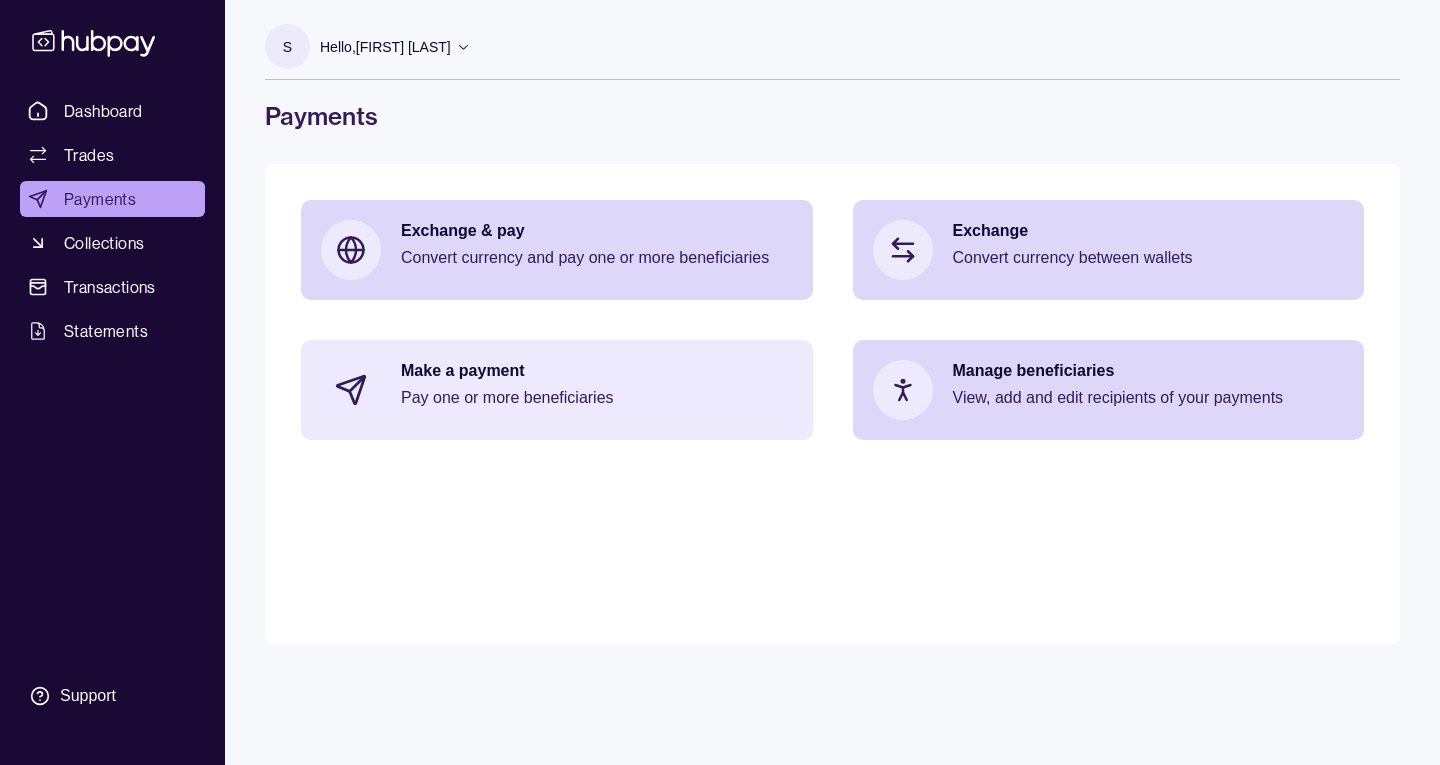 click on "Make a payment Pay one or more beneficiaries" at bounding box center (557, 390) 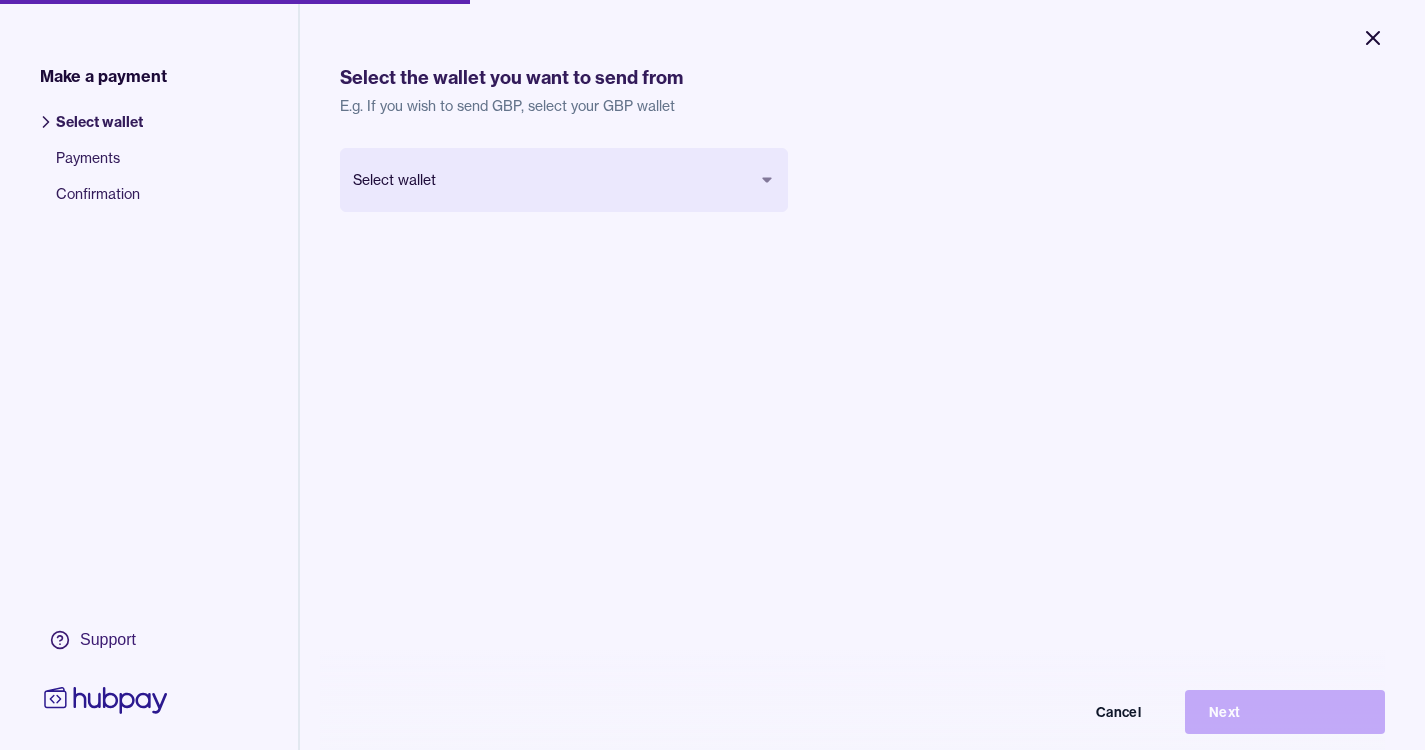 click on "Close" at bounding box center [1373, 38] 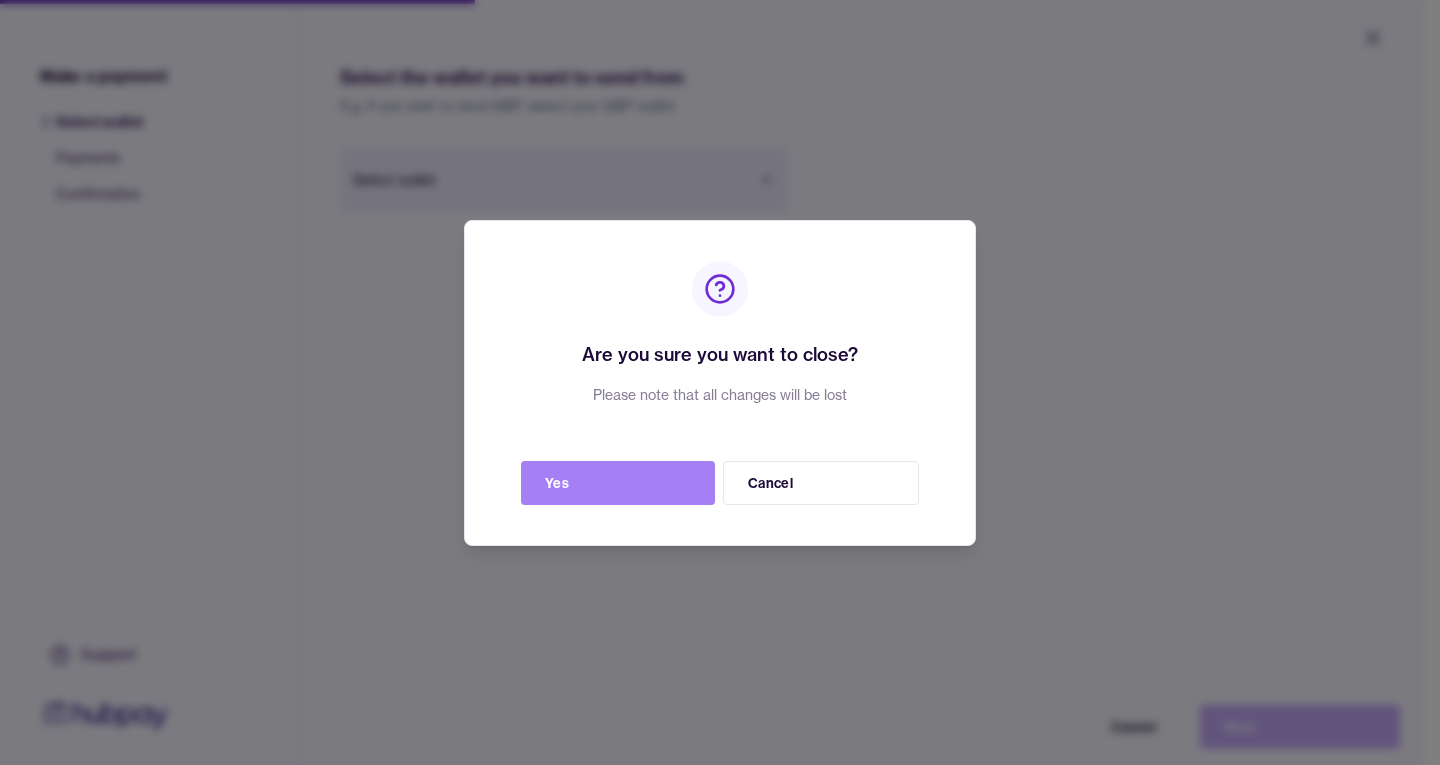 click on "Yes" at bounding box center [618, 483] 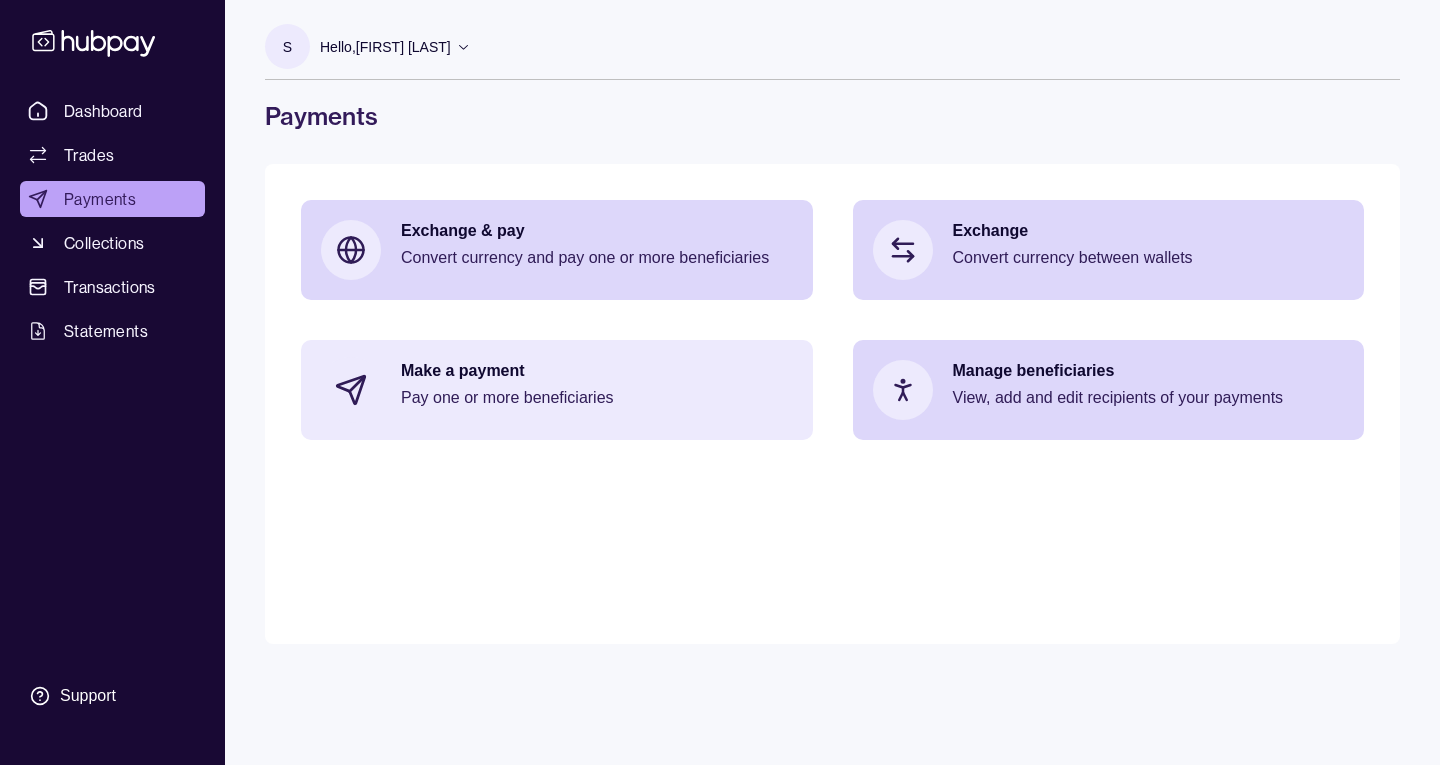 click on "Make a payment" at bounding box center [597, 371] 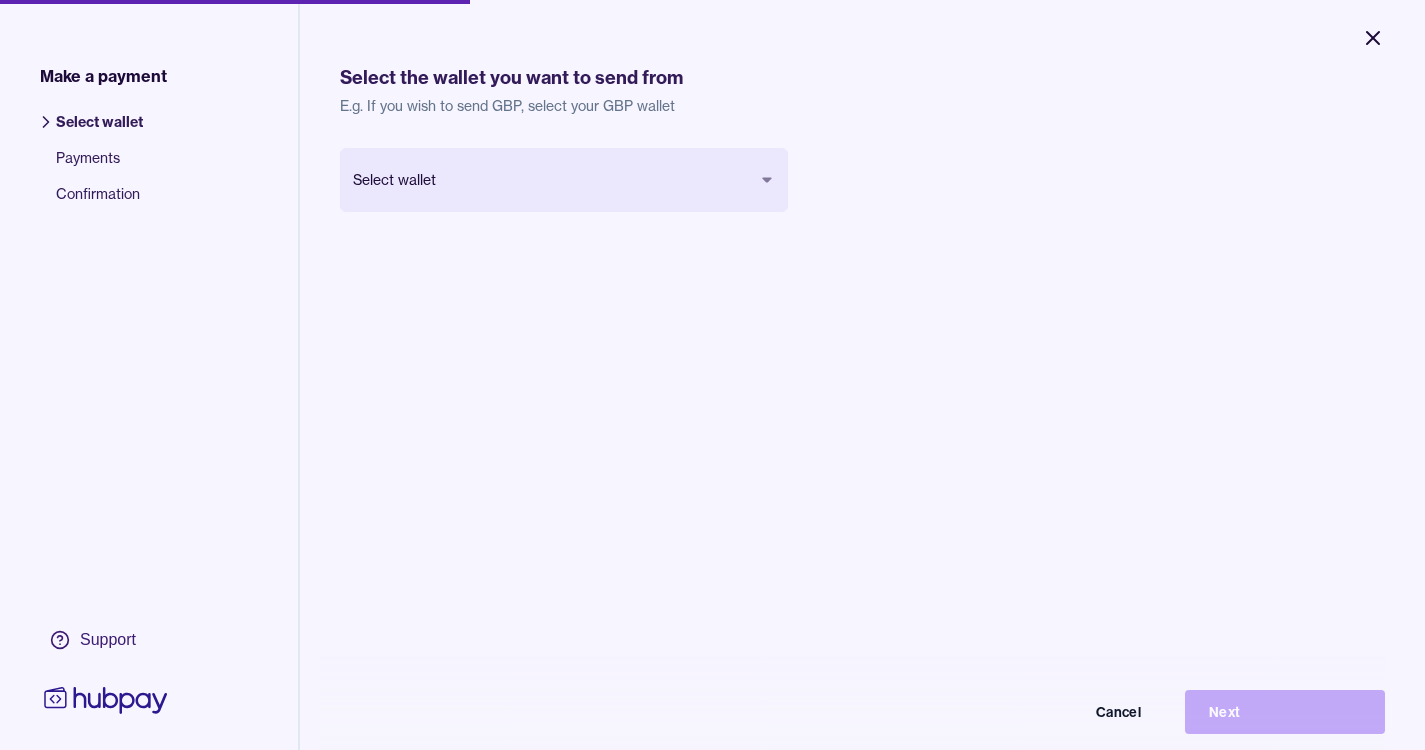click 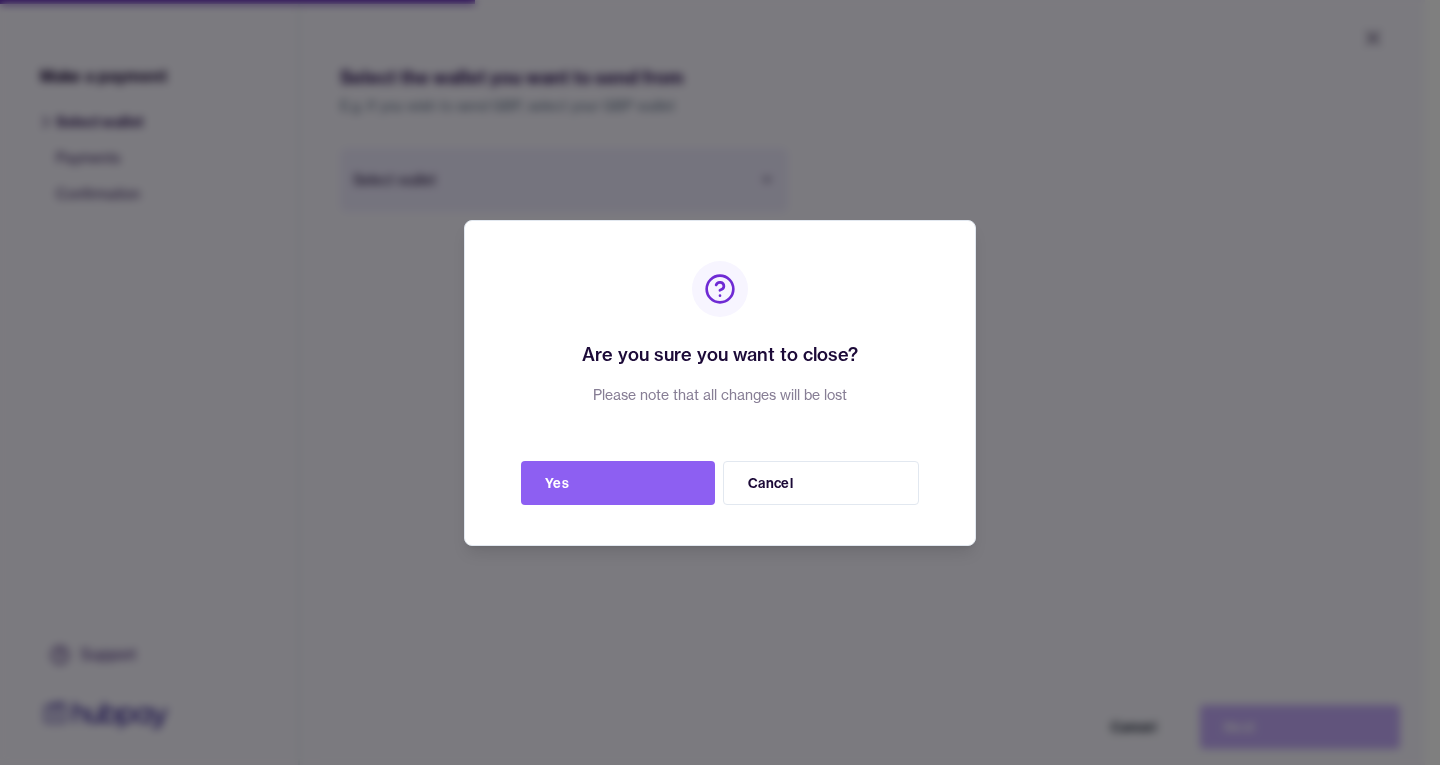 click on "Are you sure you want to close? Please note that all changes will be lost Yes Cancel" at bounding box center (720, 383) 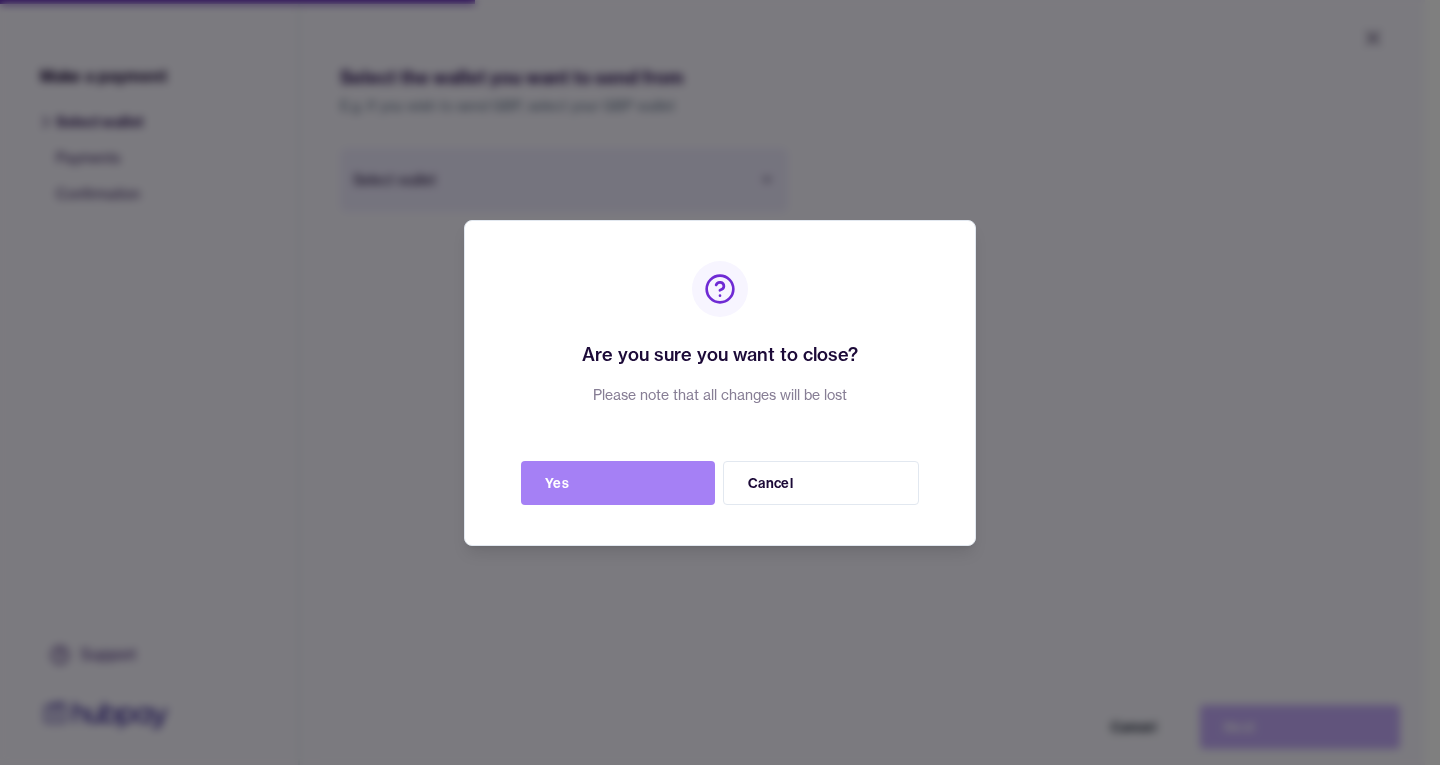 click on "Yes" at bounding box center [618, 483] 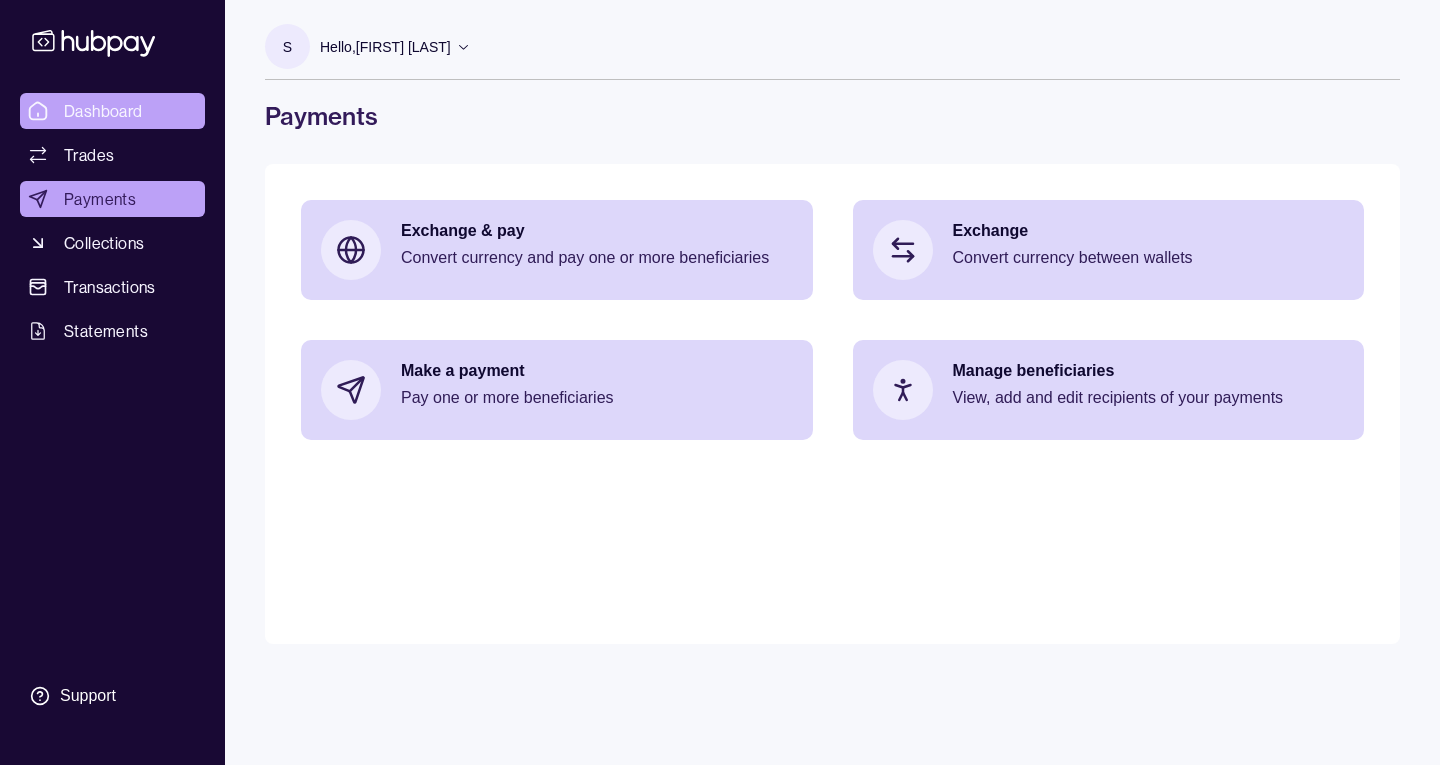 click on "Dashboard" at bounding box center (112, 111) 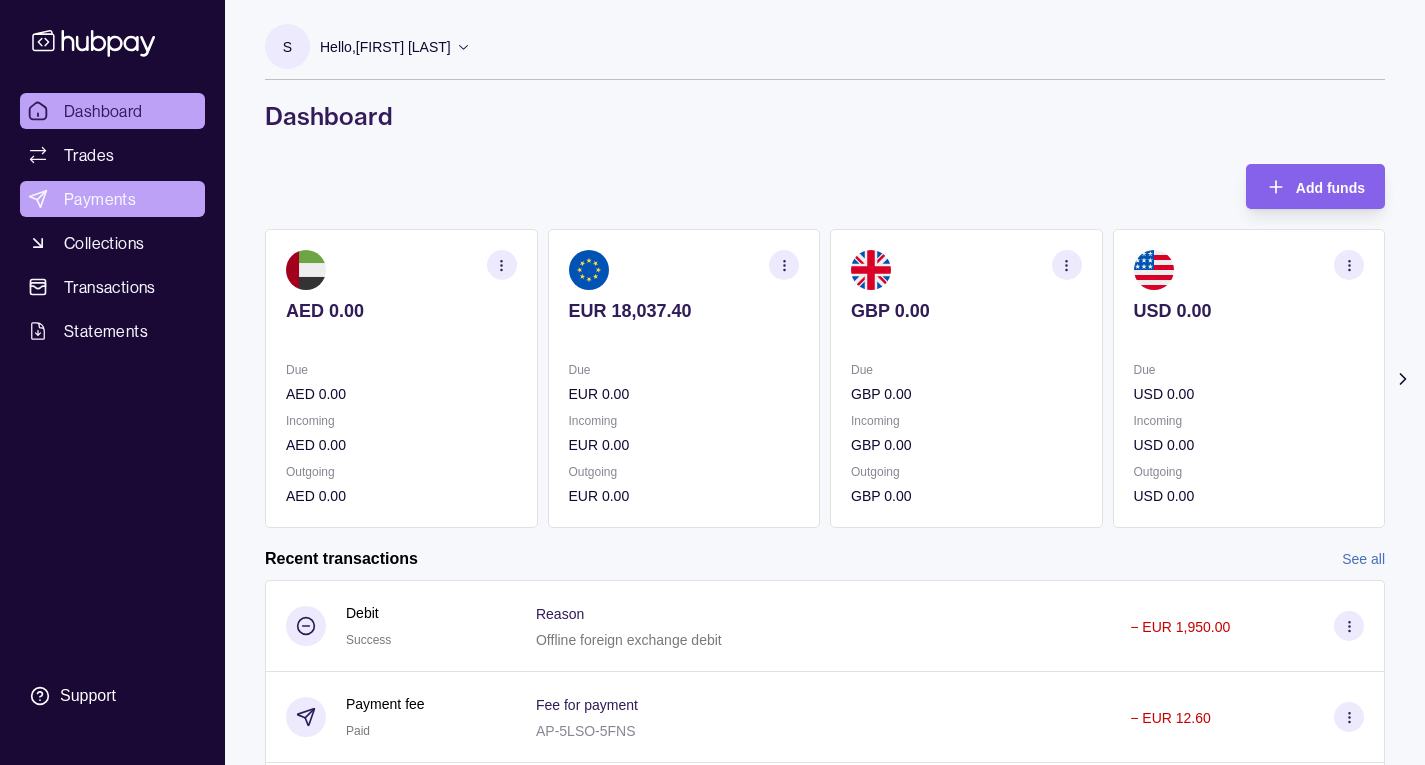 click on "Payments" at bounding box center [100, 199] 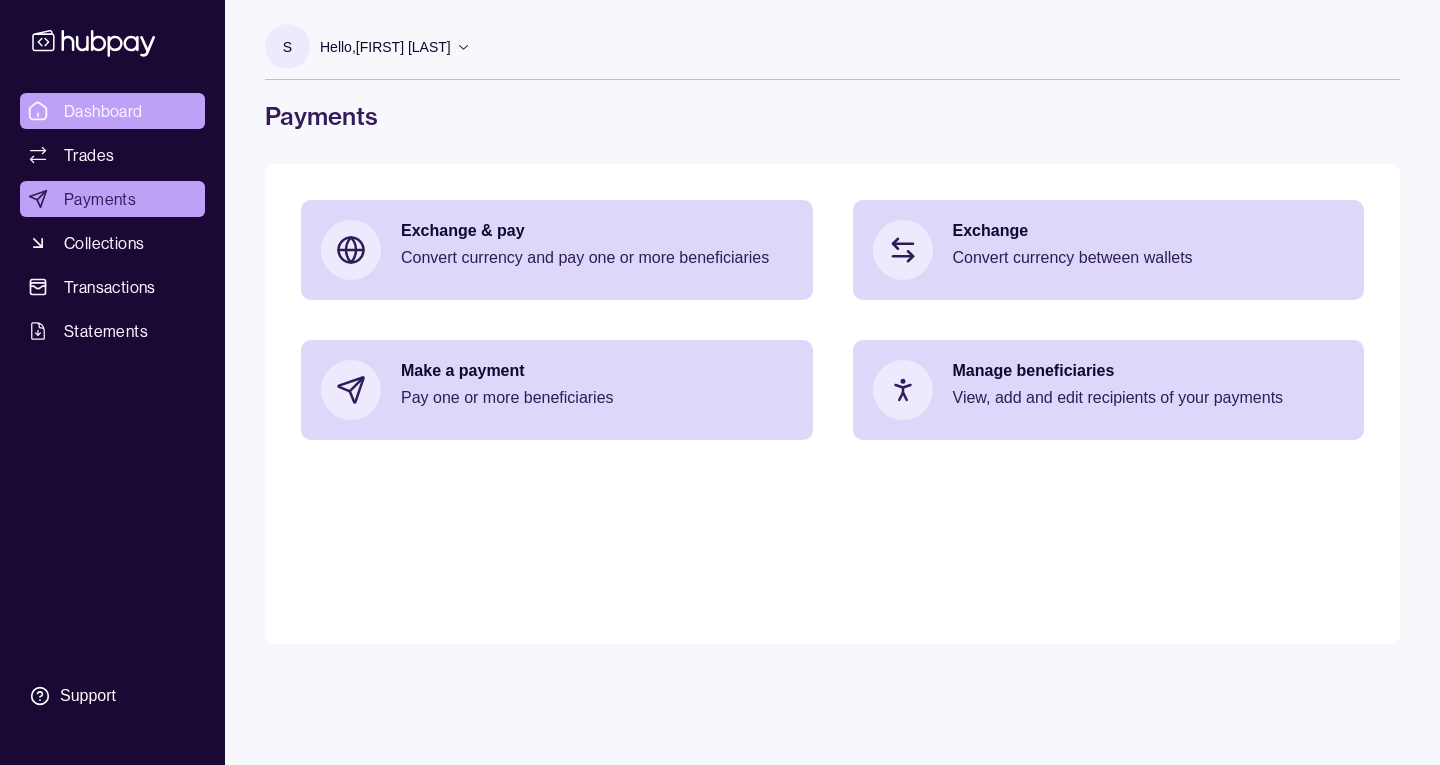 click on "Dashboard" at bounding box center (112, 111) 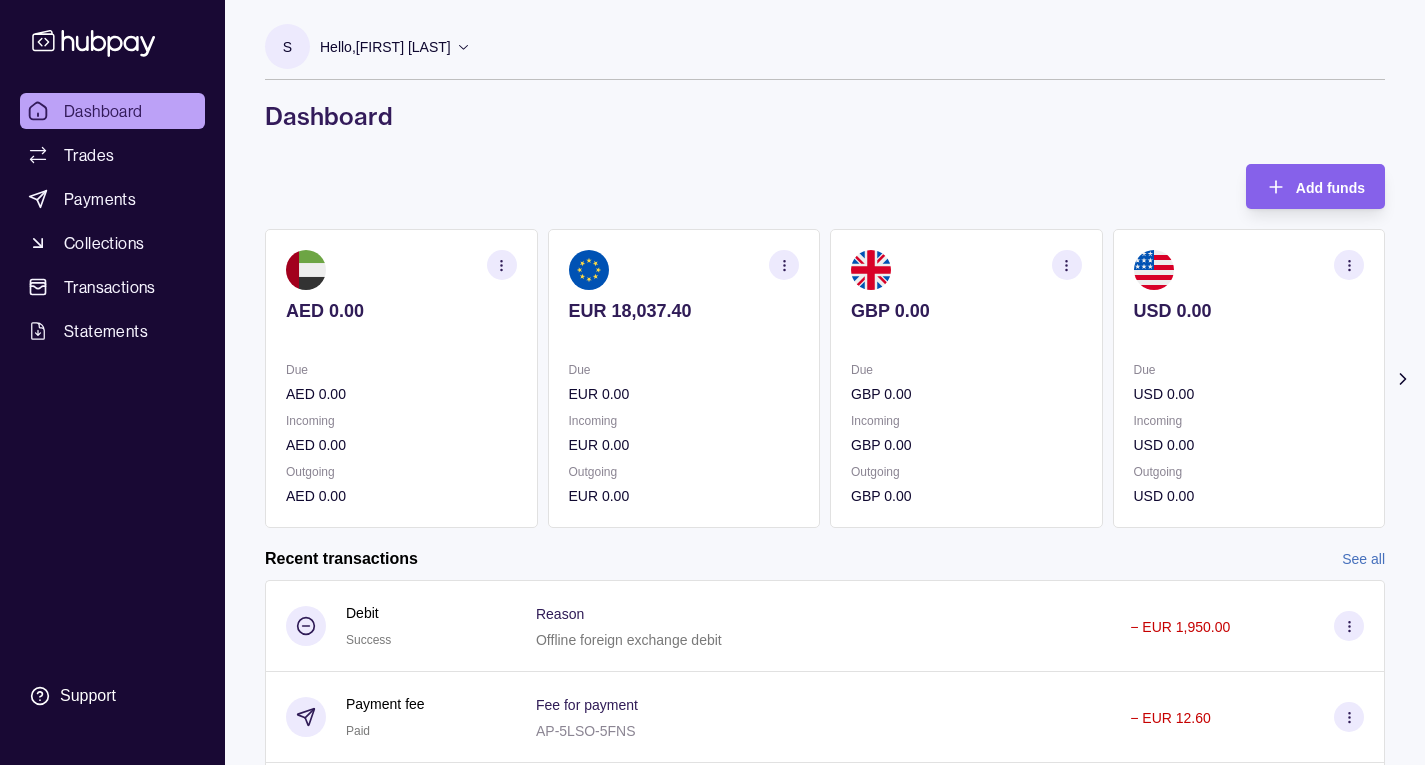 click 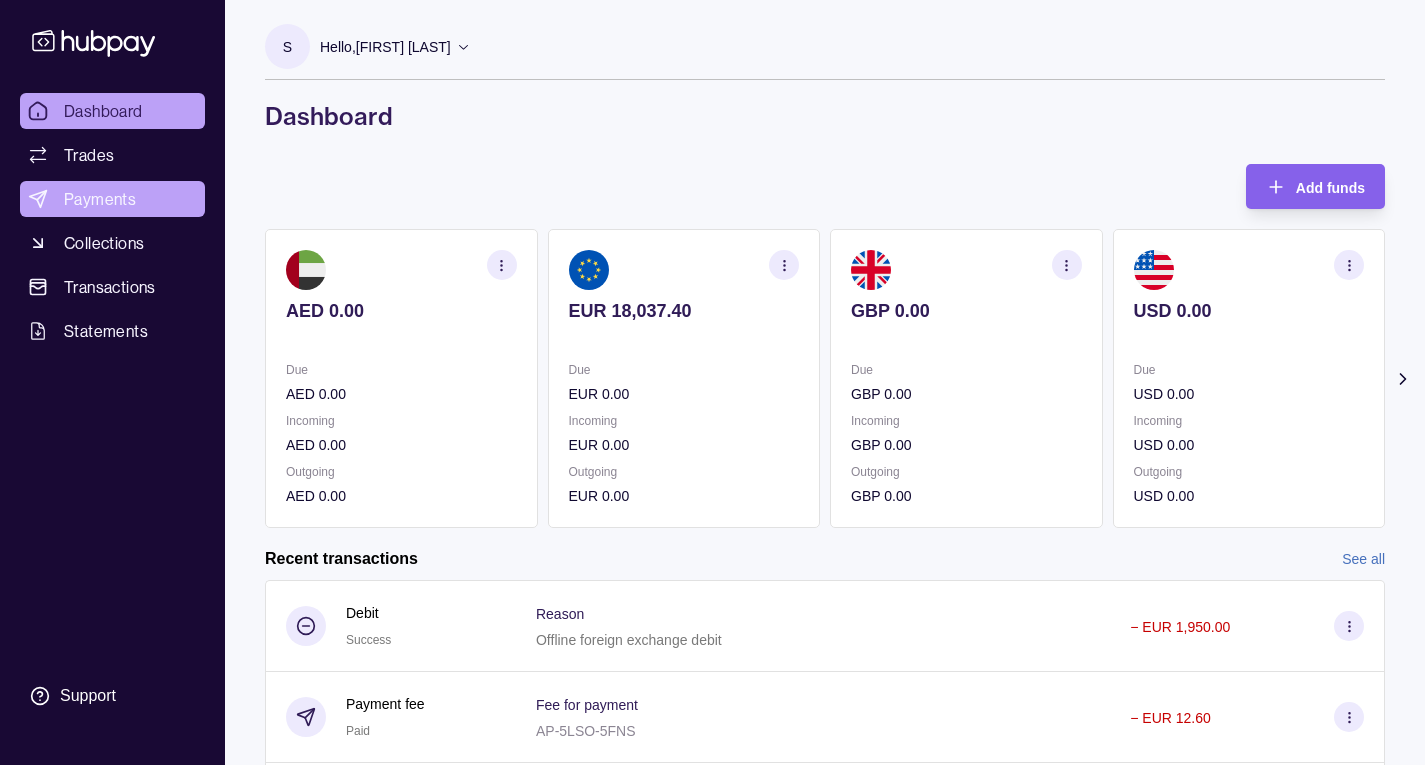 click on "Payments" at bounding box center [112, 199] 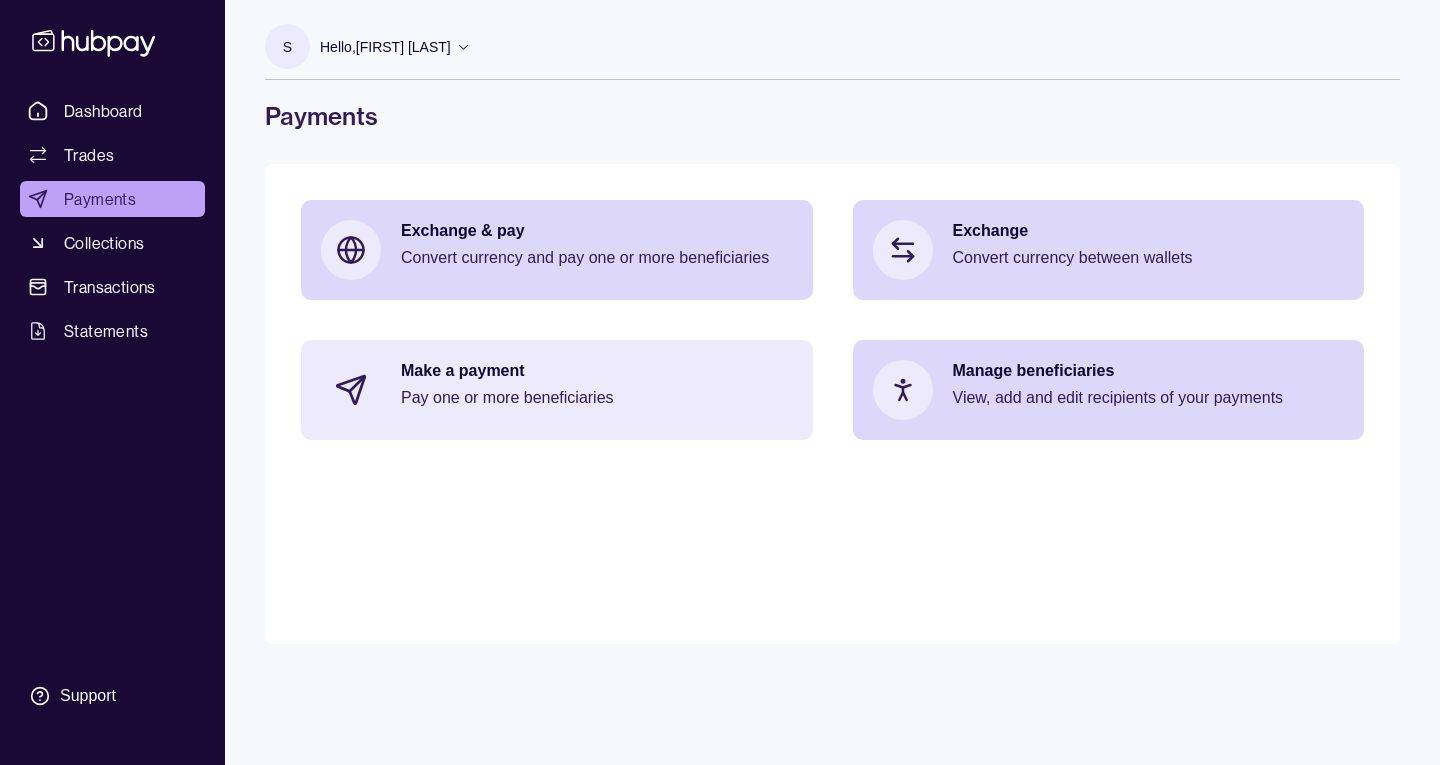 click on "Make a payment Pay one or more beneficiaries" at bounding box center [597, 390] 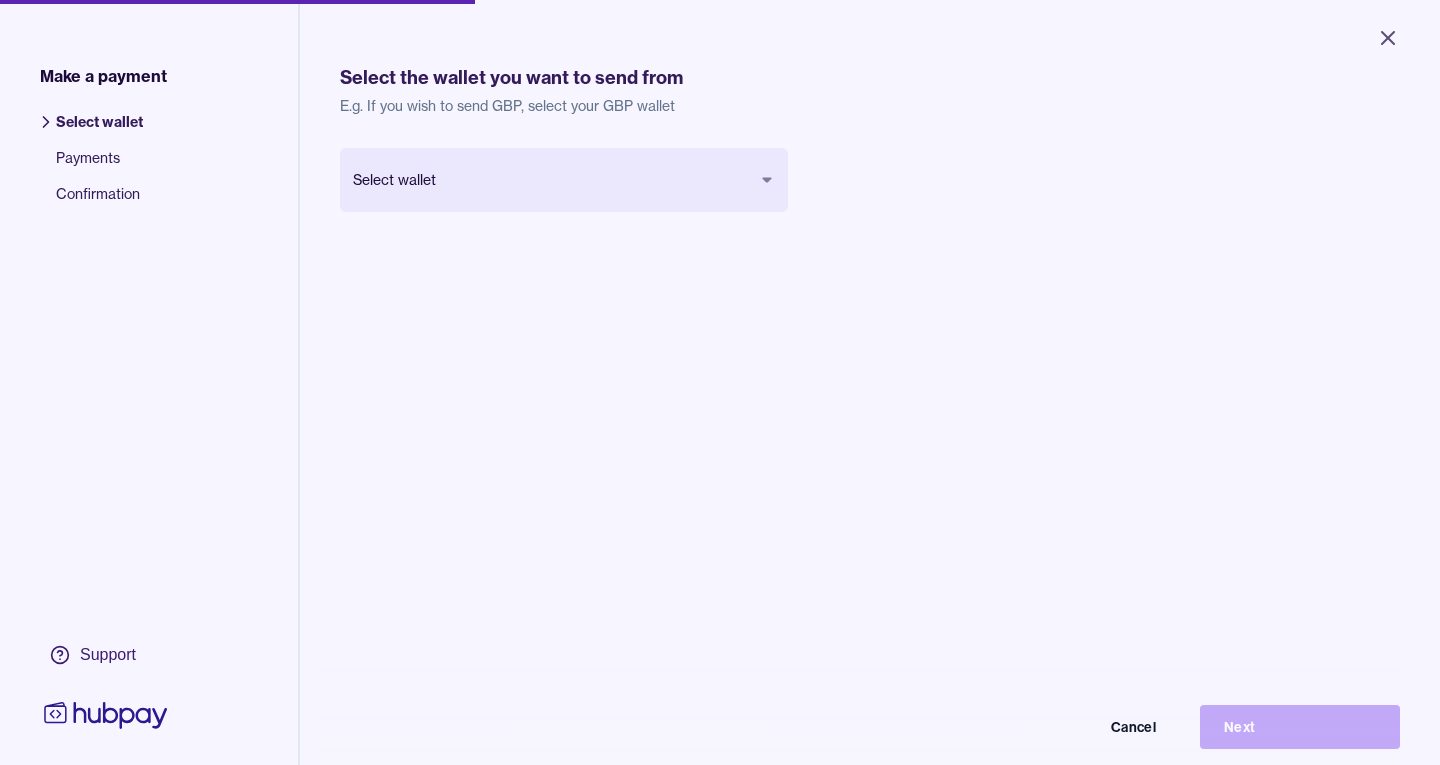 click on "Close Make a payment Select wallet Payments Confirmation Support Select the wallet you want to send from E.g. If you wish to send GBP, select your GBP wallet Select wallet Cancel Next Make a payment | Hubpay" at bounding box center [720, 382] 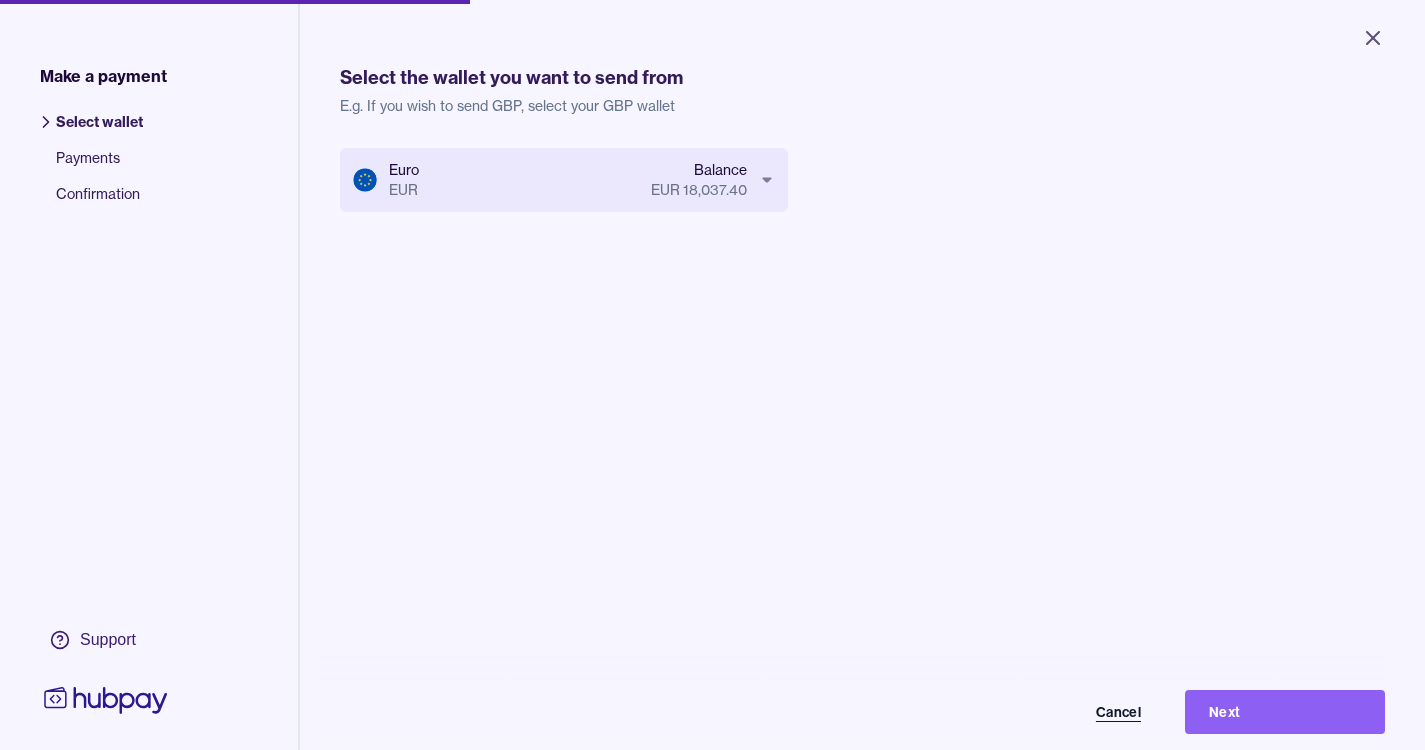 click on "Cancel" at bounding box center (1065, 712) 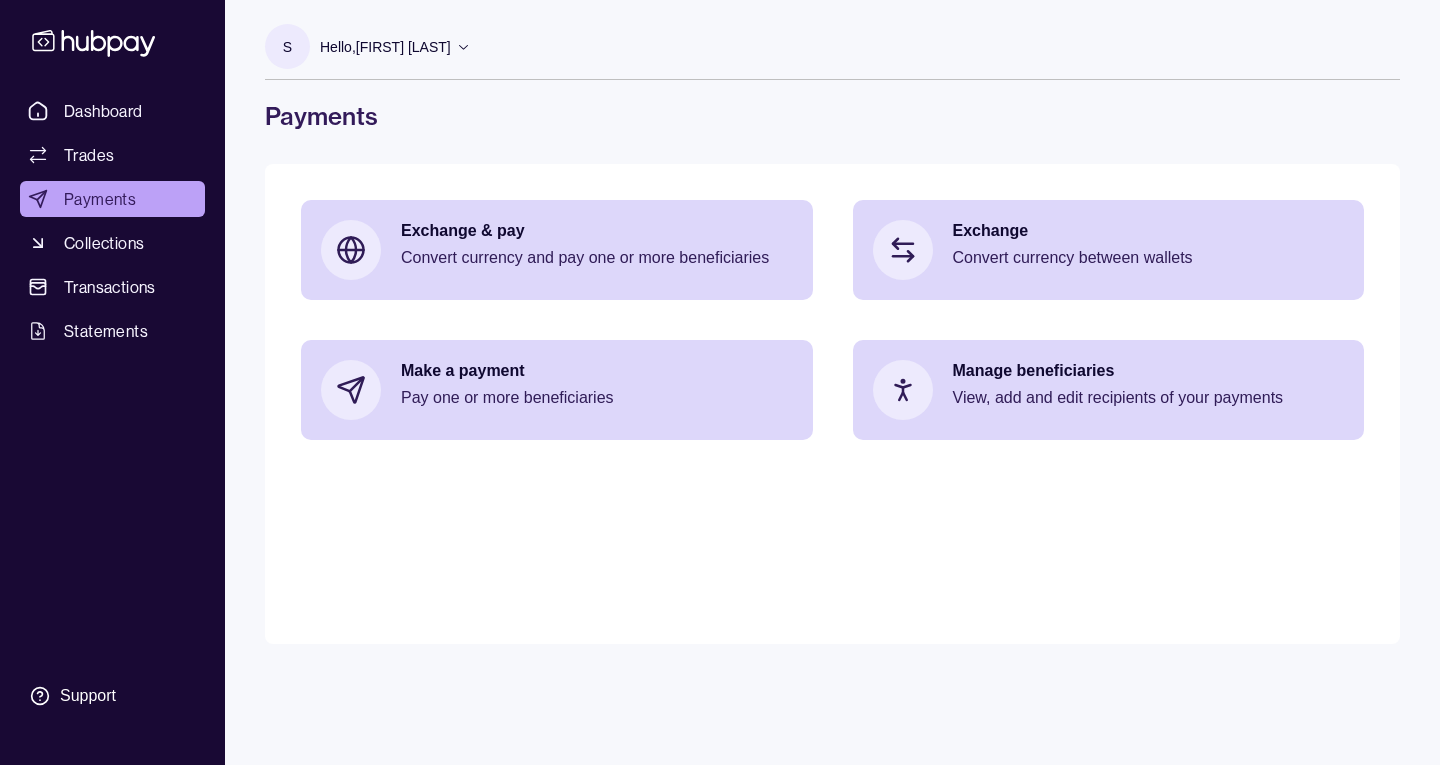 click 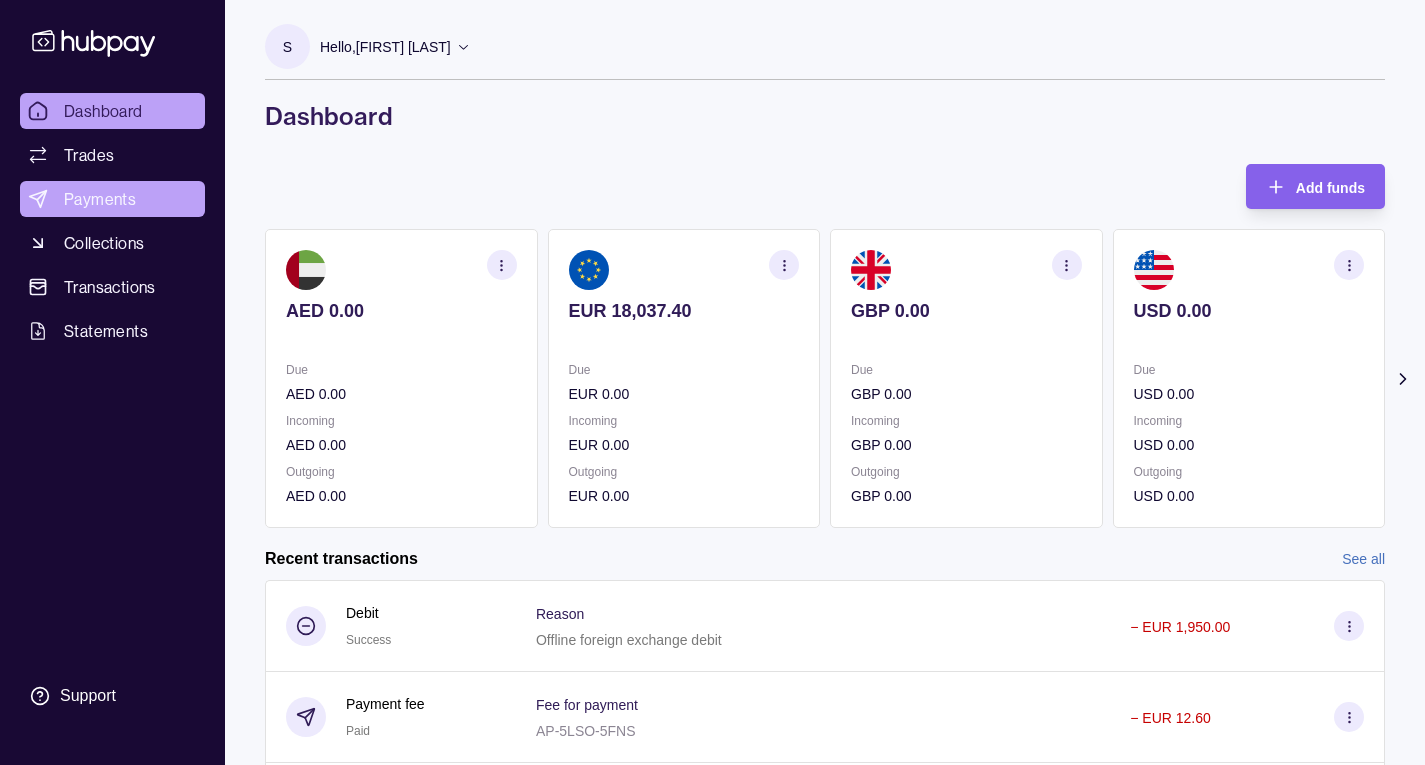 click on "Payments" at bounding box center (100, 199) 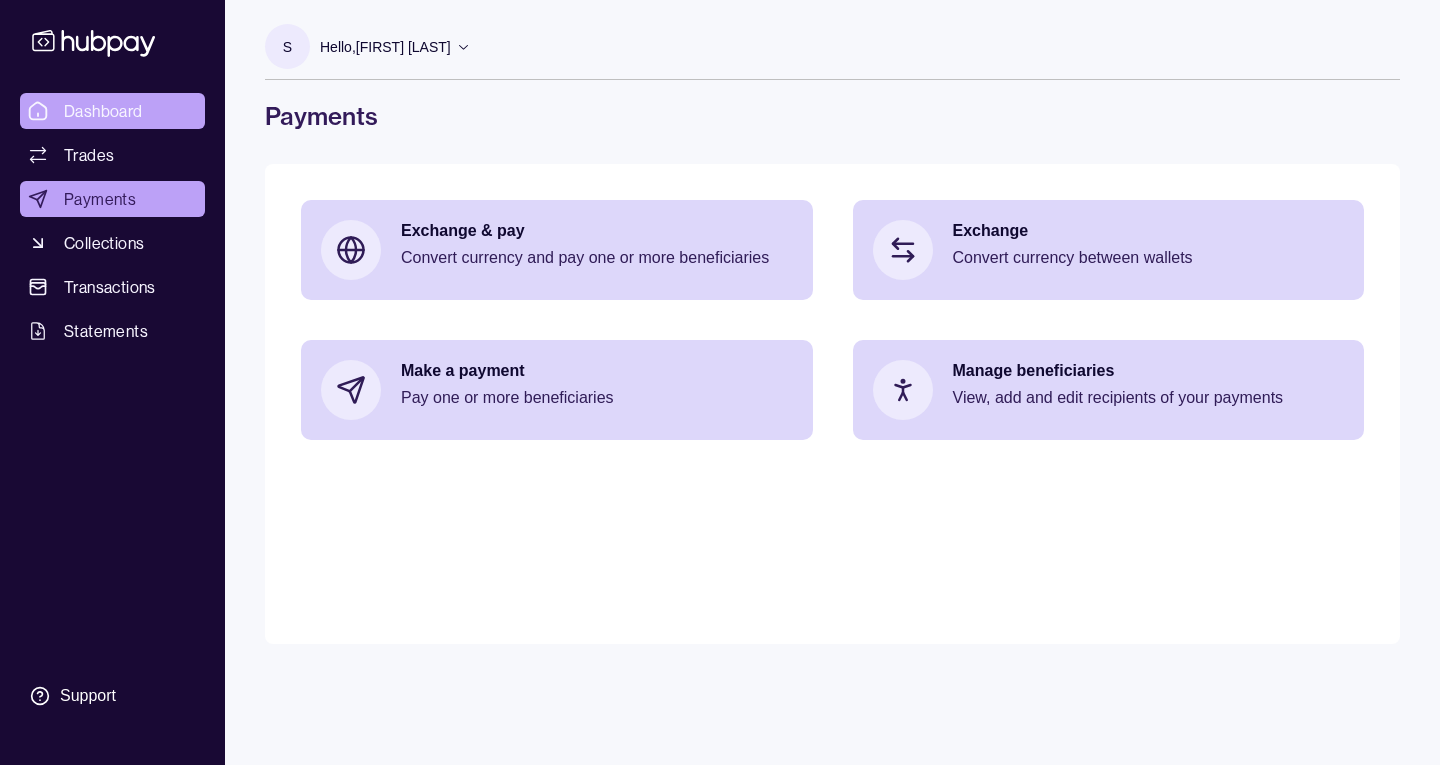 click on "Dashboard" at bounding box center [103, 111] 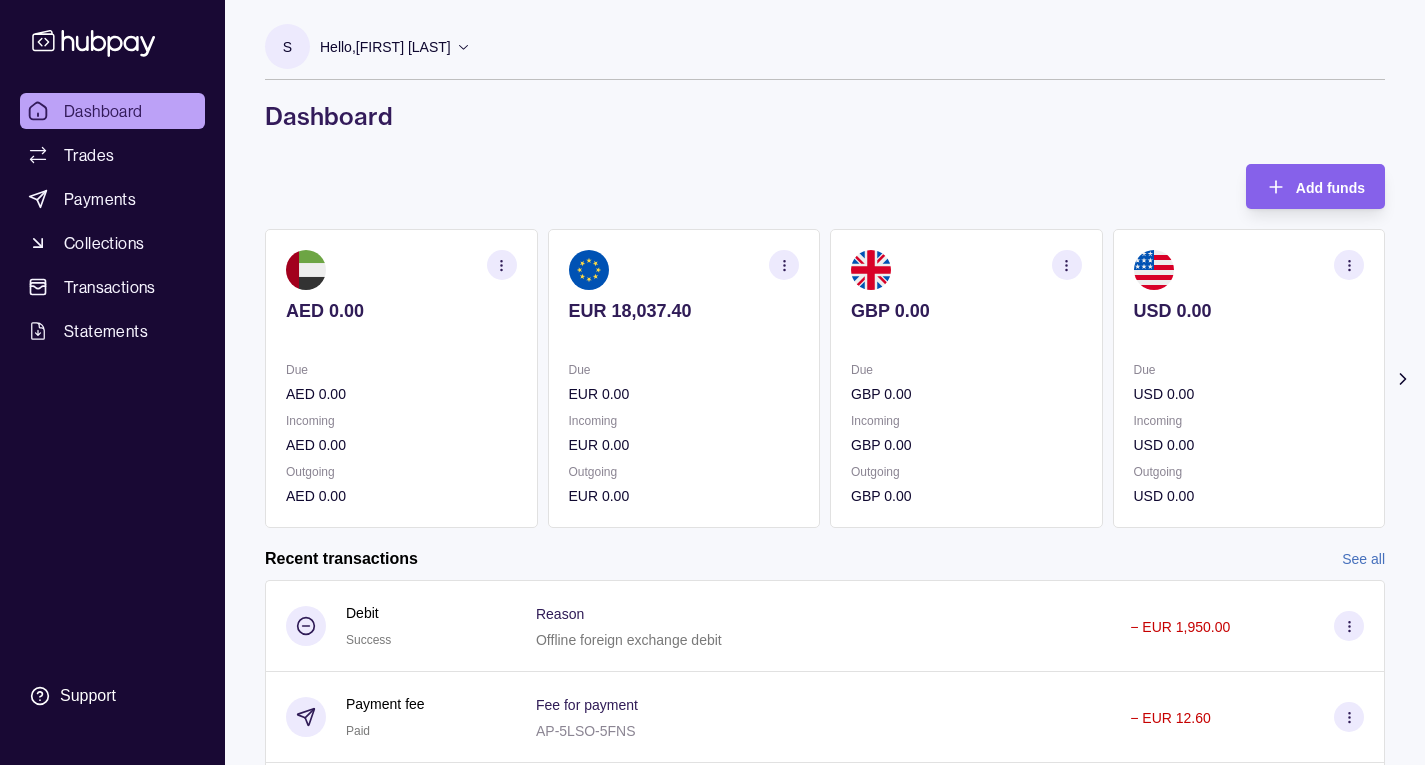 click 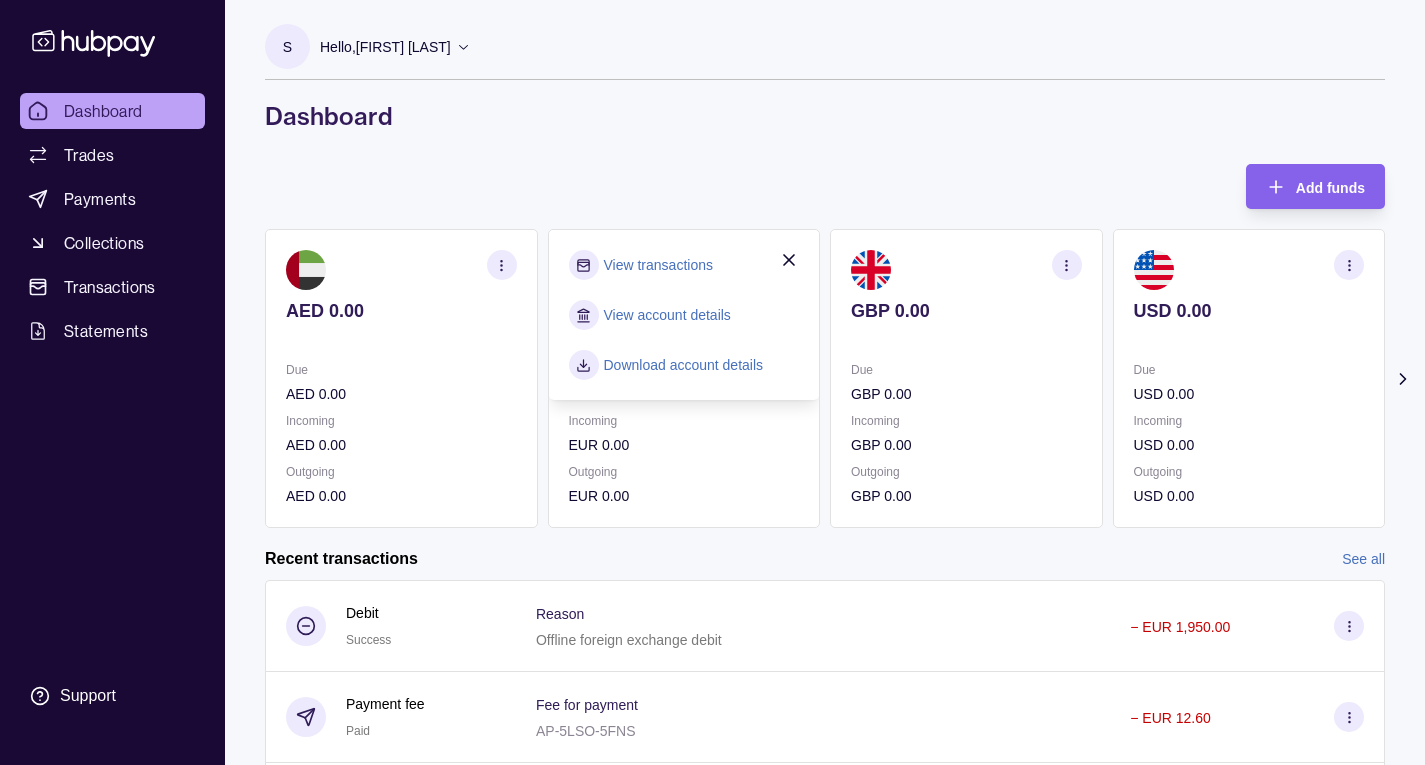 click on "Add funds AED 0.00                                                                                                               Due AED 0.00 Incoming AED 0.00 Outgoing AED 0.00 EUR 18,037.40                                                                                                               Due EUR 0.00 Incoming EUR 0.00 Outgoing EUR 0.00 View transactions View account details Download account details GBP 0.00                                                                                                               Due GBP 0.00 Incoming GBP 0.00 Outgoing GBP 0.00 USD 0.00                                                                                                               Due USD 0.00 Incoming USD 0.00 Outgoing USD 0.00 Request new currencies" at bounding box center [825, 346] 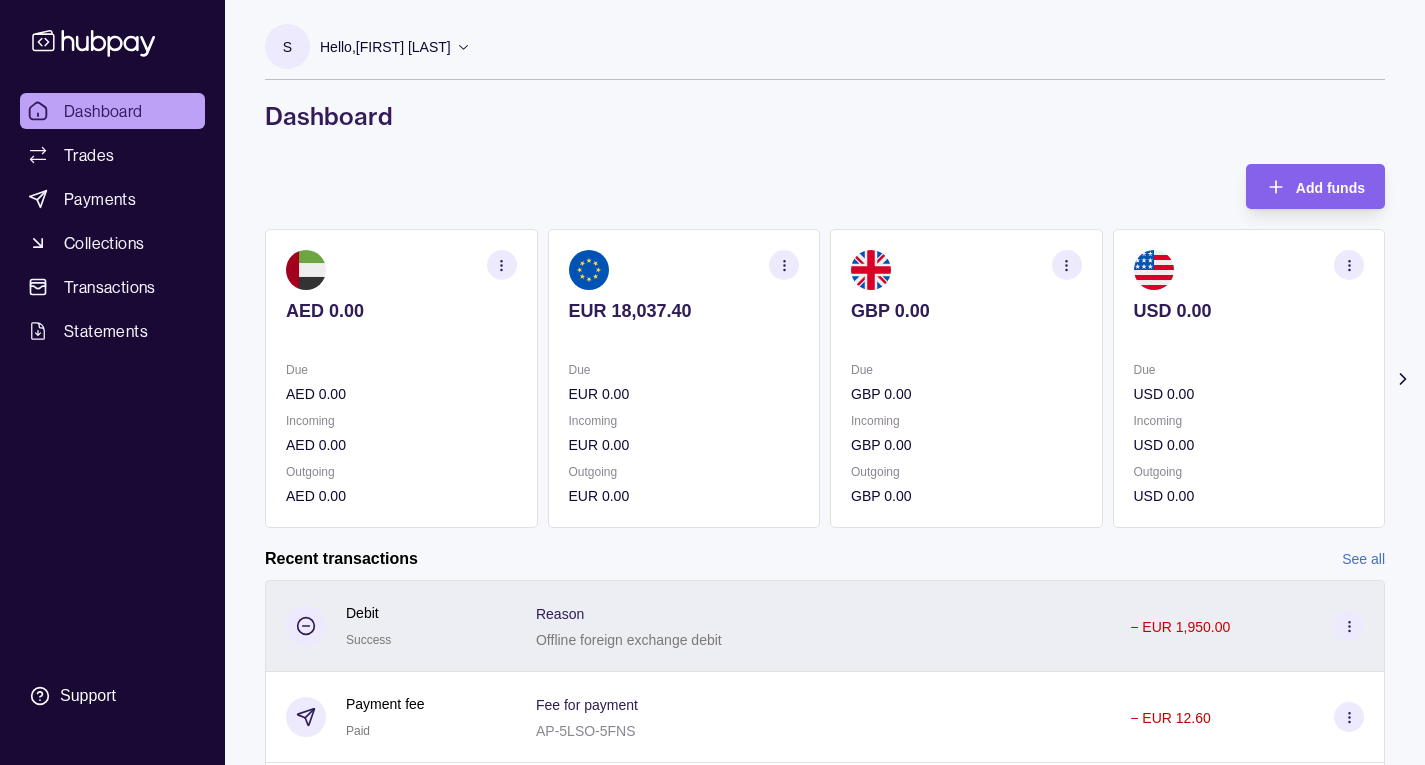 click on "Reason Offline foreign exchange debit" at bounding box center (673, 626) 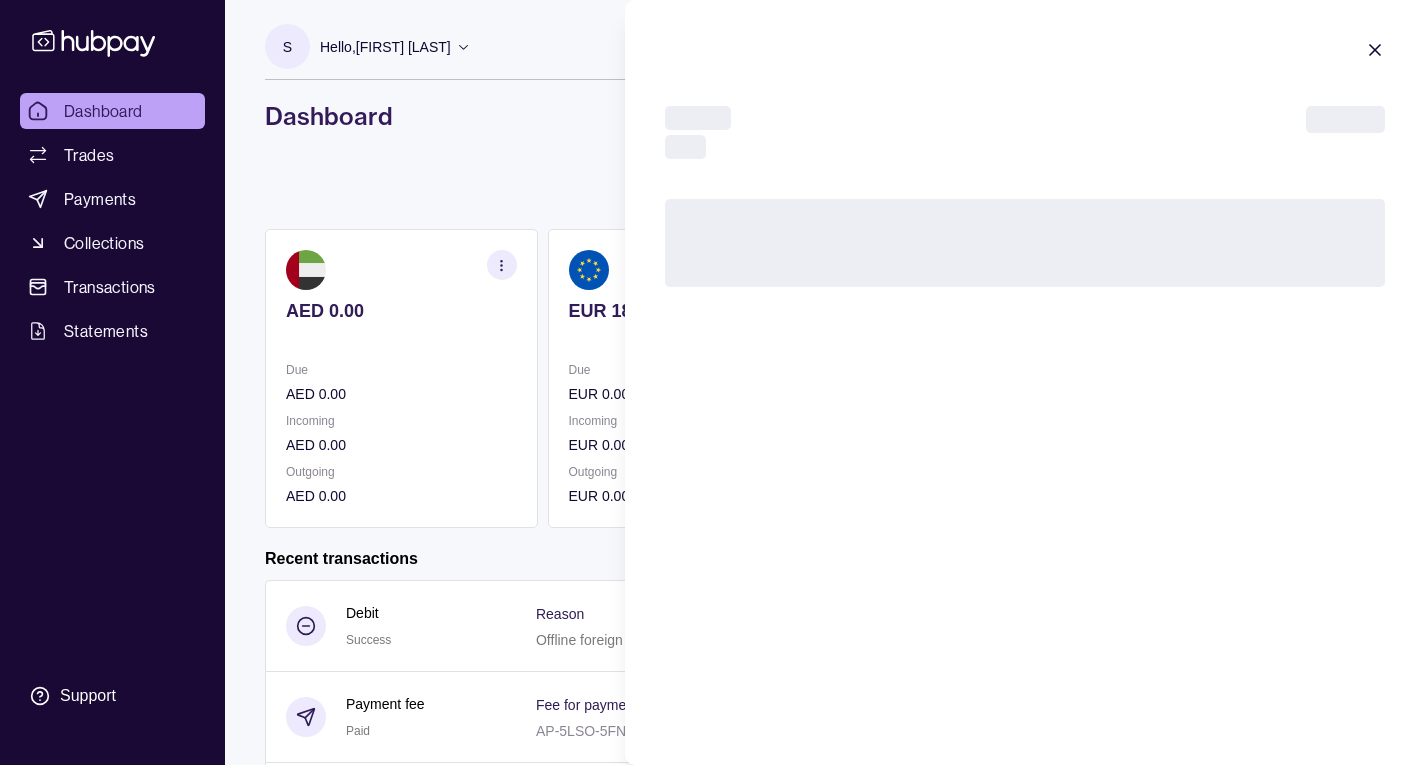 click on "Dashboard Trades Payments Collections Transactions Statements Support S Hello,  [FIRST] [LAST] Re Assets LTD Account Terms and conditions Privacy policy Sign out Dashboard Add funds AED 0.00                                                                                                               Due AED 0.00 Incoming AED 0.00 Outgoing AED 0.00 EUR 18,037.40                                                                                                               Due EUR 0.00 Incoming EUR 0.00 Outgoing EUR 0.00 GBP 0.00                                                                                                               Due GBP 0.00 Incoming GBP 0.00 Outgoing GBP 0.00 USD 0.00" at bounding box center [712, 504] 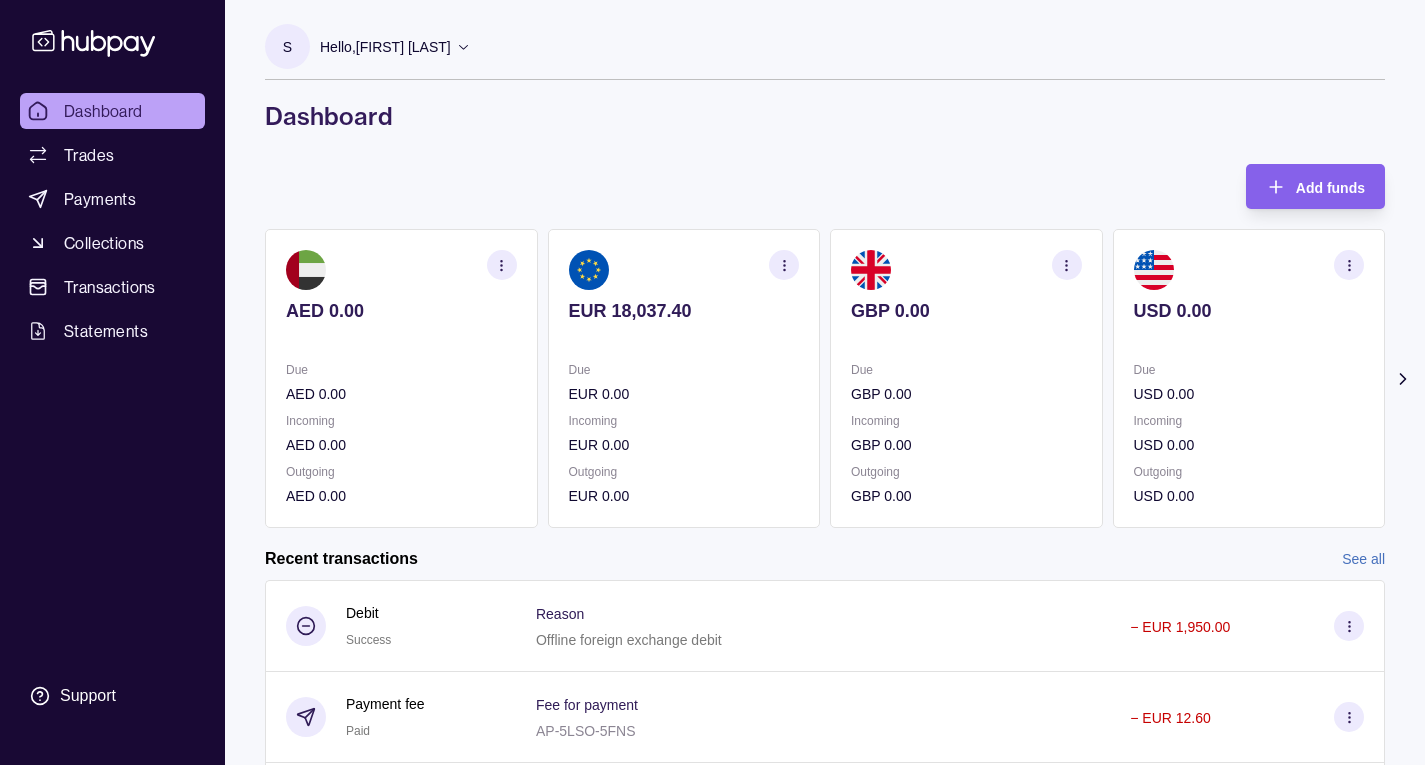 click at bounding box center (784, 265) 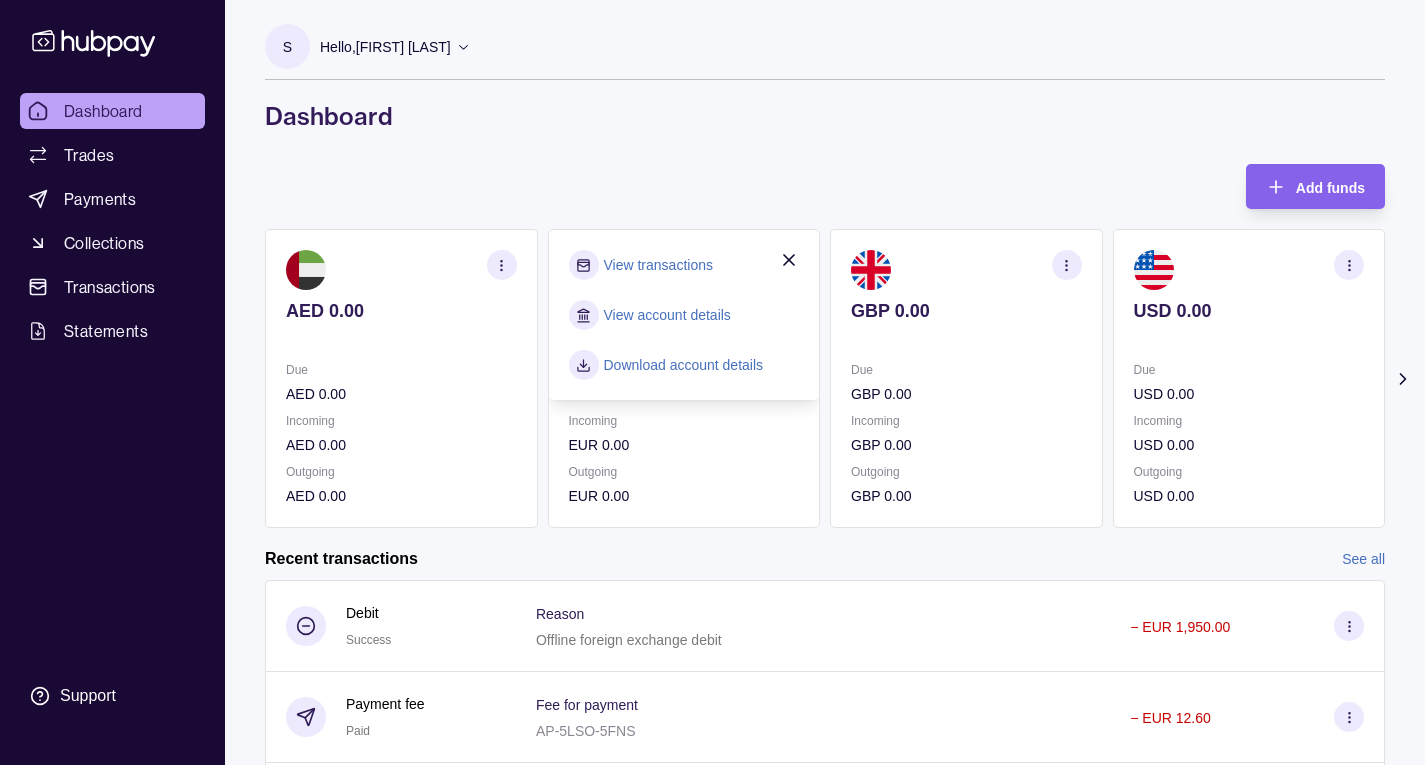 click on "View transactions View account details Download account details" at bounding box center [684, 315] 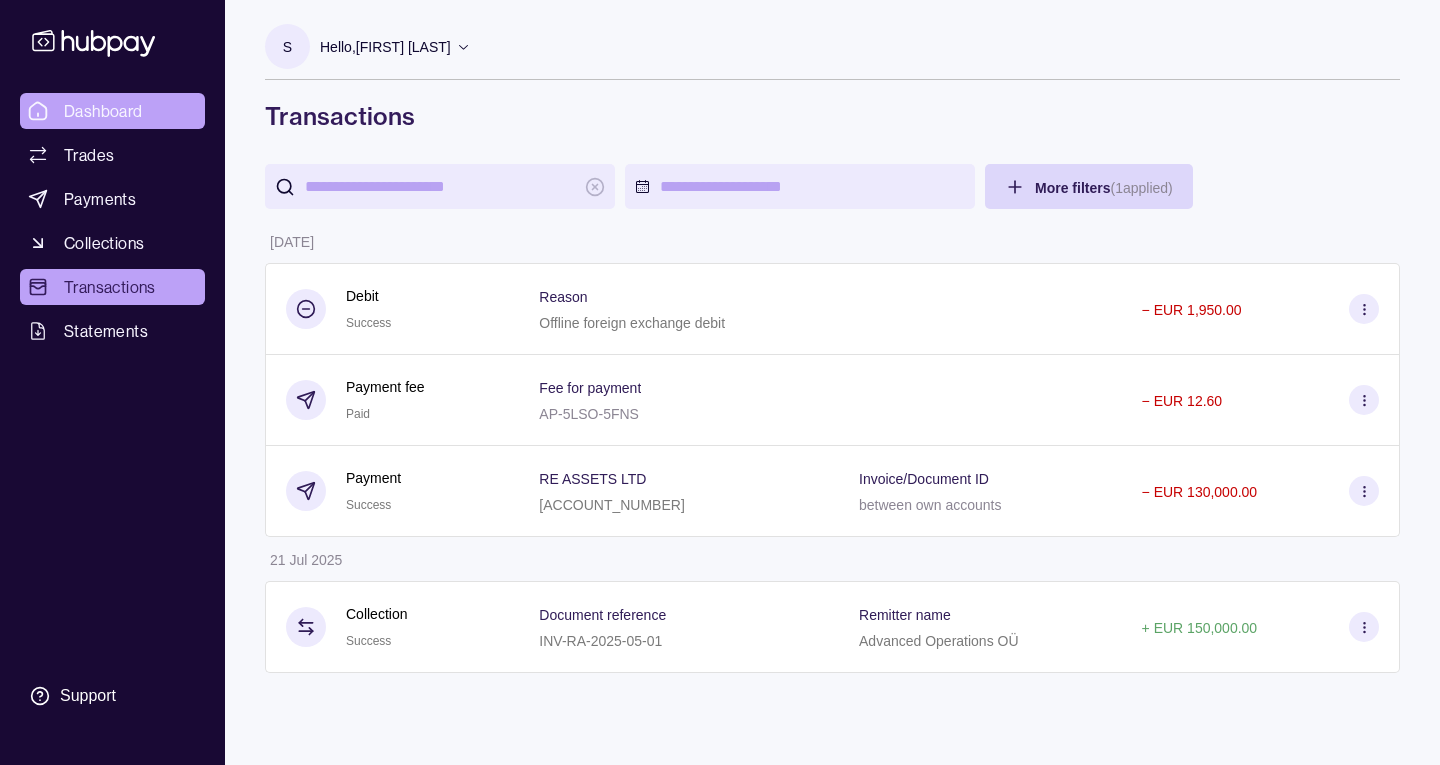 click on "Dashboard" at bounding box center (103, 111) 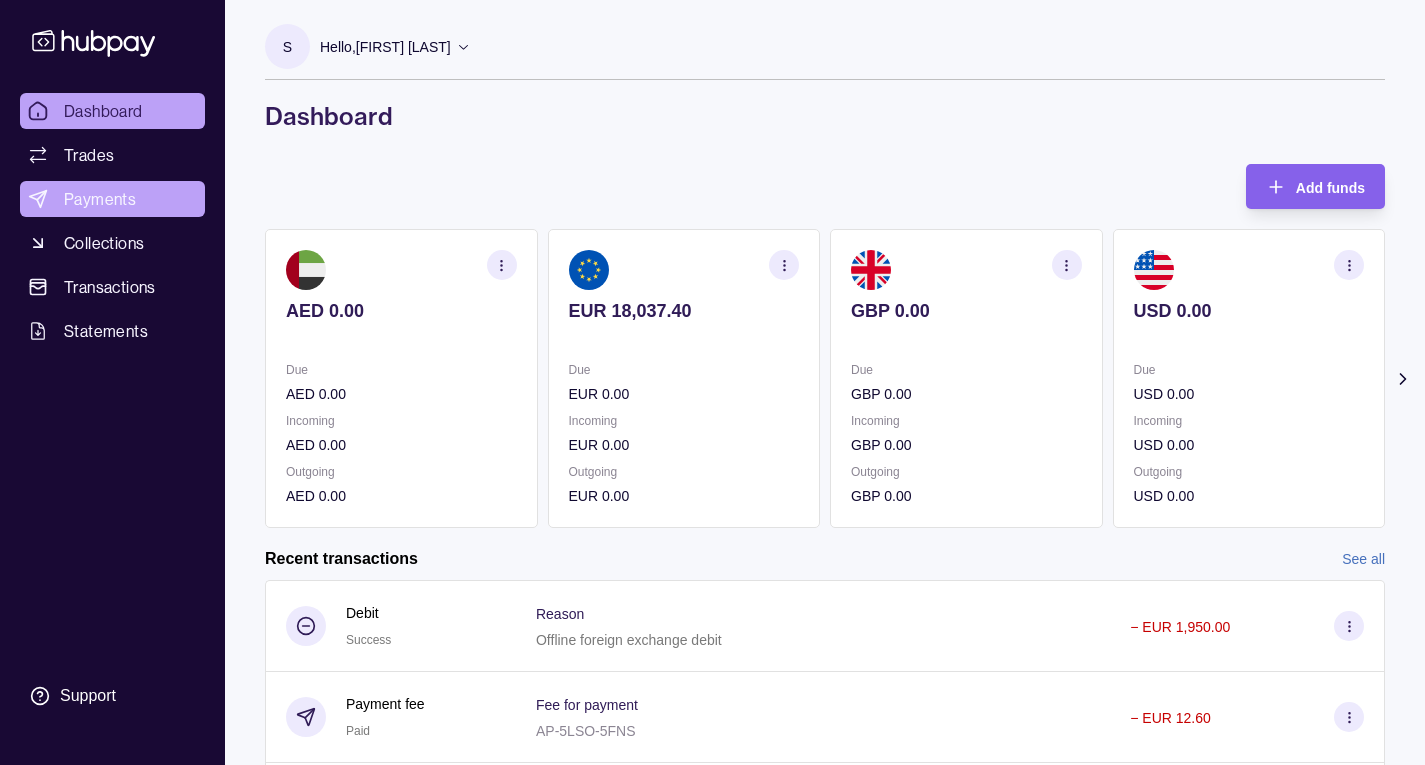 click on "Payments" at bounding box center (112, 199) 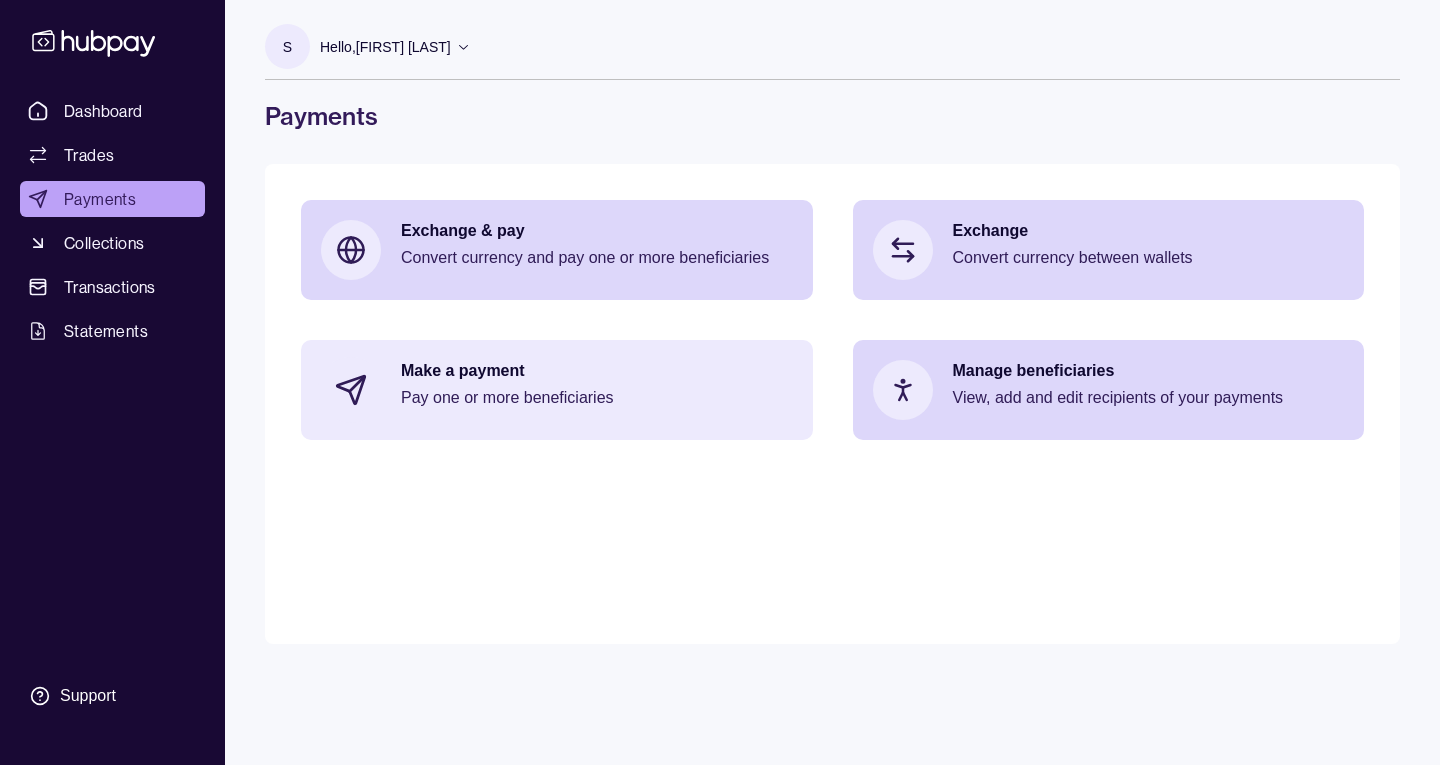 click on "Pay one or more beneficiaries" at bounding box center [597, 398] 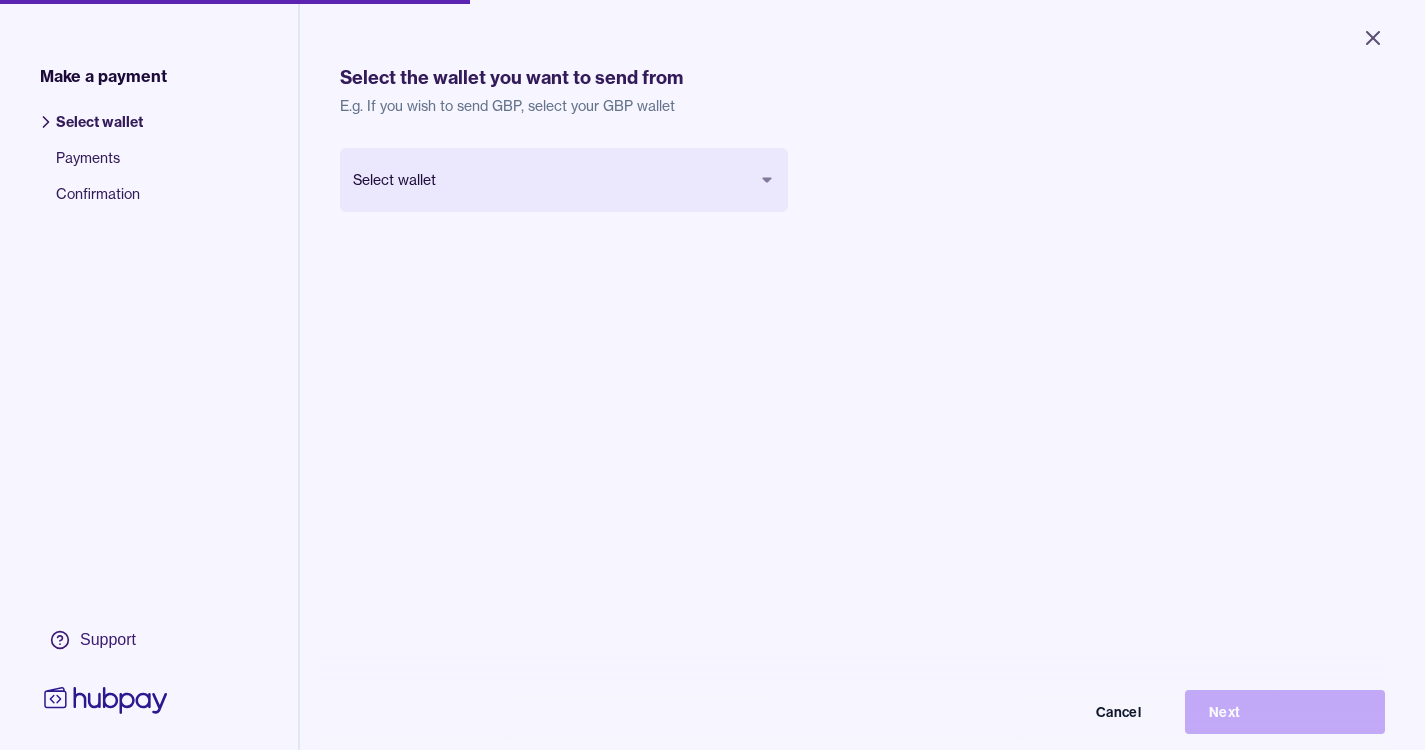 click on "Select wallet Cancel Next" at bounding box center [564, 212] 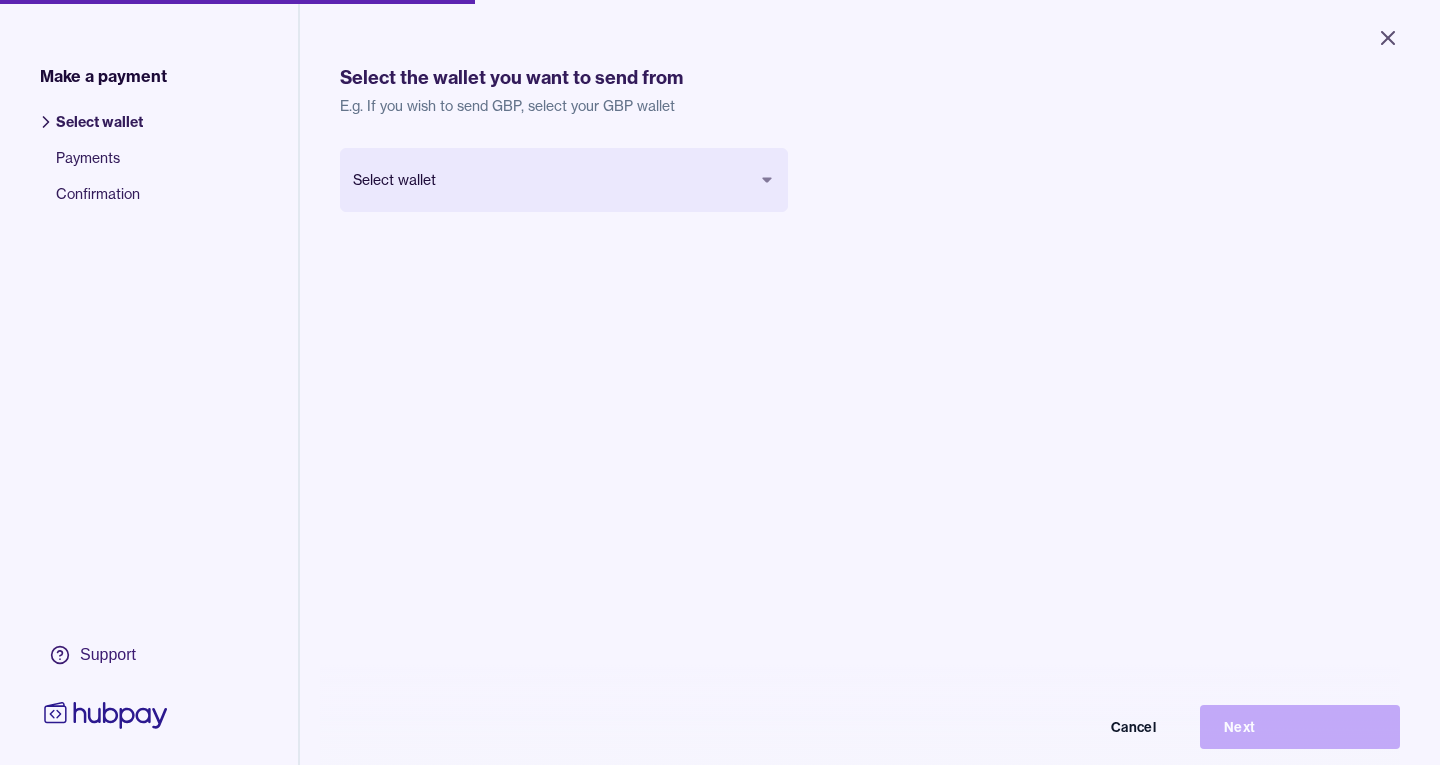 click on "Close Make a payment Select wallet Payments Confirmation Support Select the wallet you want to send from E.g. If you wish to send GBP, select your GBP wallet Select wallet Cancel Next Make a payment | Hubpay" at bounding box center [720, 382] 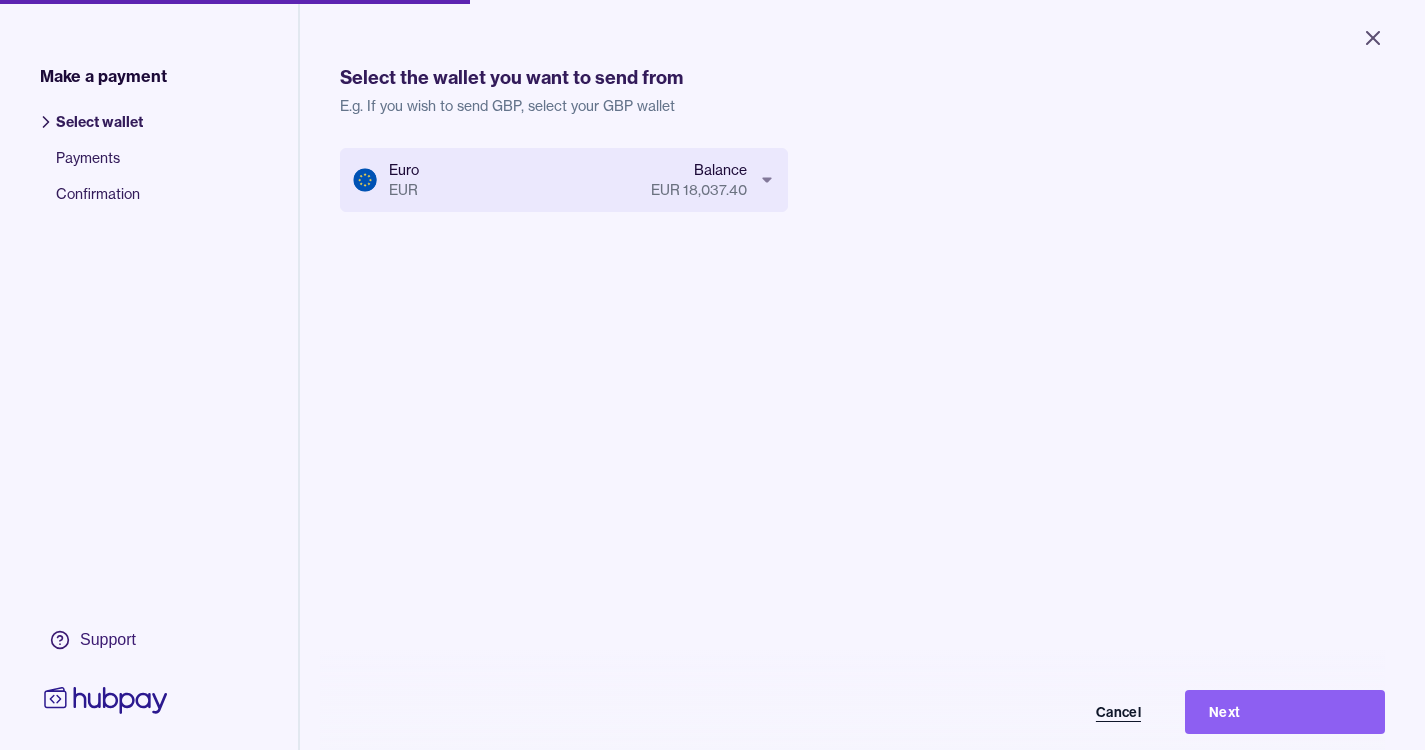 click on "Cancel" at bounding box center (1065, 712) 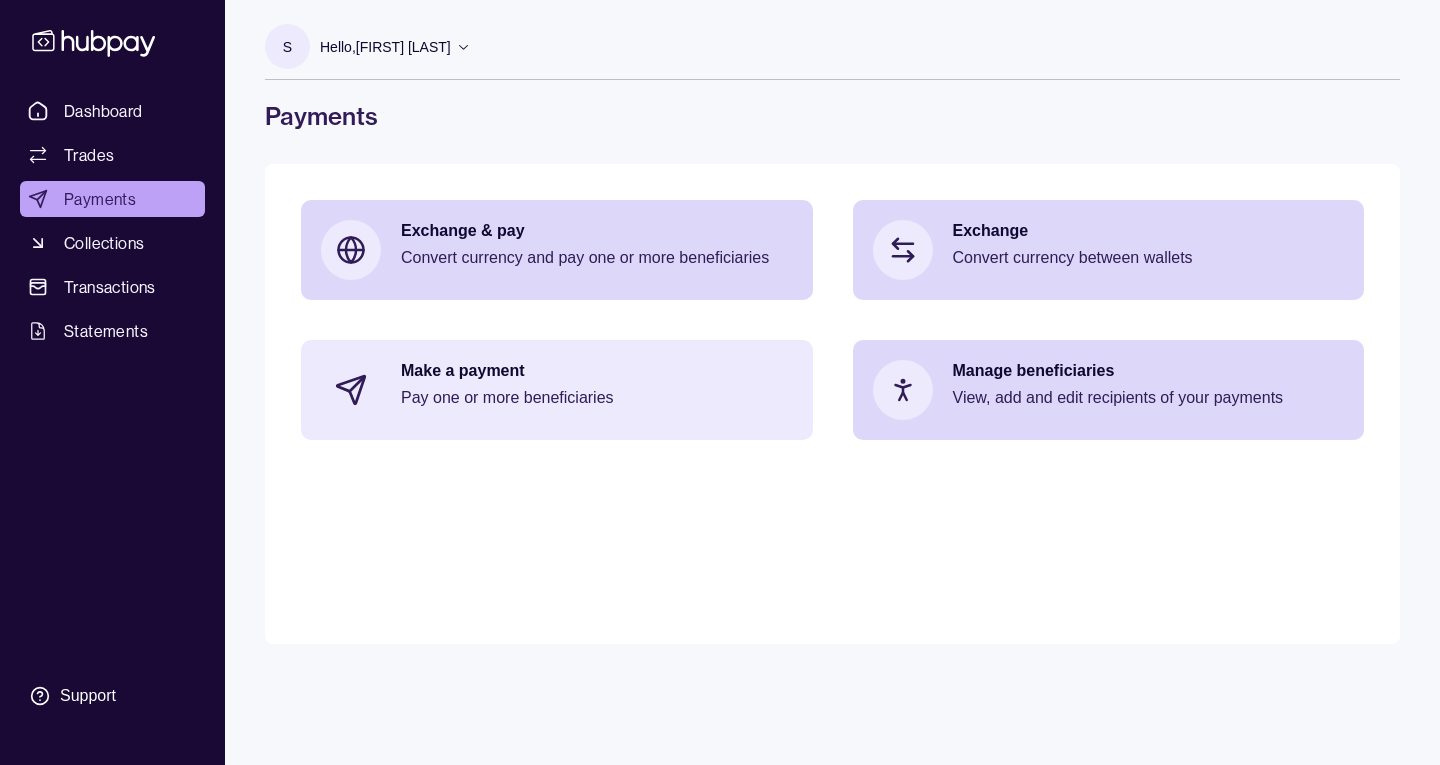 click on "Pay one or more beneficiaries" at bounding box center [597, 398] 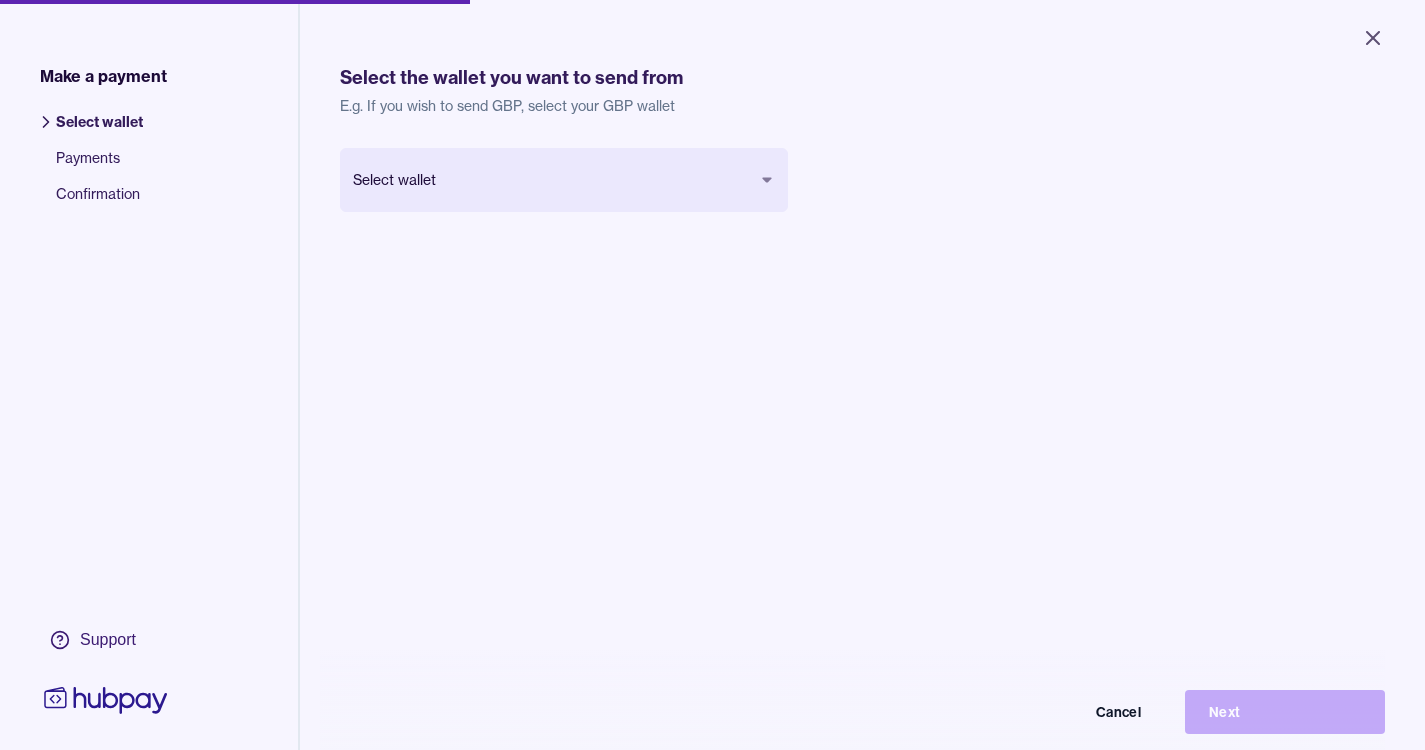 click on "Close Make a payment Select wallet Payments Confirmation Support Select the wallet you want to send from E.g. If you wish to send GBP, select your GBP wallet Select wallet Cancel Next Make a payment | Hubpay" at bounding box center [712, 375] 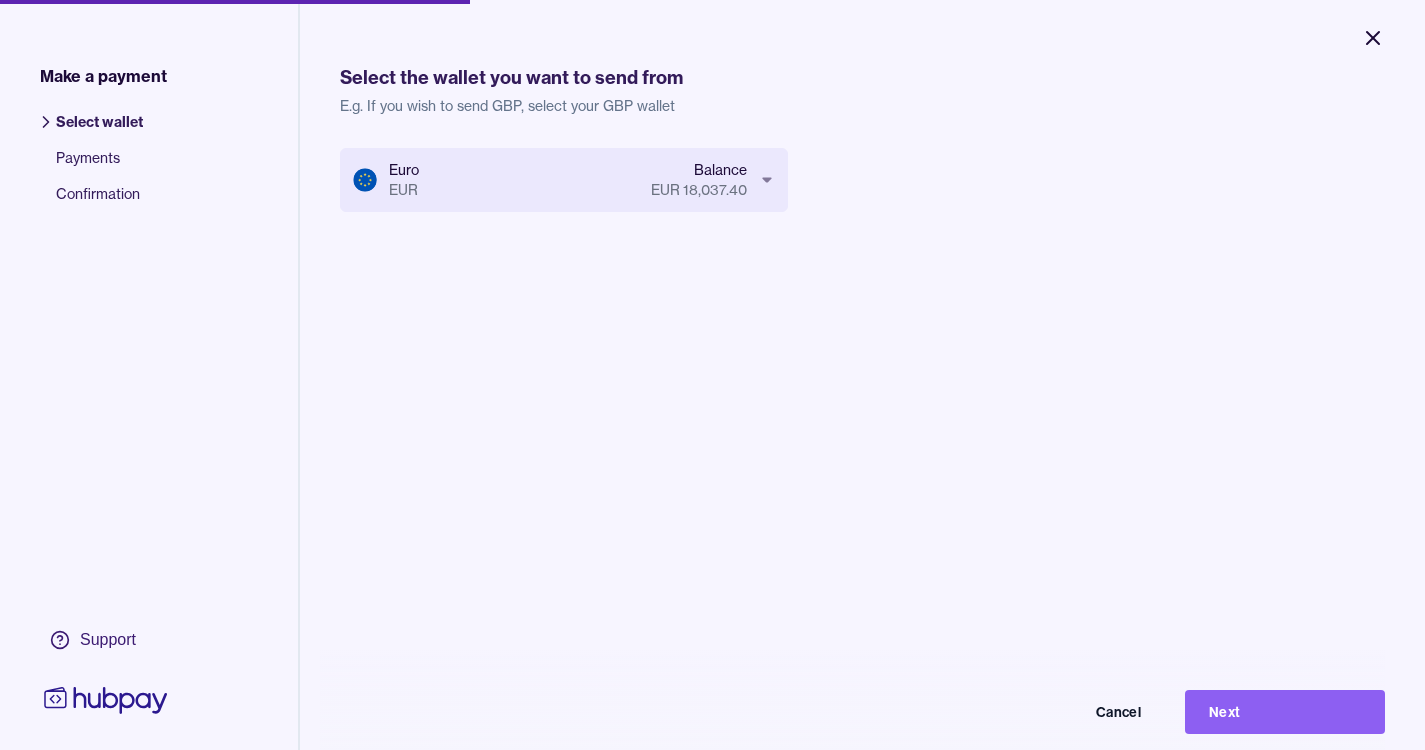 click 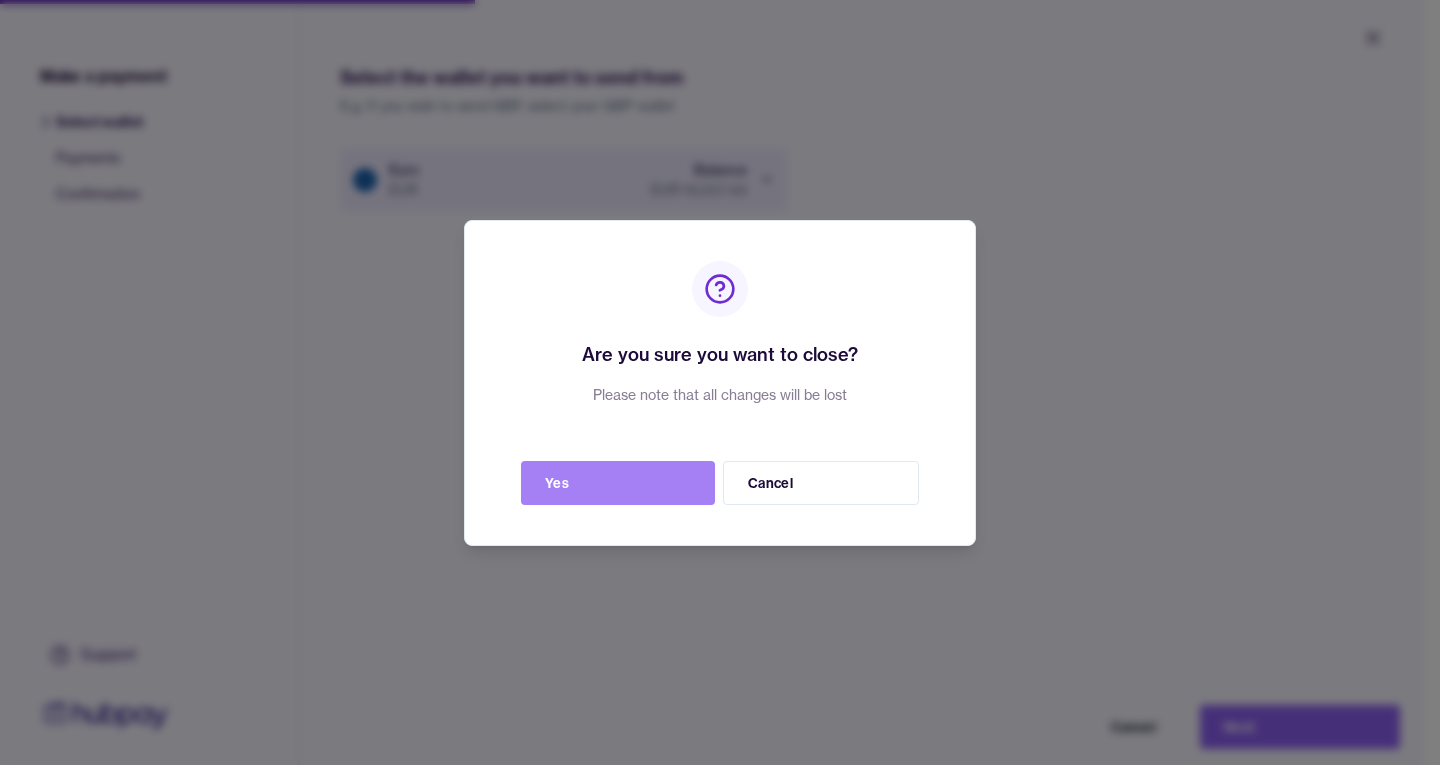click on "Yes" at bounding box center [618, 483] 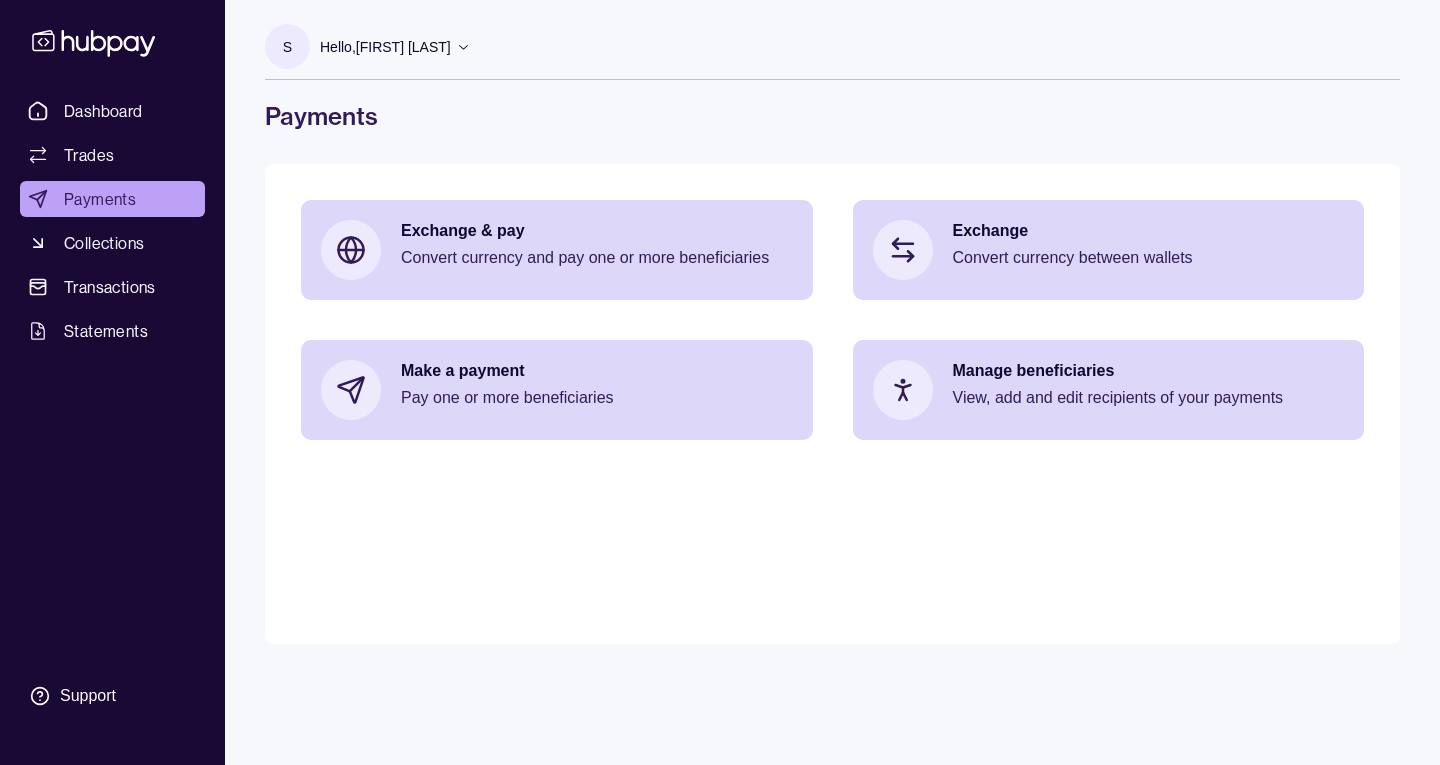 click 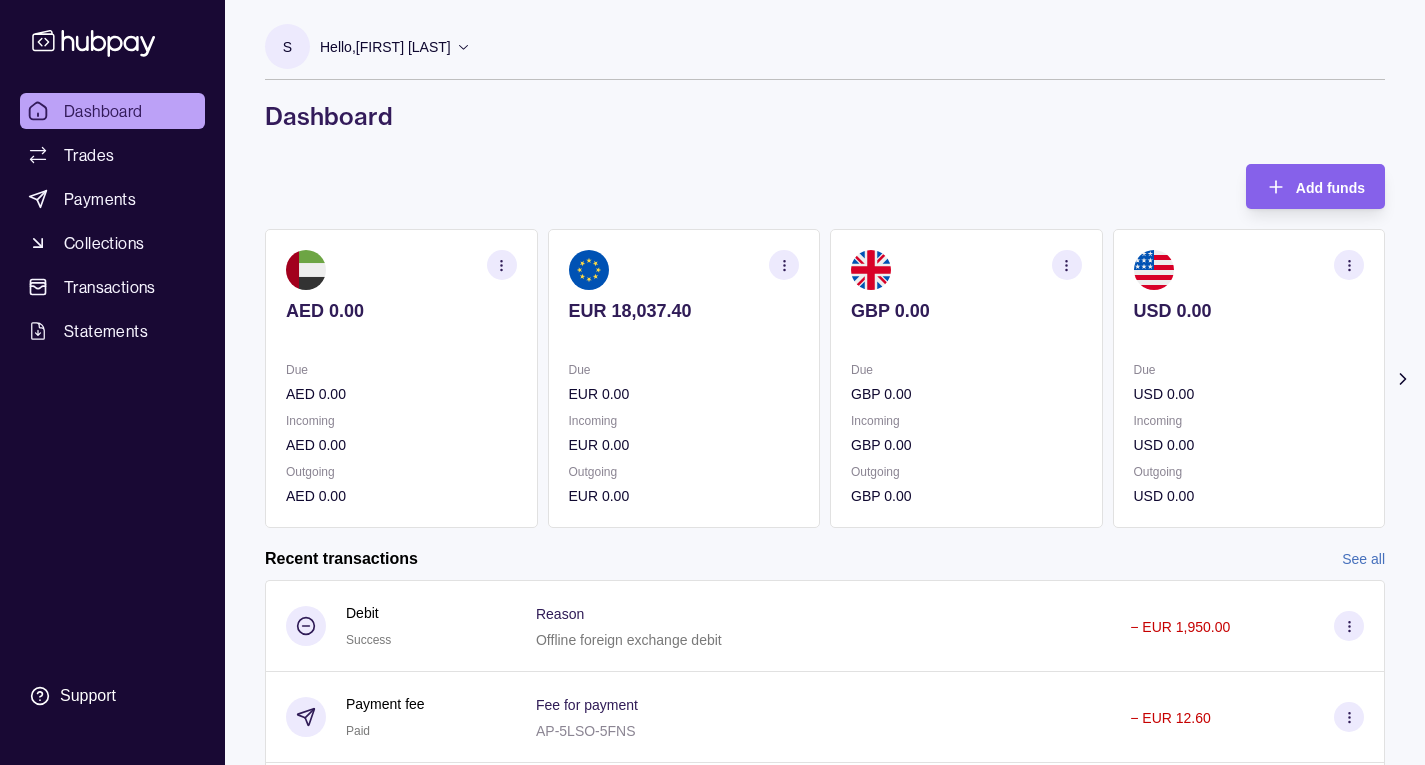 click 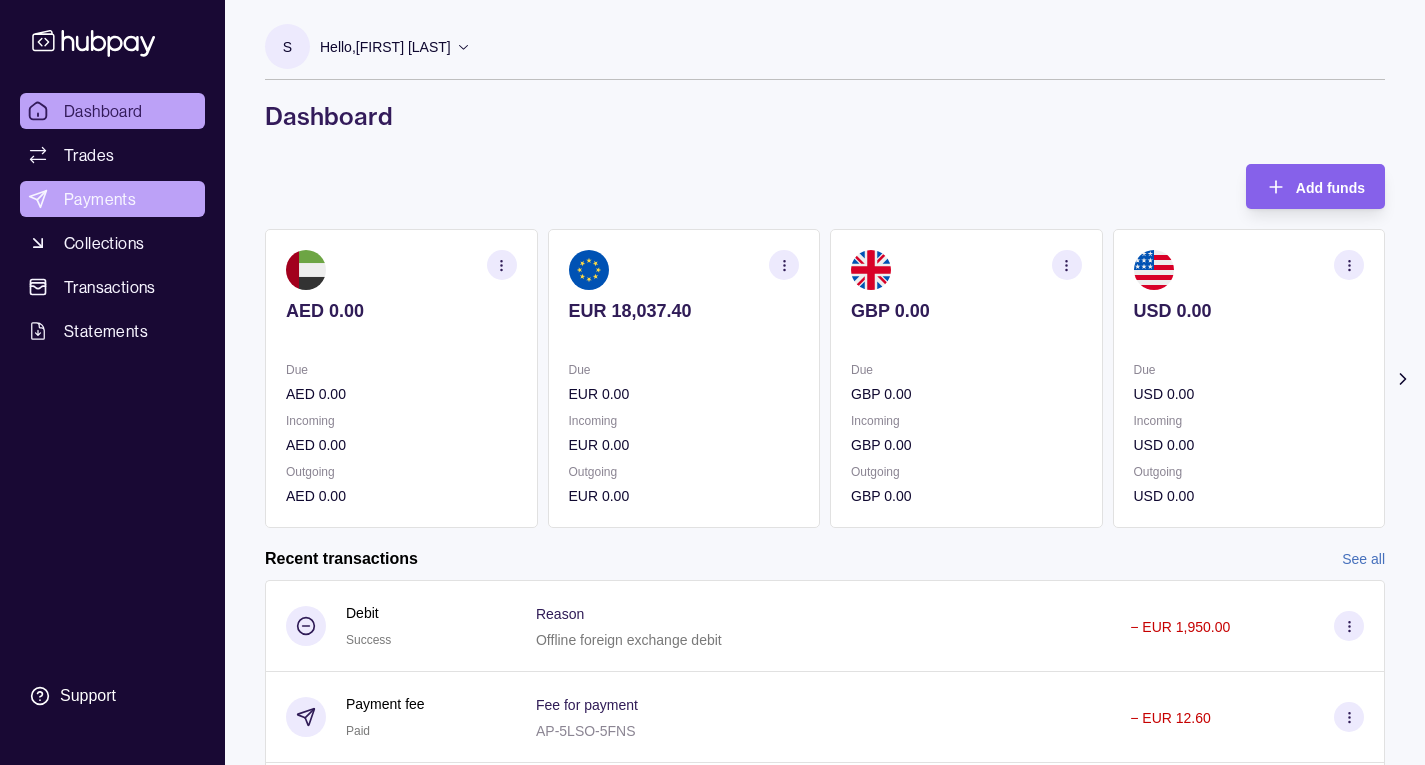 click on "Payments" at bounding box center (100, 199) 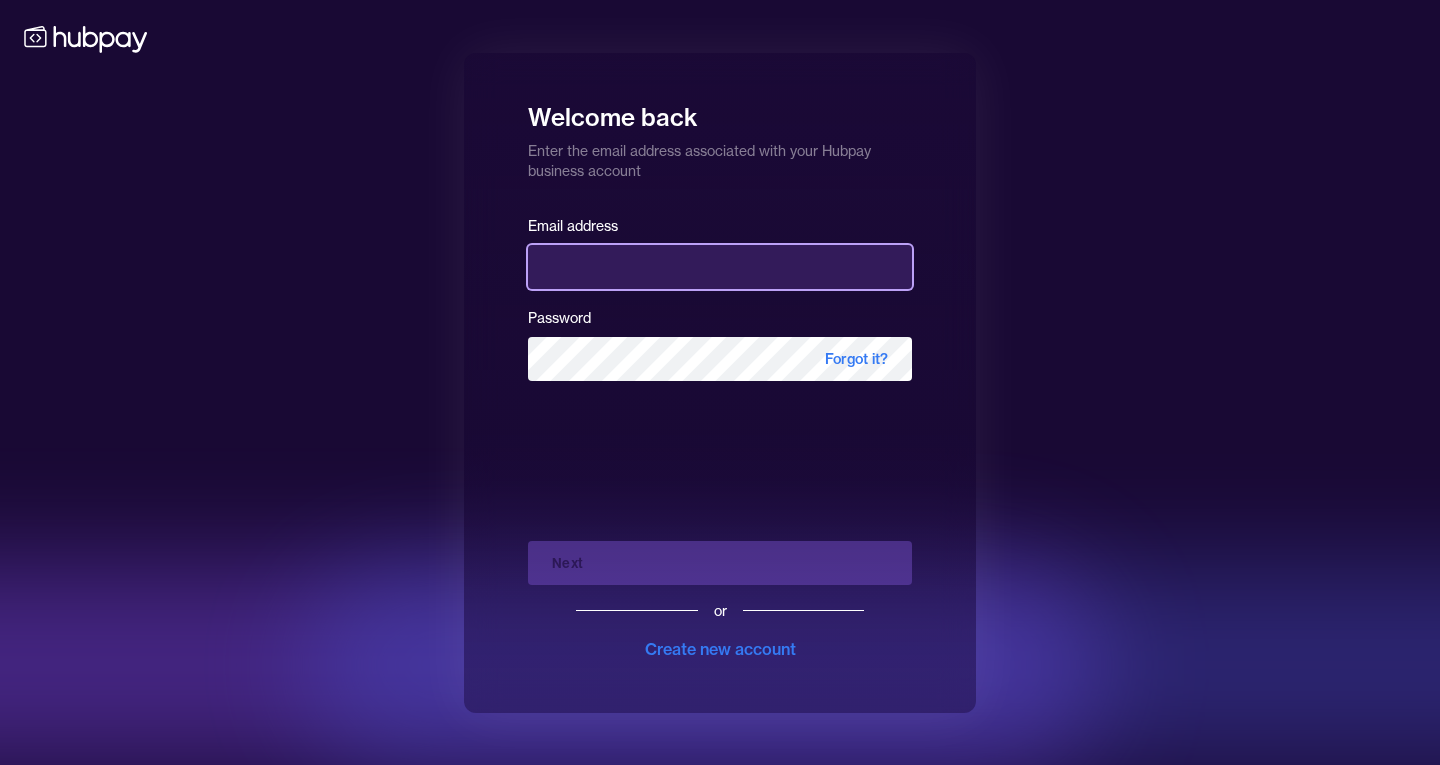 click at bounding box center (720, 267) 